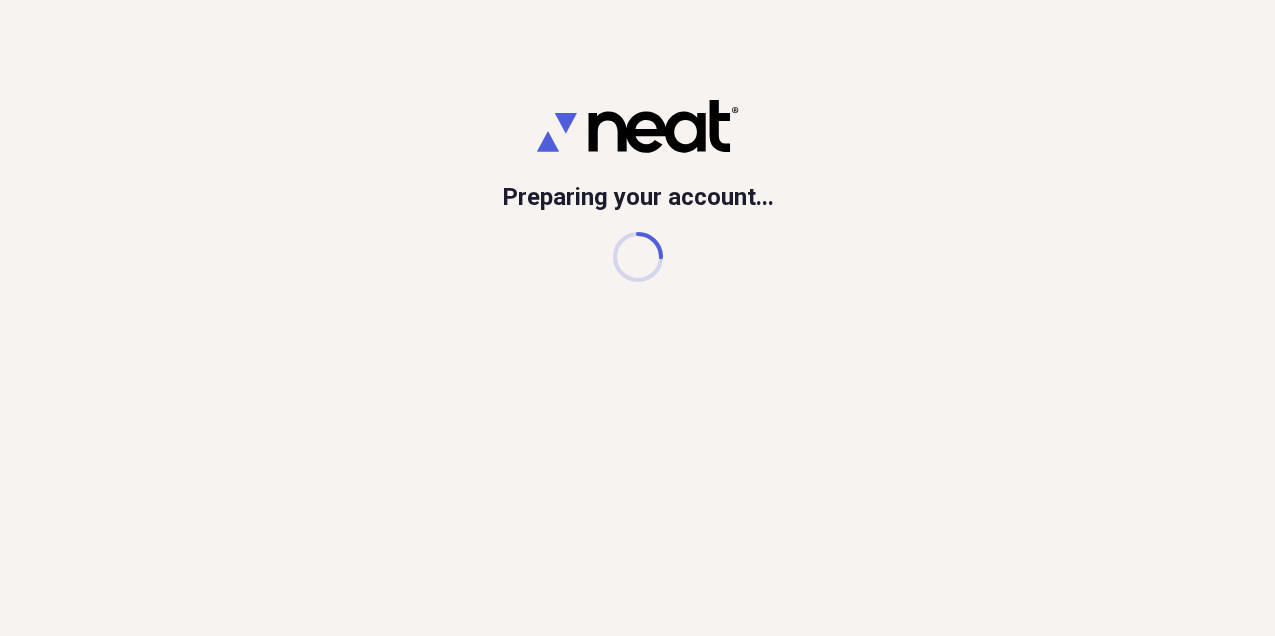 scroll, scrollTop: 0, scrollLeft: 0, axis: both 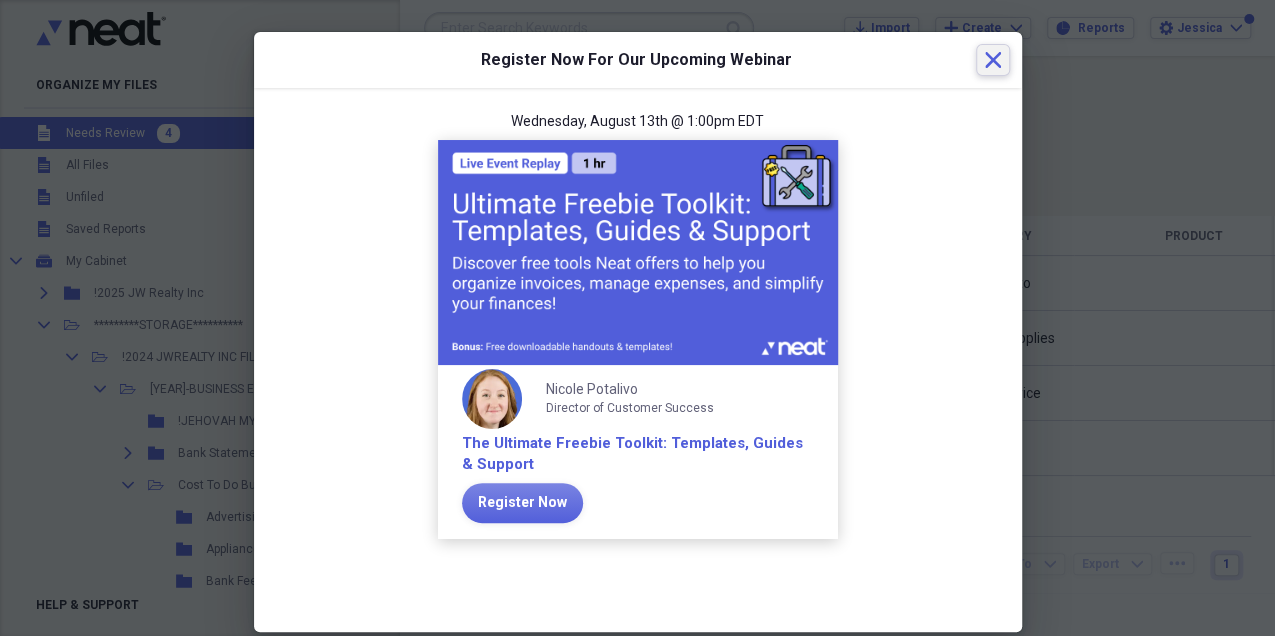 click 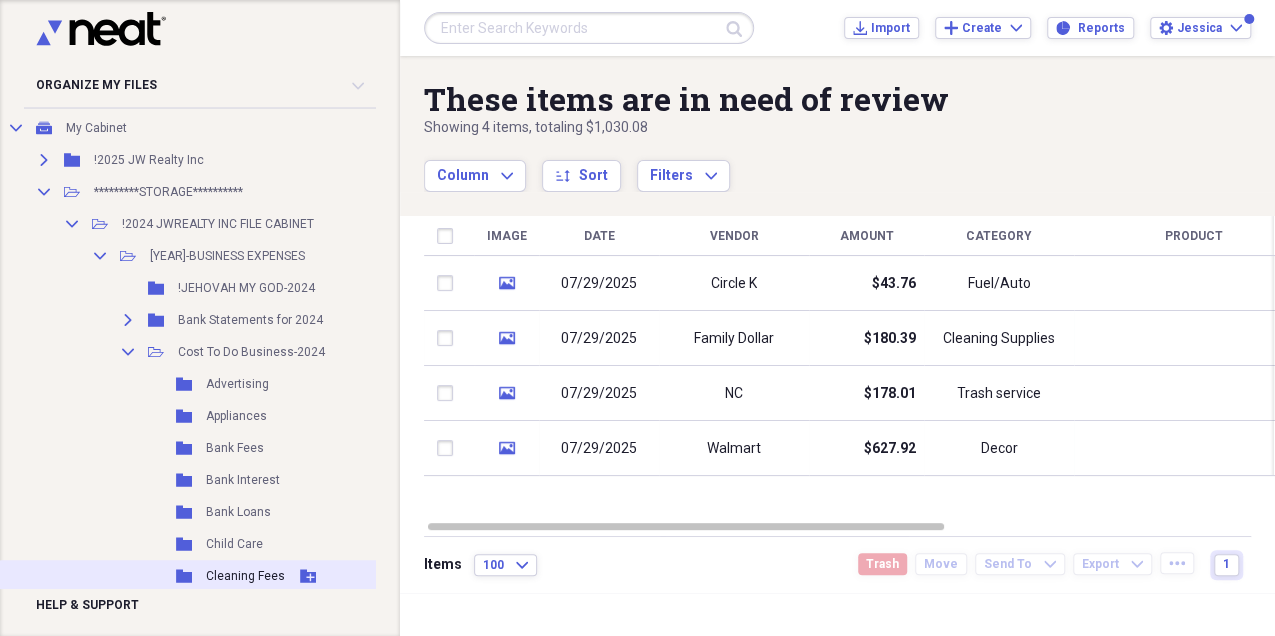 scroll, scrollTop: 200, scrollLeft: 0, axis: vertical 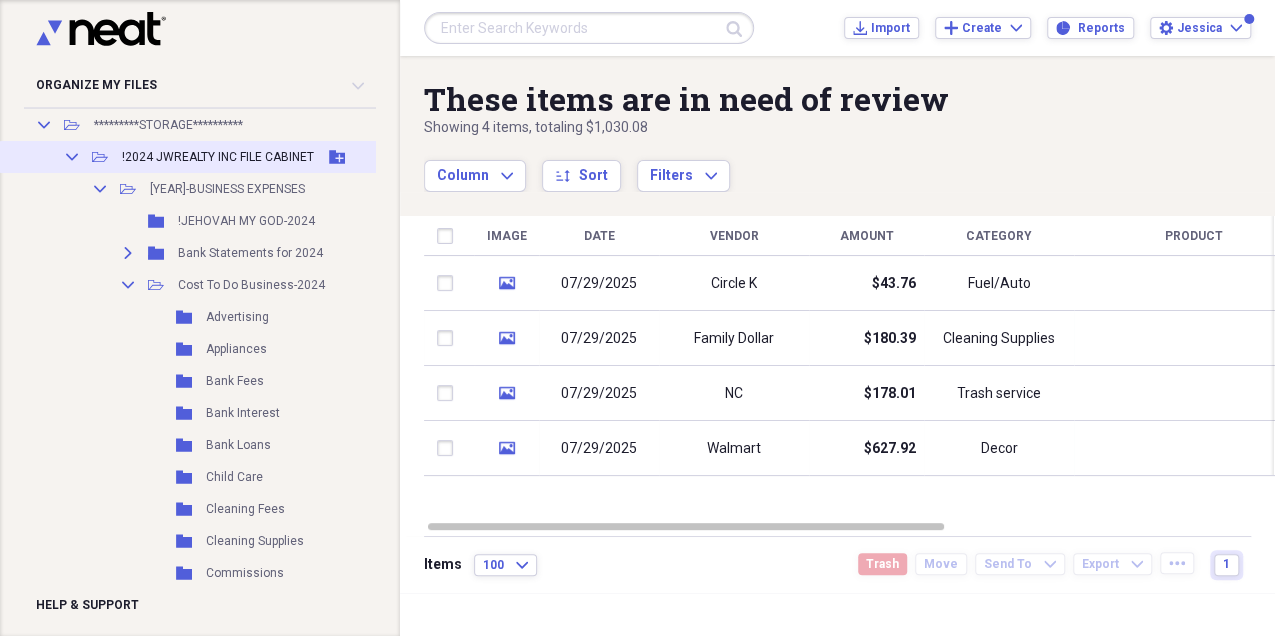 click on "Collapse" at bounding box center (72, 157) 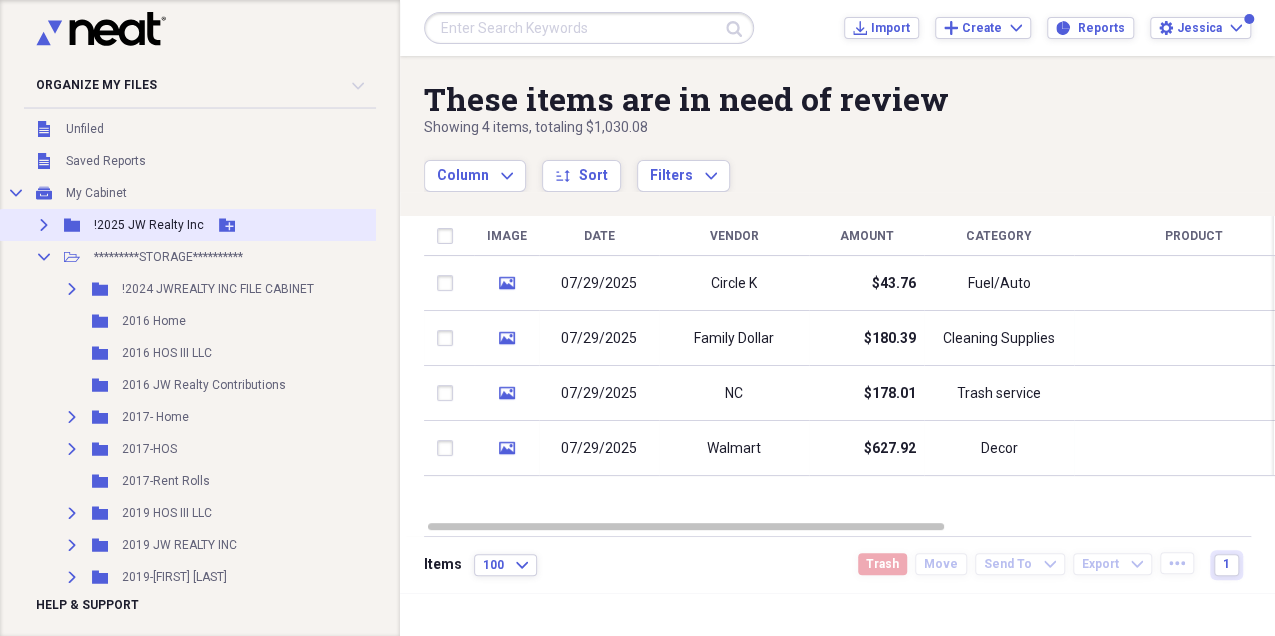 scroll, scrollTop: 66, scrollLeft: 0, axis: vertical 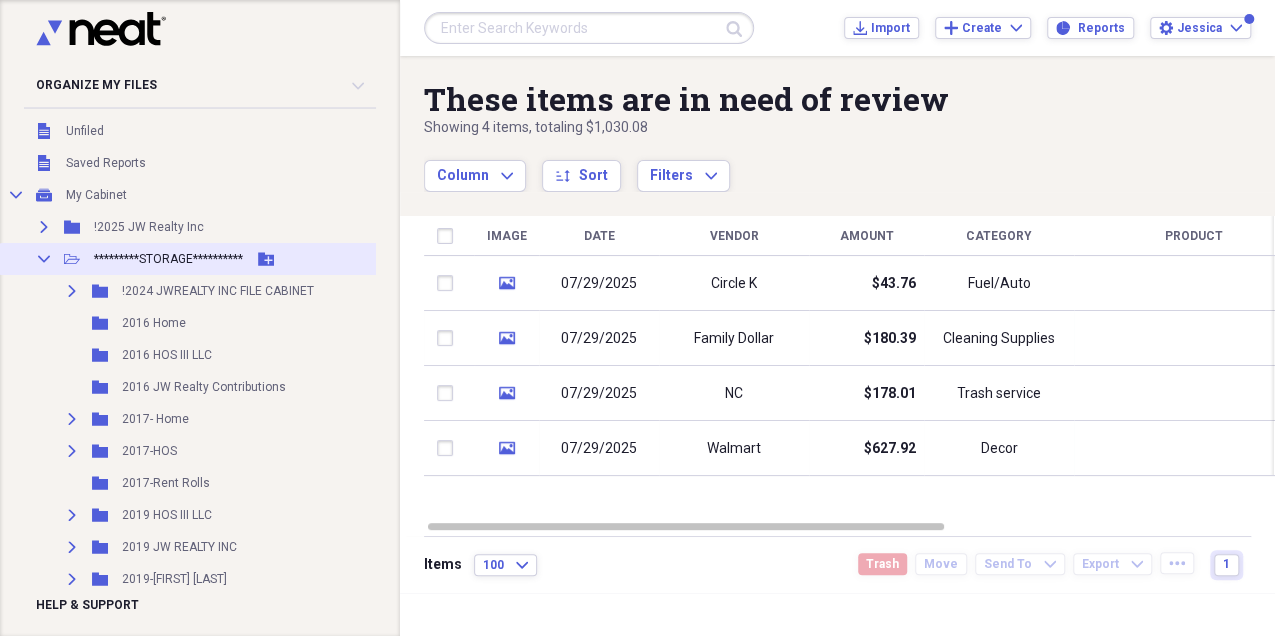 click on "Collapse" at bounding box center (44, 259) 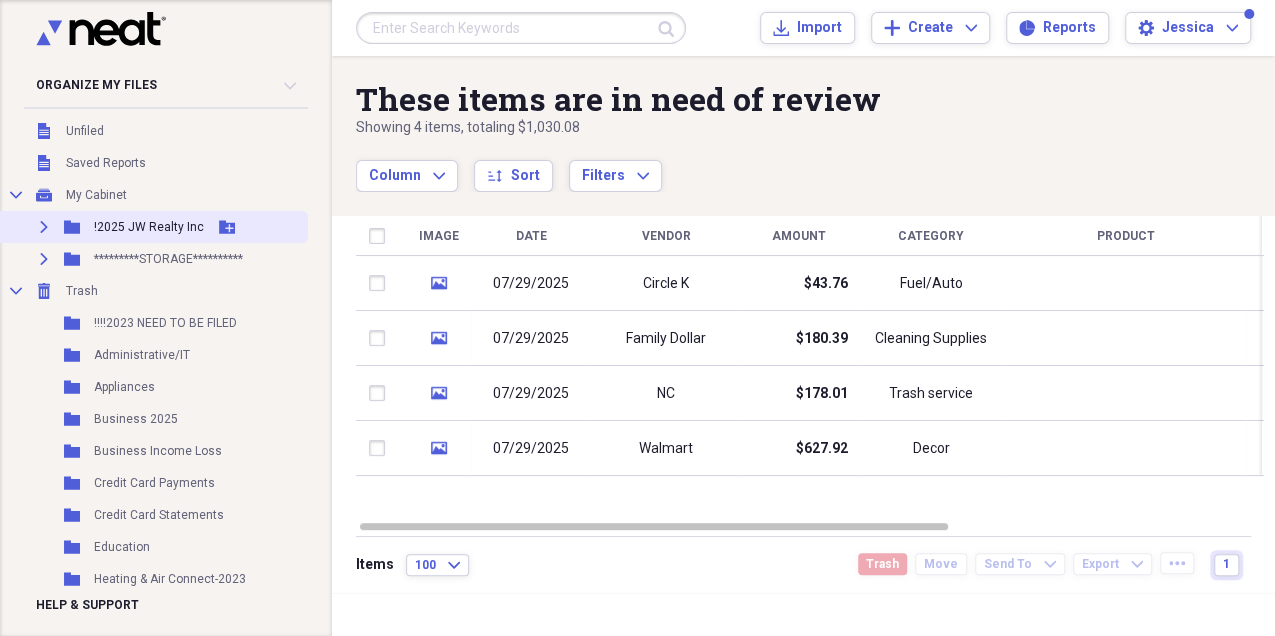 click on "Expand" at bounding box center (44, 227) 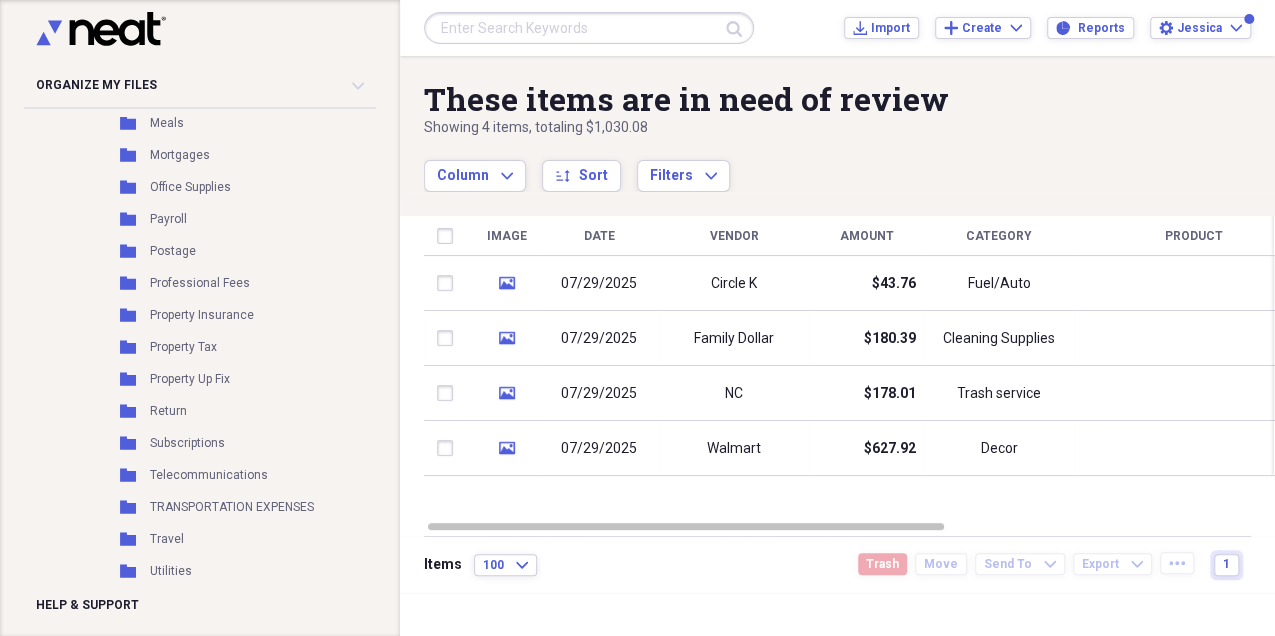 scroll, scrollTop: 866, scrollLeft: 0, axis: vertical 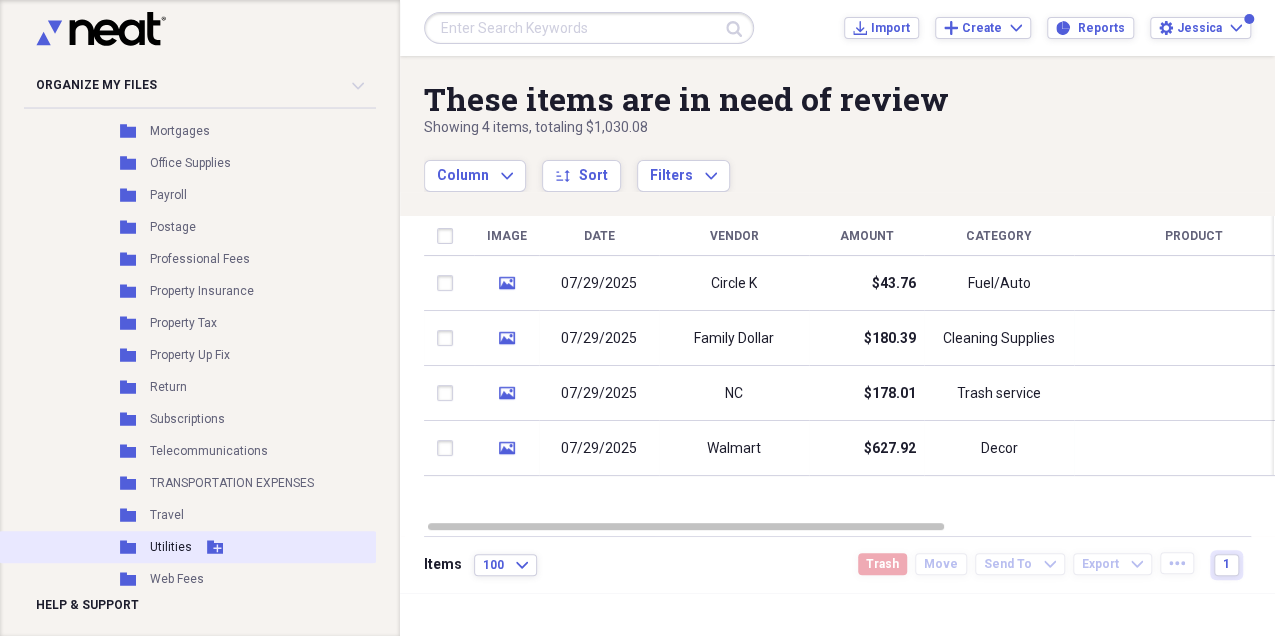 click on "Utilities" at bounding box center [171, 547] 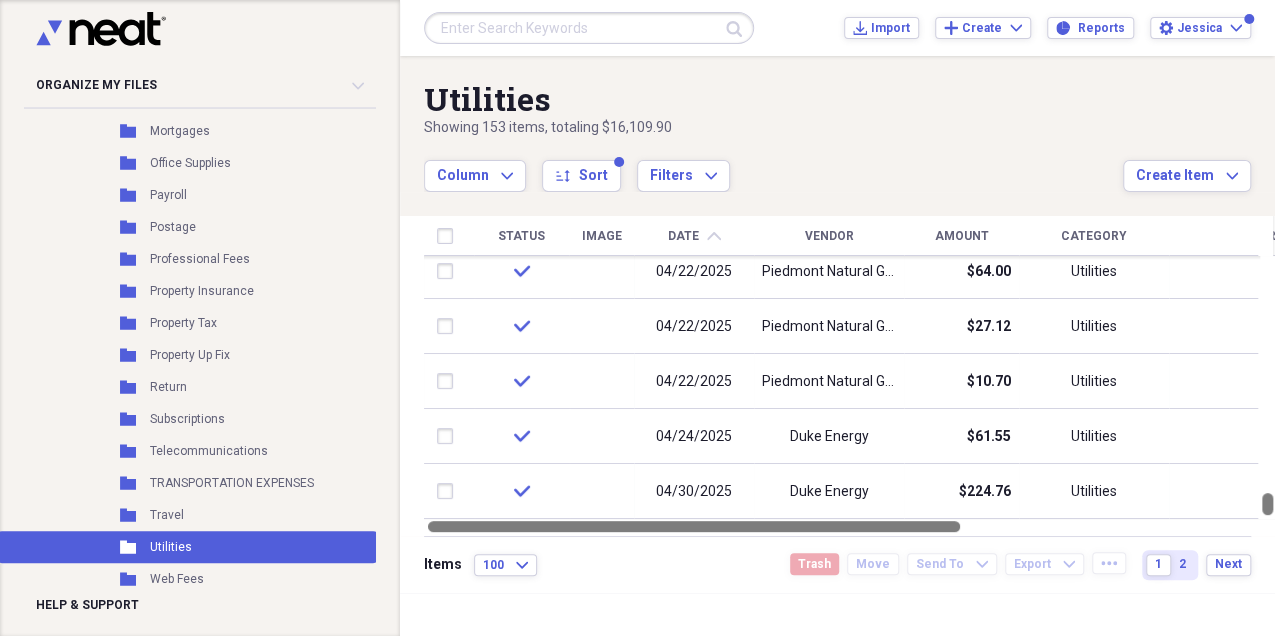 drag, startPoint x: 1268, startPoint y: 454, endPoint x: 1264, endPoint y: 530, distance: 76.105194 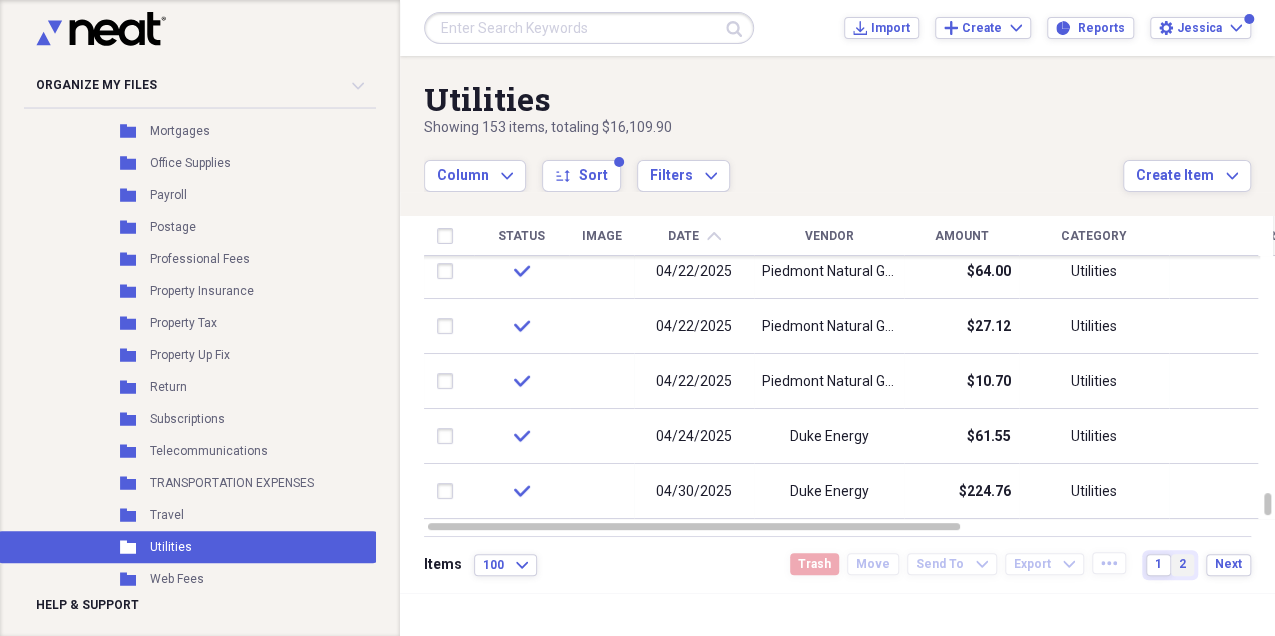 click on "2" at bounding box center (1182, 565) 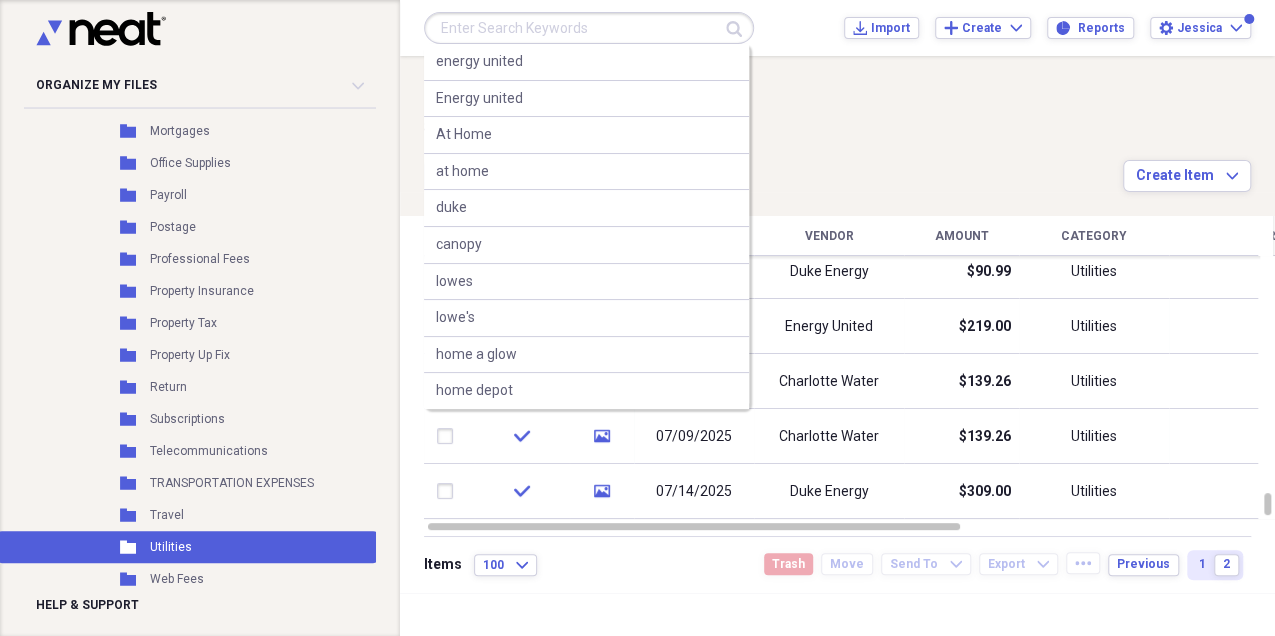 click at bounding box center (589, 28) 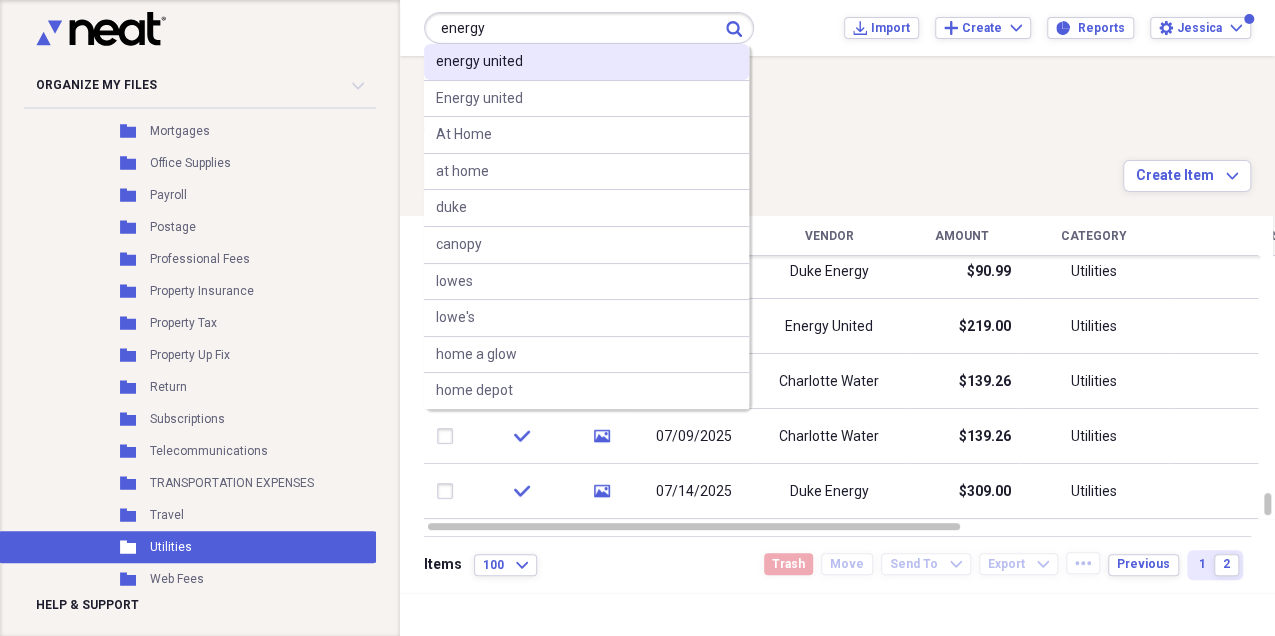 type on "energy" 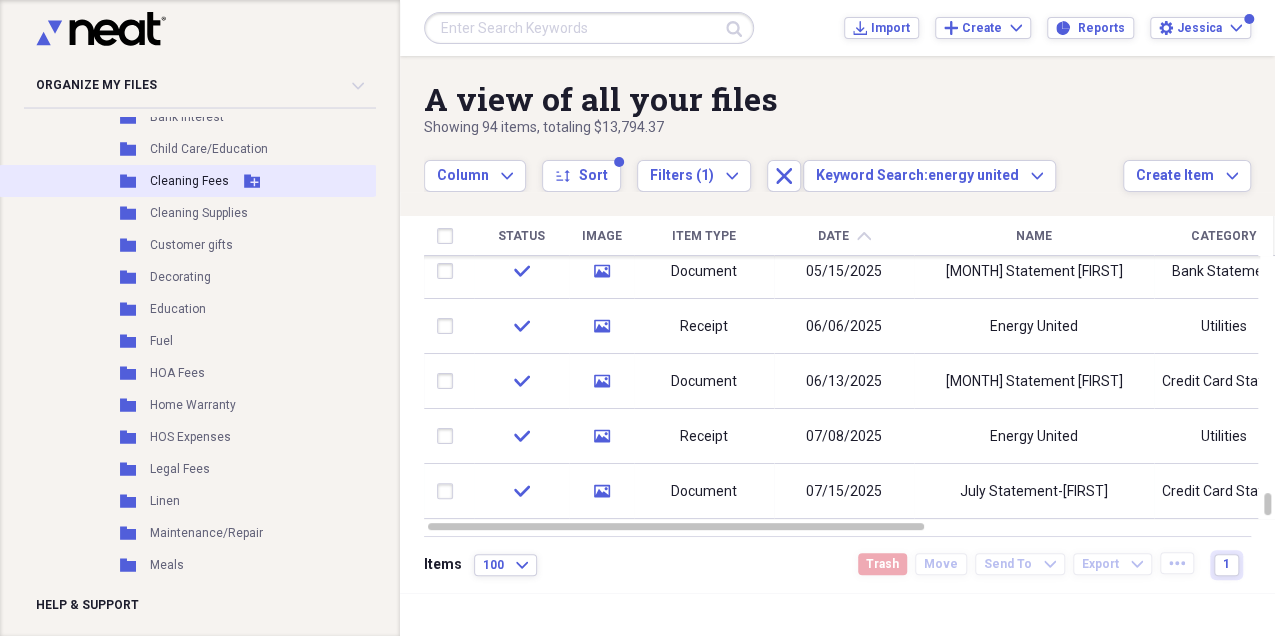 scroll, scrollTop: 0, scrollLeft: 0, axis: both 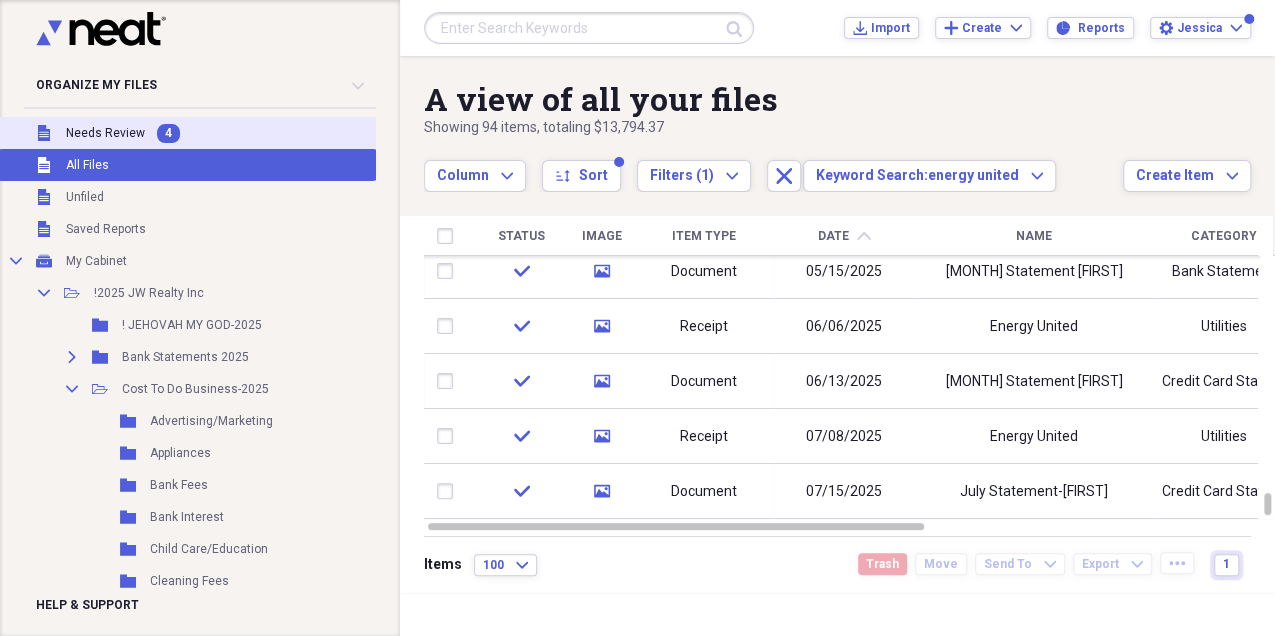 click on "4" at bounding box center [168, 133] 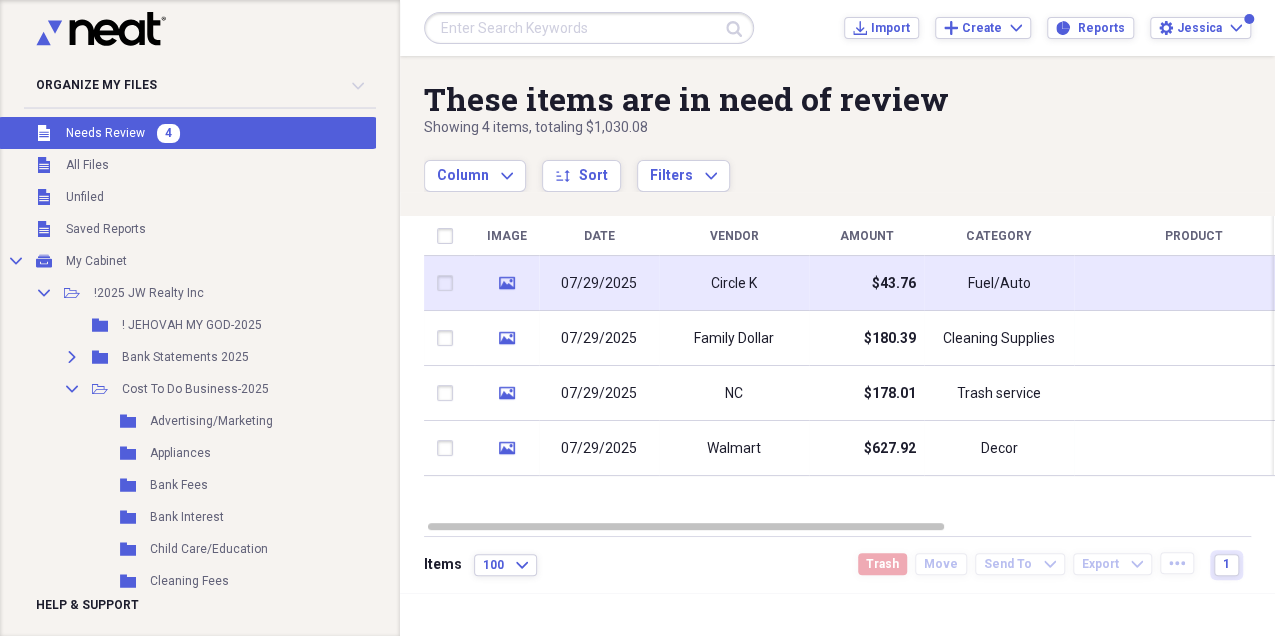 click on "Circle K" at bounding box center [734, 283] 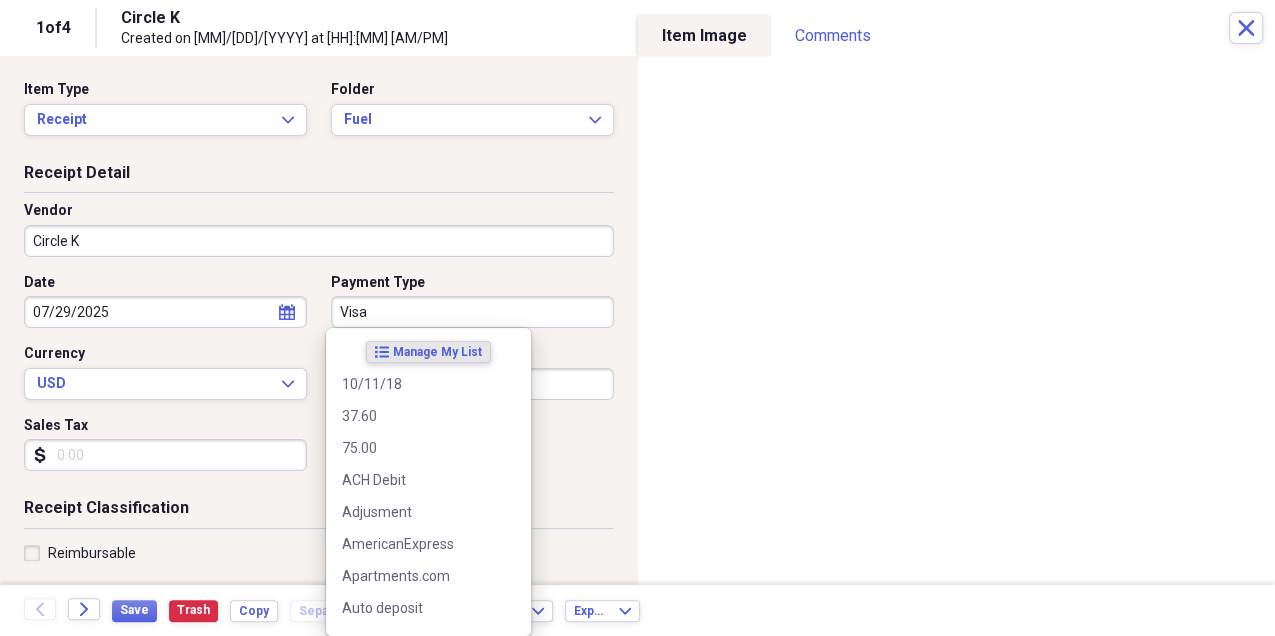 click on "Visa" at bounding box center (472, 312) 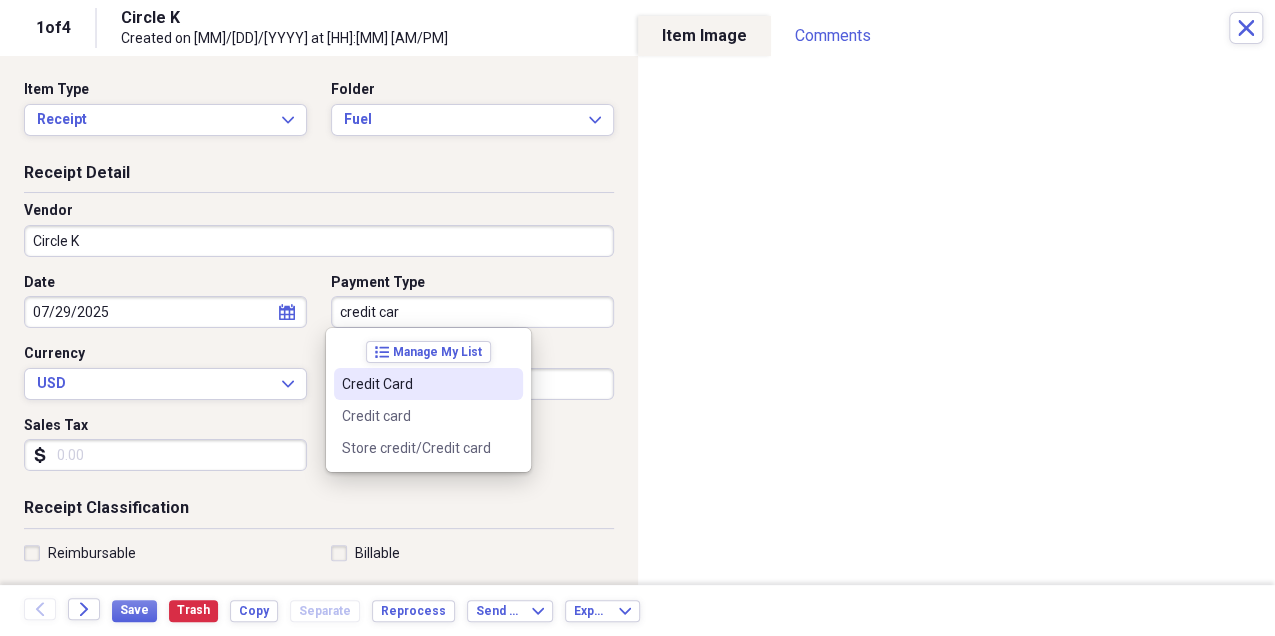 click on "Credit Card" at bounding box center (428, 384) 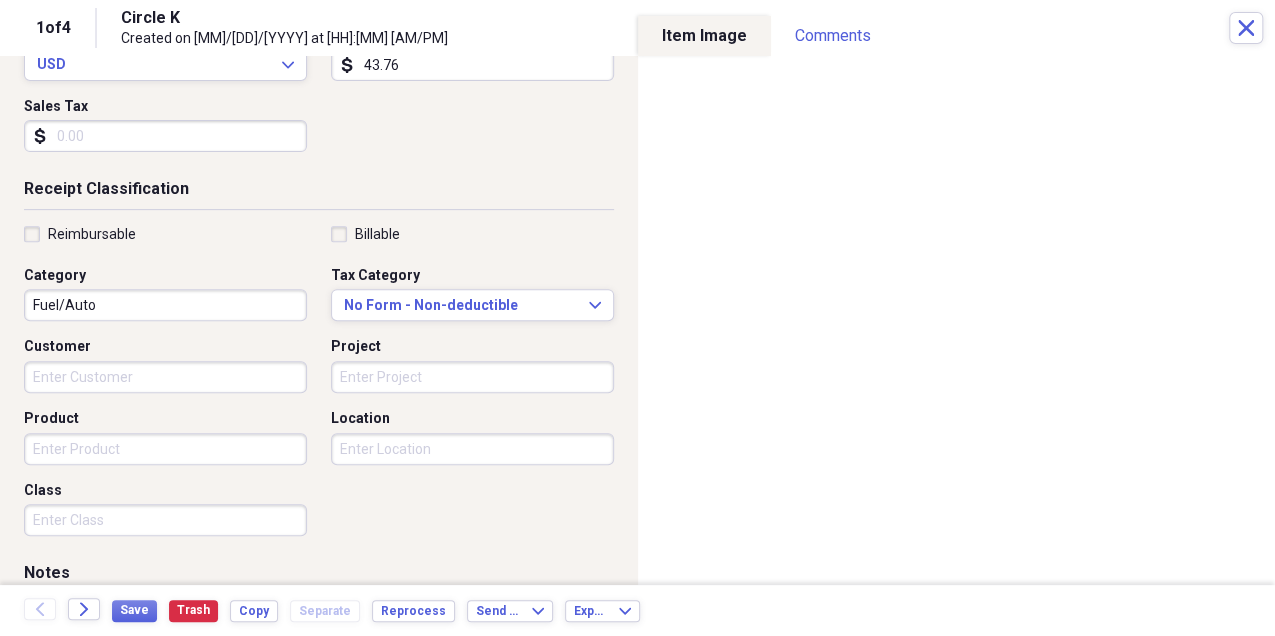 scroll, scrollTop: 333, scrollLeft: 0, axis: vertical 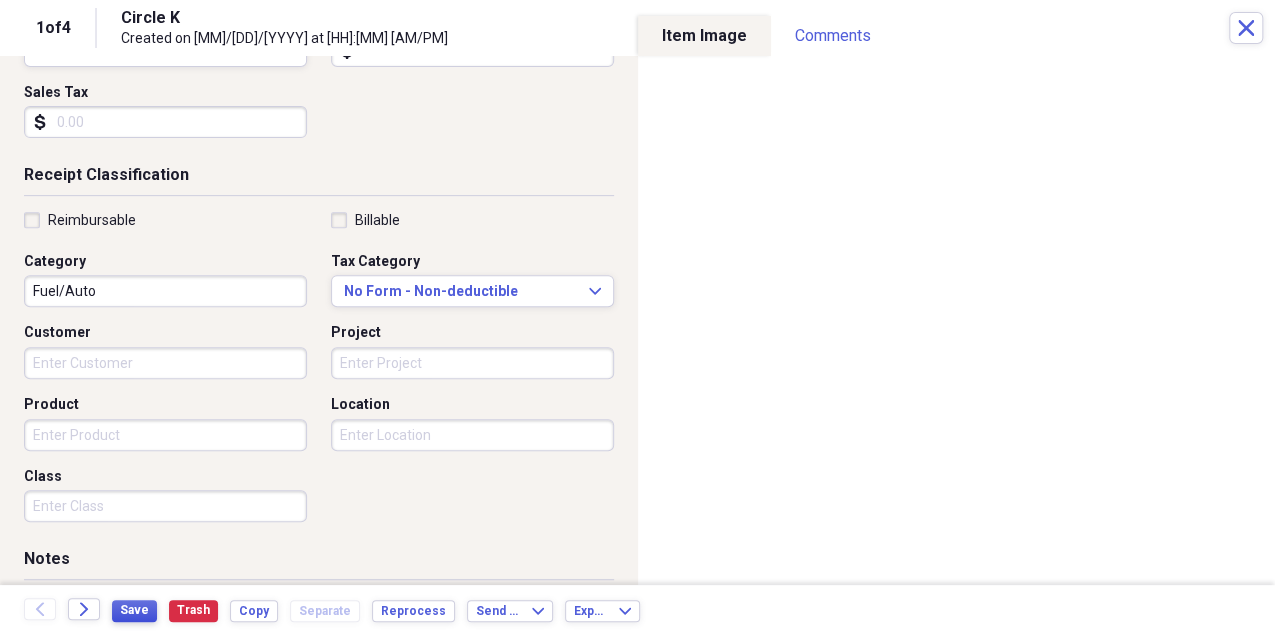 click on "Save" at bounding box center [134, 611] 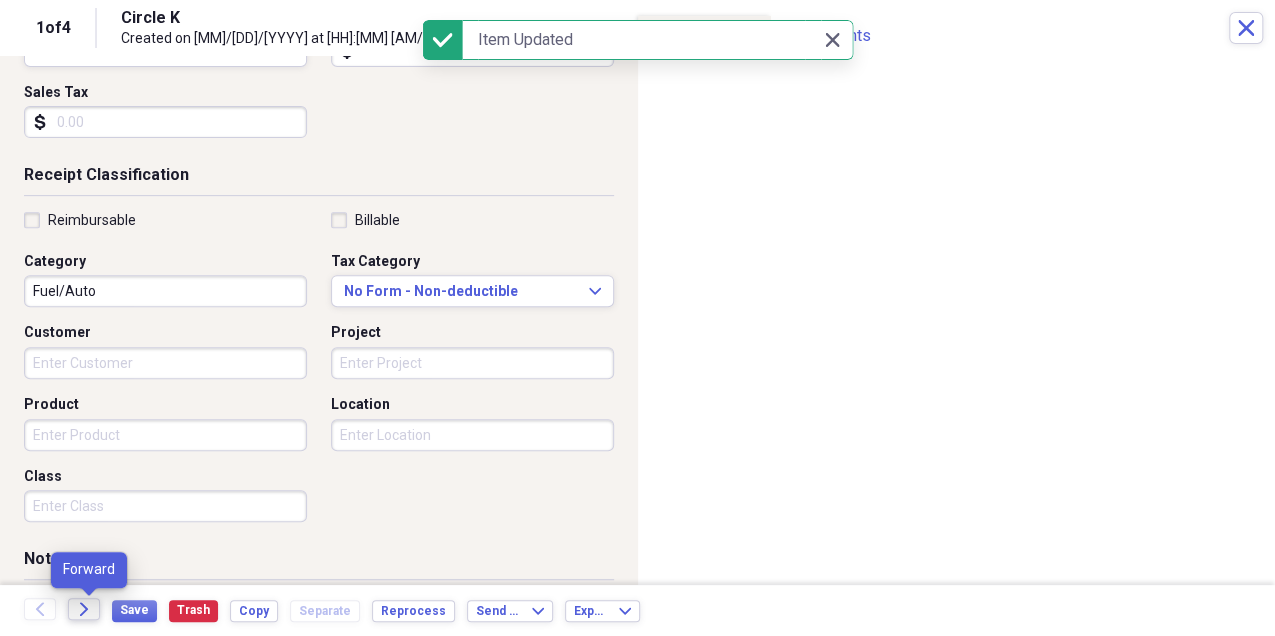 click on "Forward" at bounding box center (84, 609) 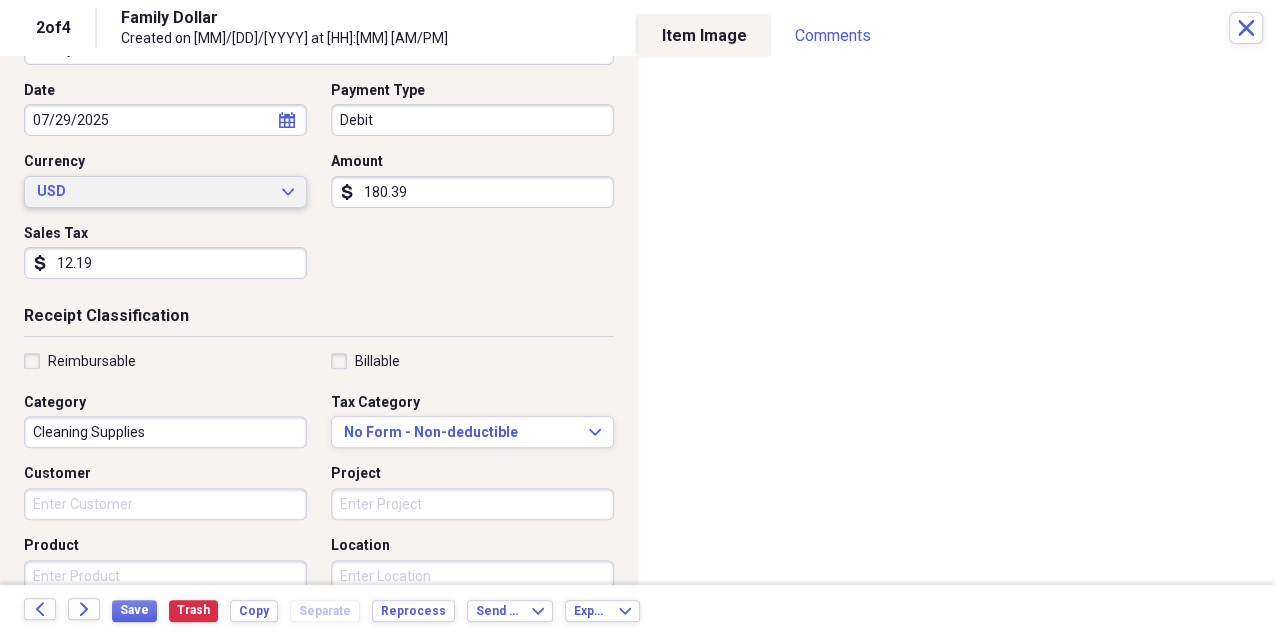 scroll, scrollTop: 200, scrollLeft: 0, axis: vertical 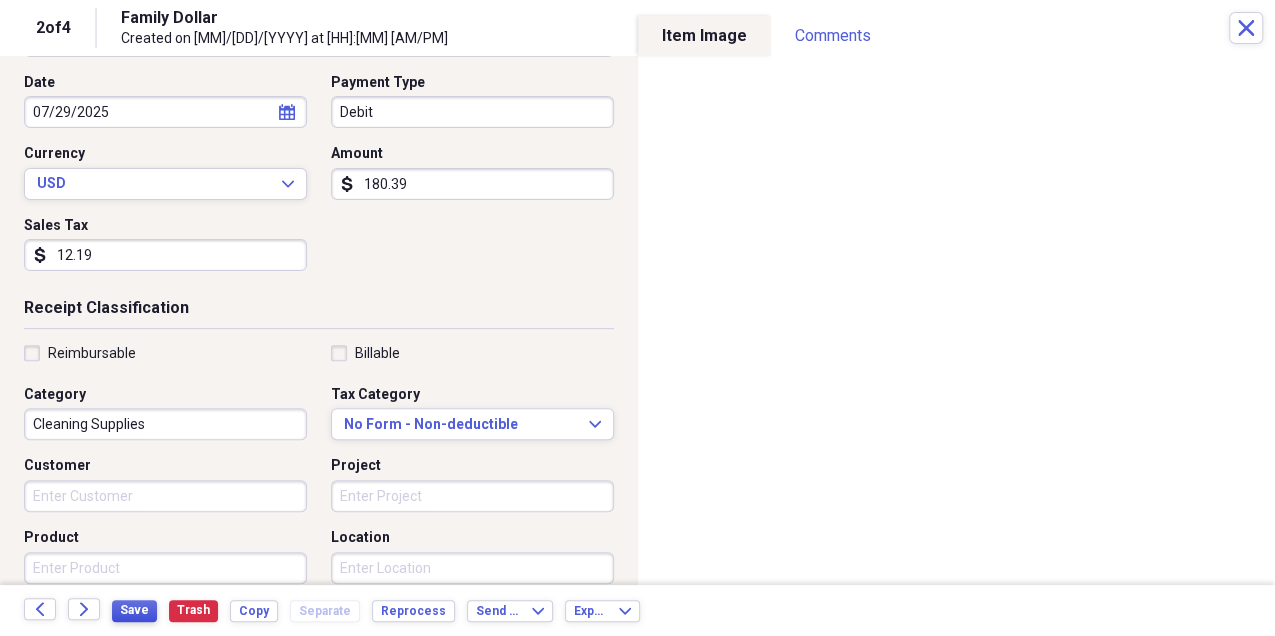 click on "Save" at bounding box center [134, 610] 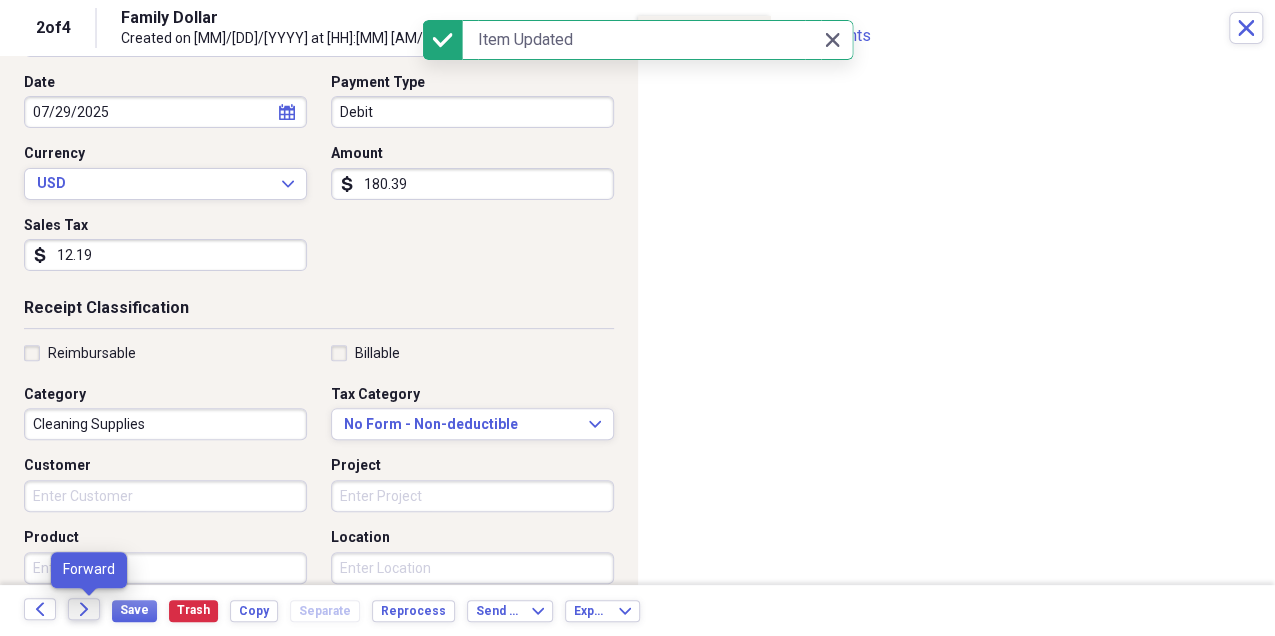 click 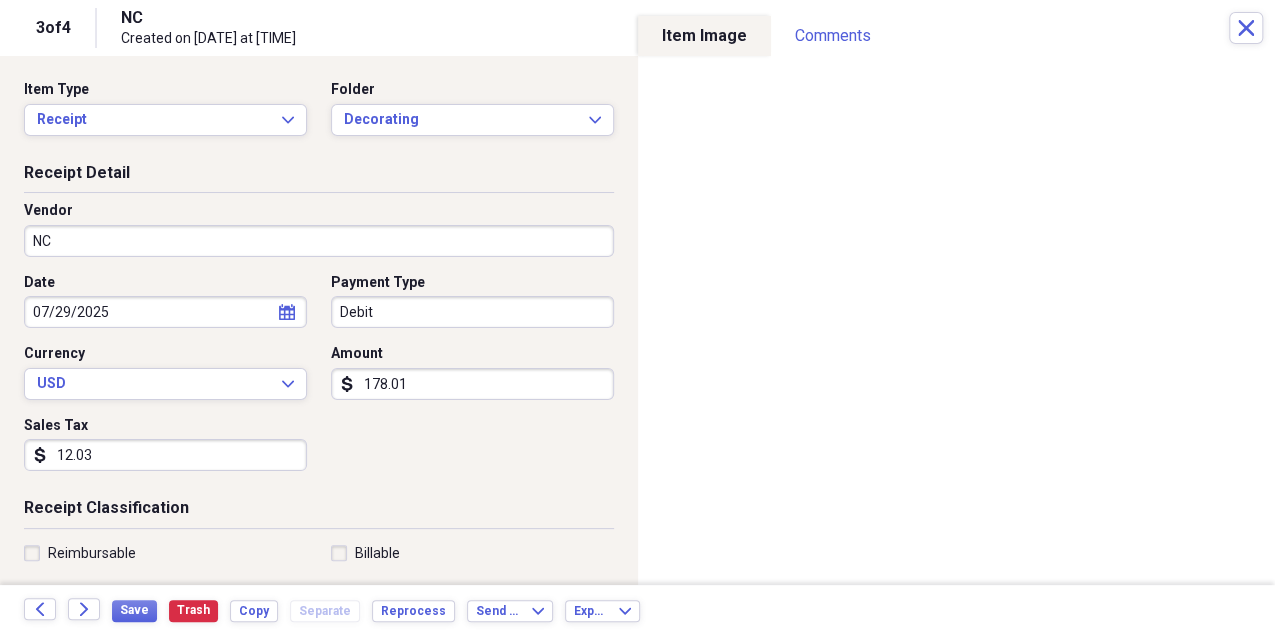 click on "NC" at bounding box center (319, 241) 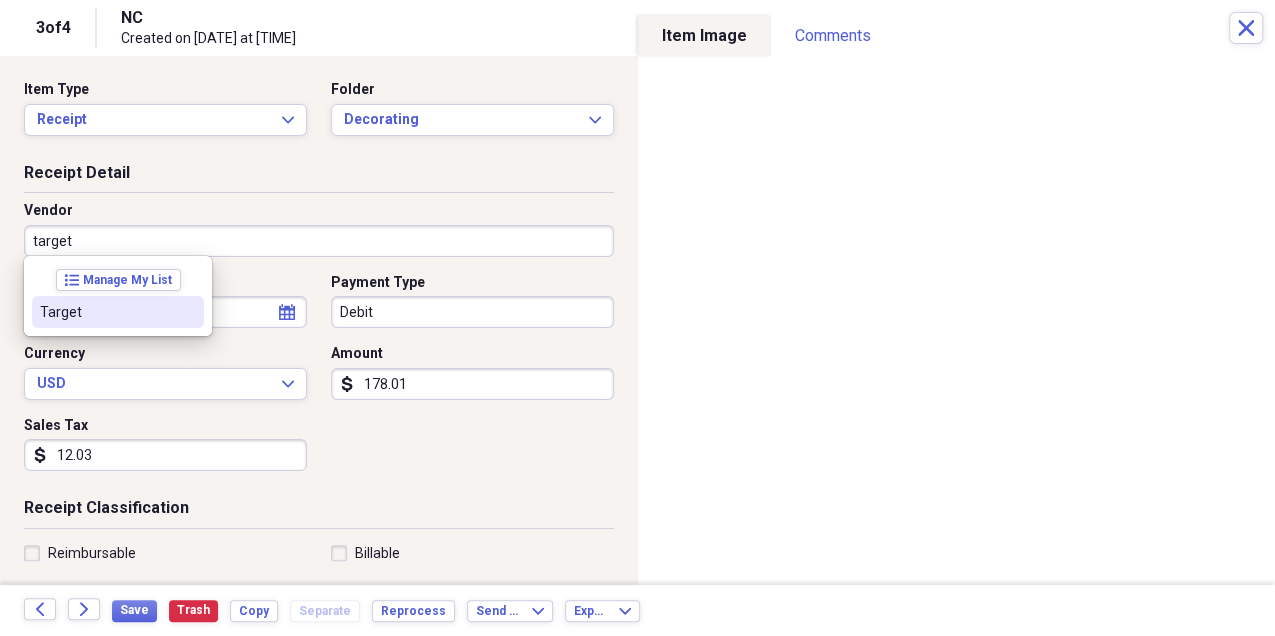 click on "Target" at bounding box center (106, 312) 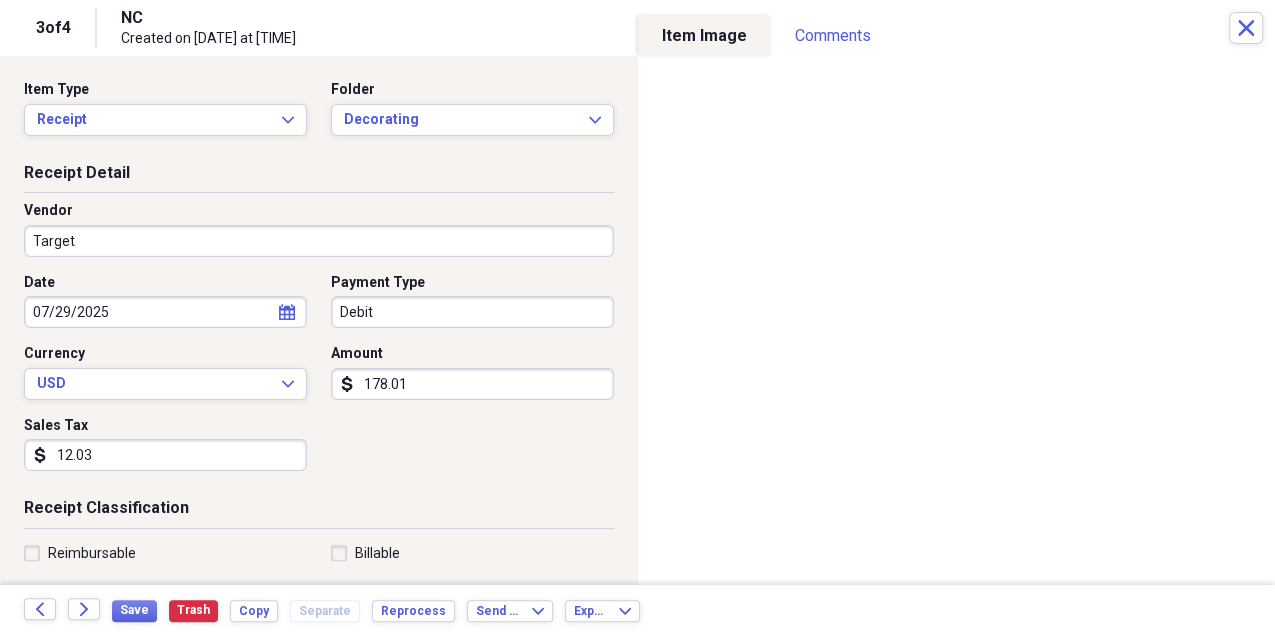 type on "Linen" 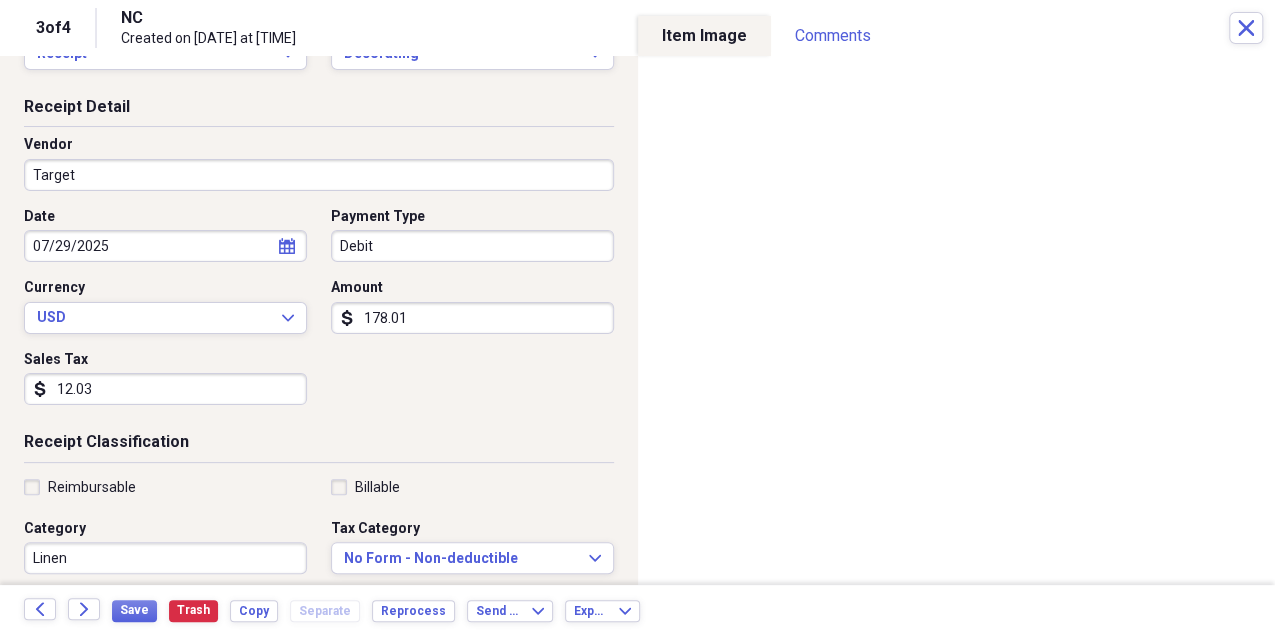 scroll, scrollTop: 0, scrollLeft: 0, axis: both 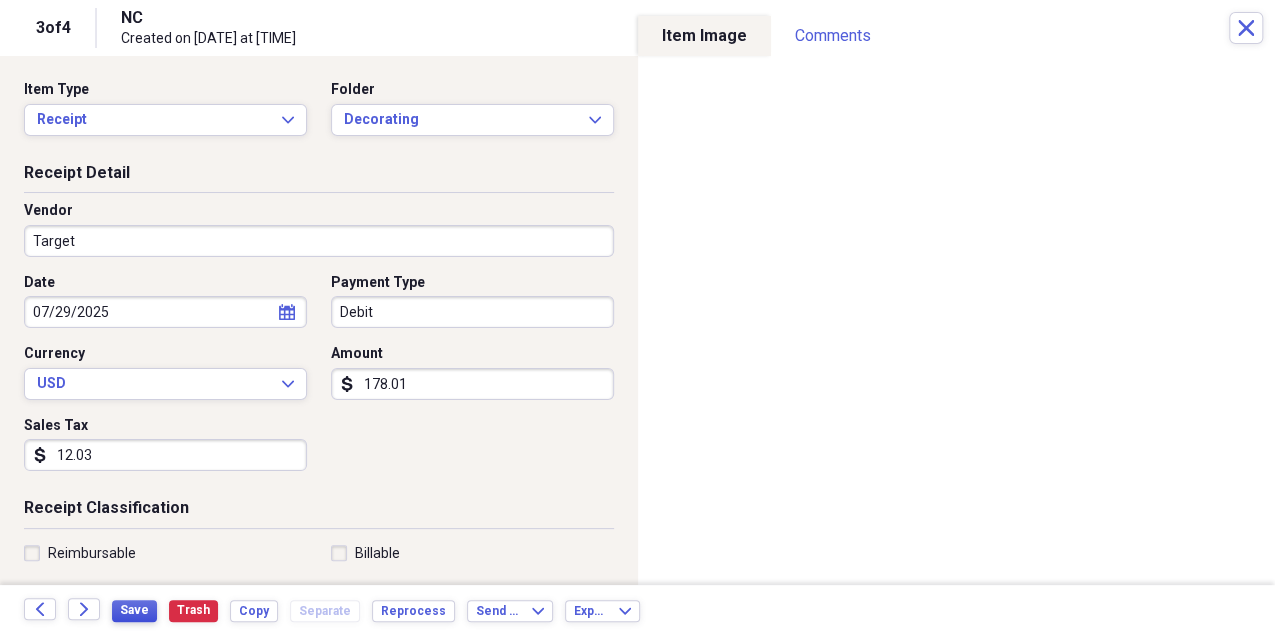 click on "Save" at bounding box center [134, 610] 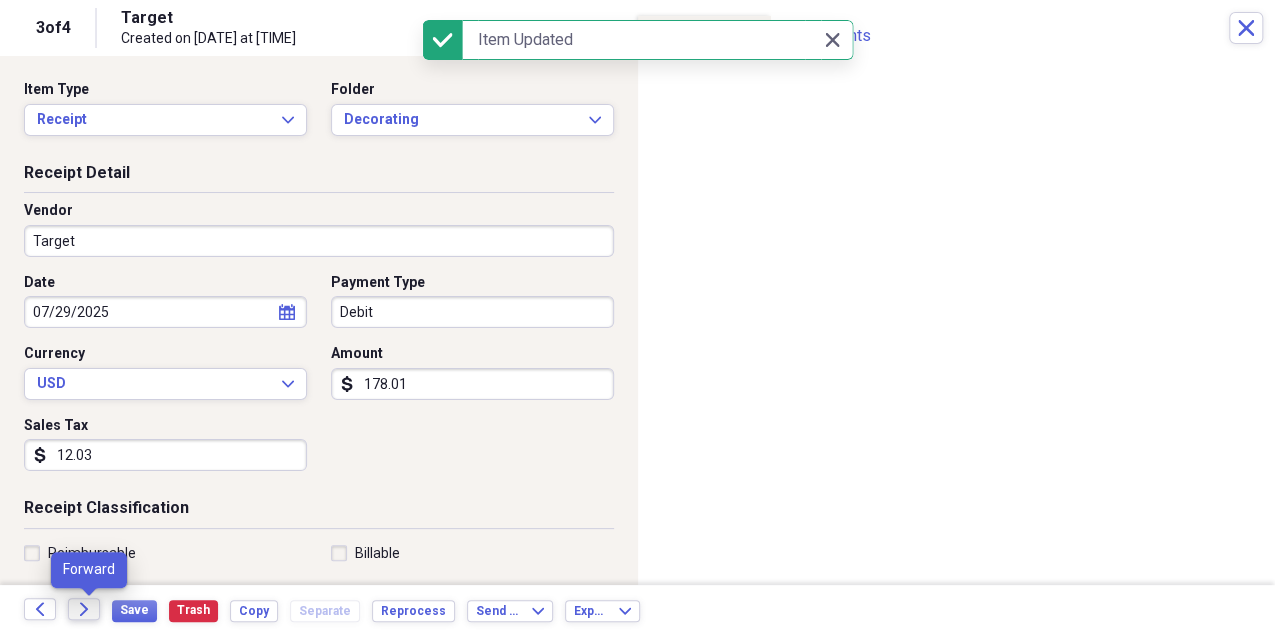 click on "Forward" at bounding box center [84, 609] 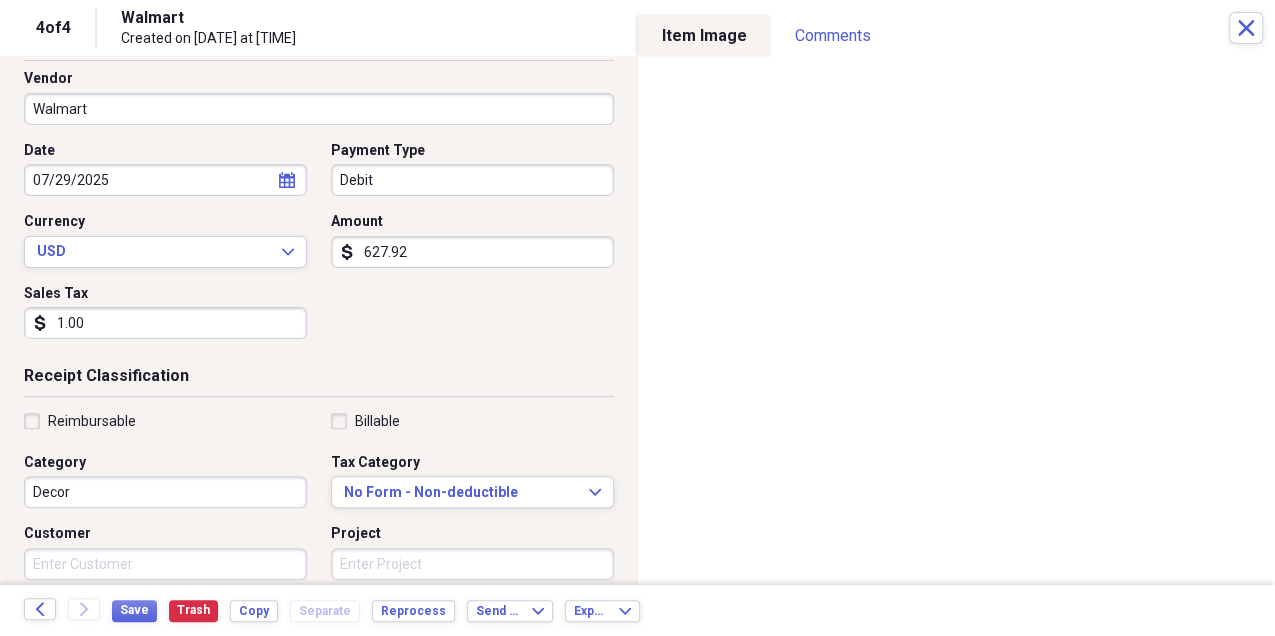 scroll, scrollTop: 133, scrollLeft: 0, axis: vertical 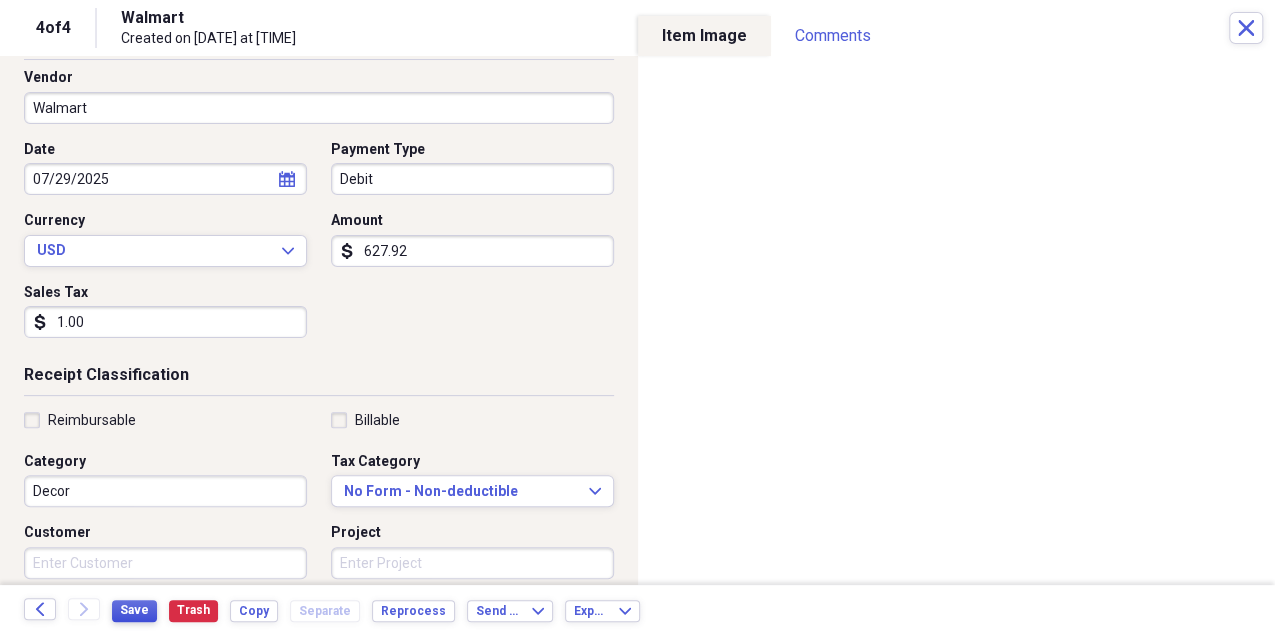 click on "Save" at bounding box center (134, 610) 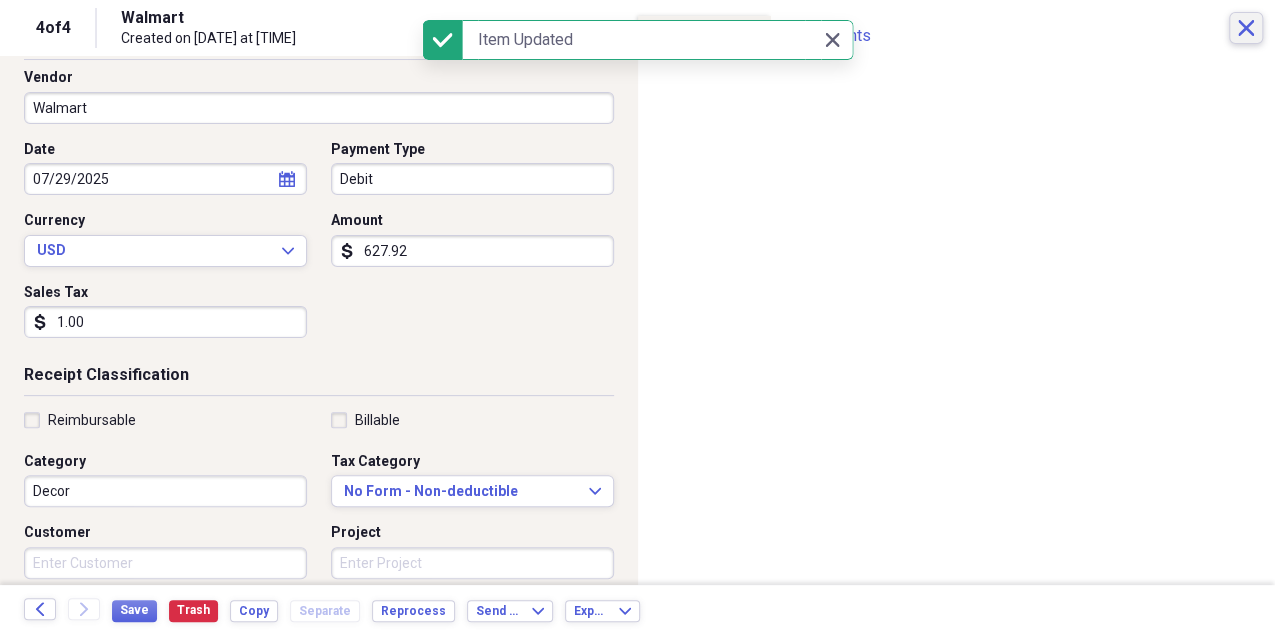 click on "Close" at bounding box center (1246, 28) 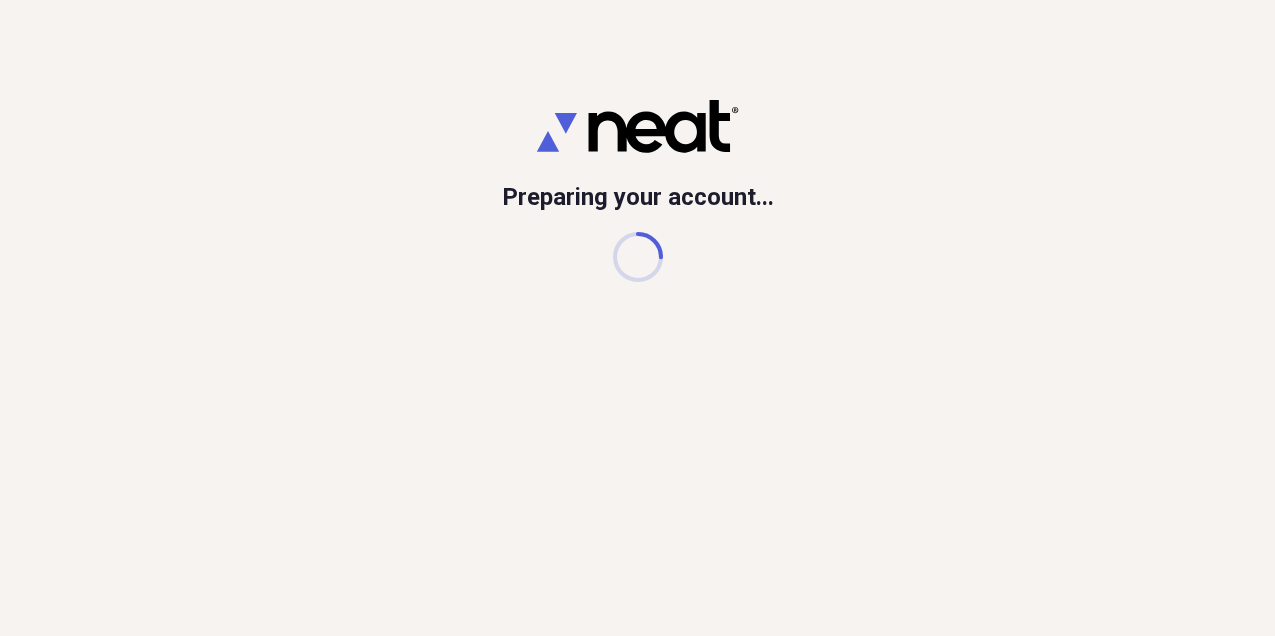 scroll, scrollTop: 0, scrollLeft: 0, axis: both 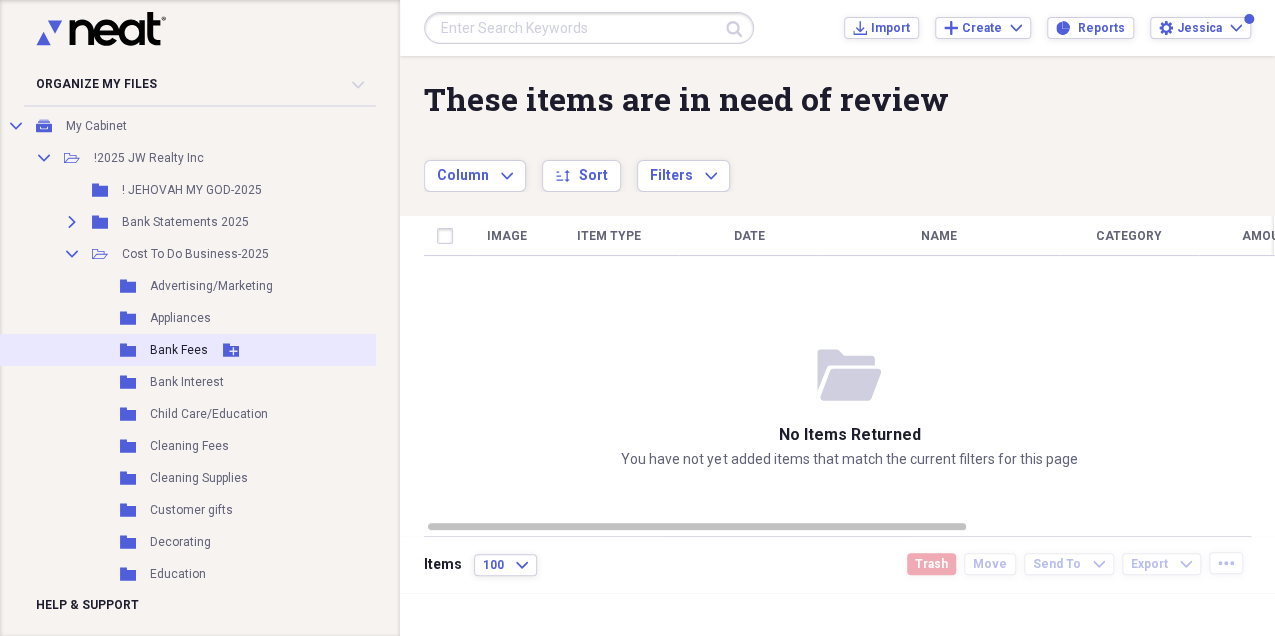 click on "Folder Bank Fees Add Folder" at bounding box center (187, 350) 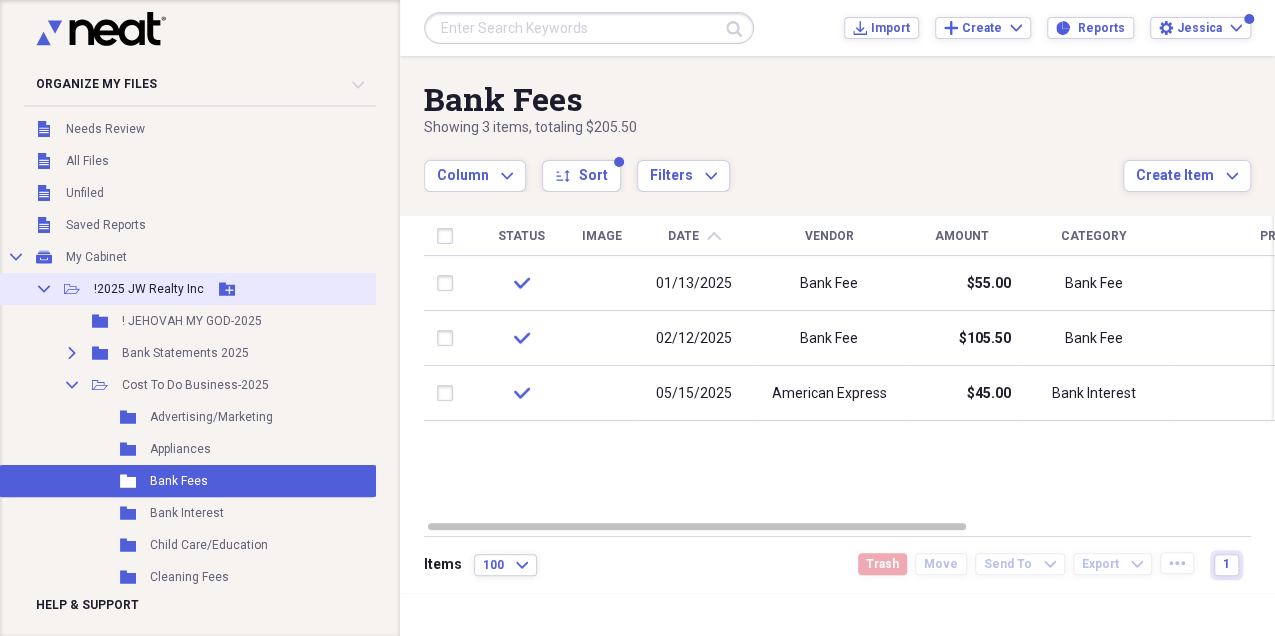 scroll, scrollTop: 0, scrollLeft: 0, axis: both 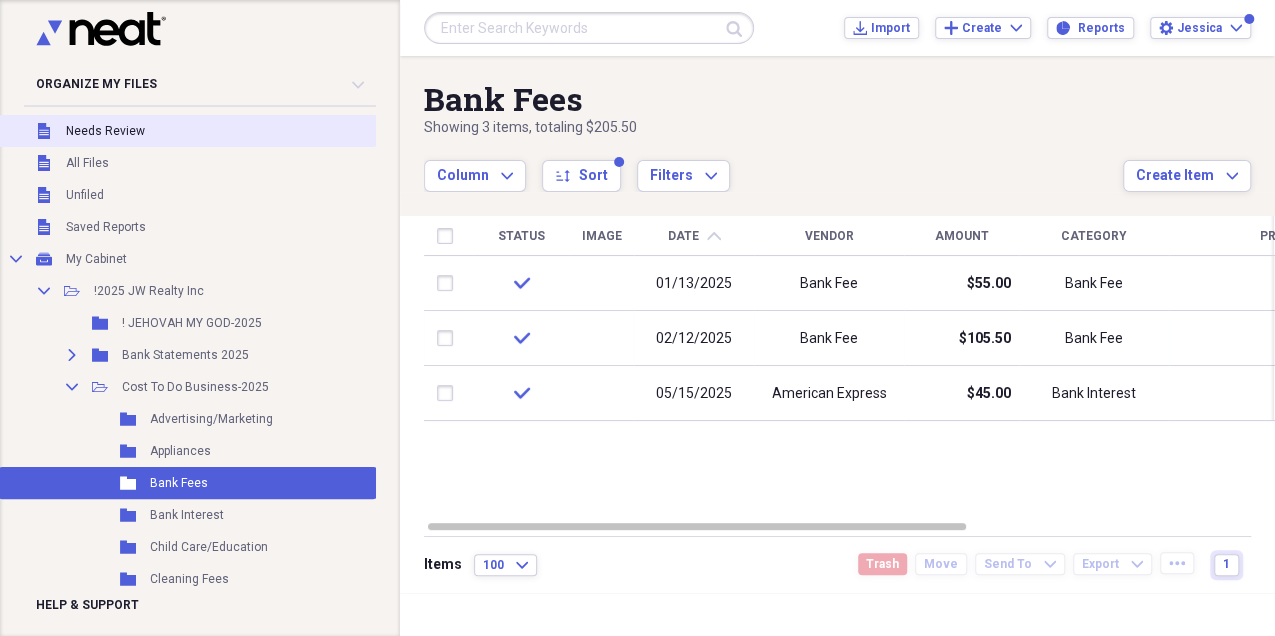 click on "Unfiled Needs Review" at bounding box center [187, 131] 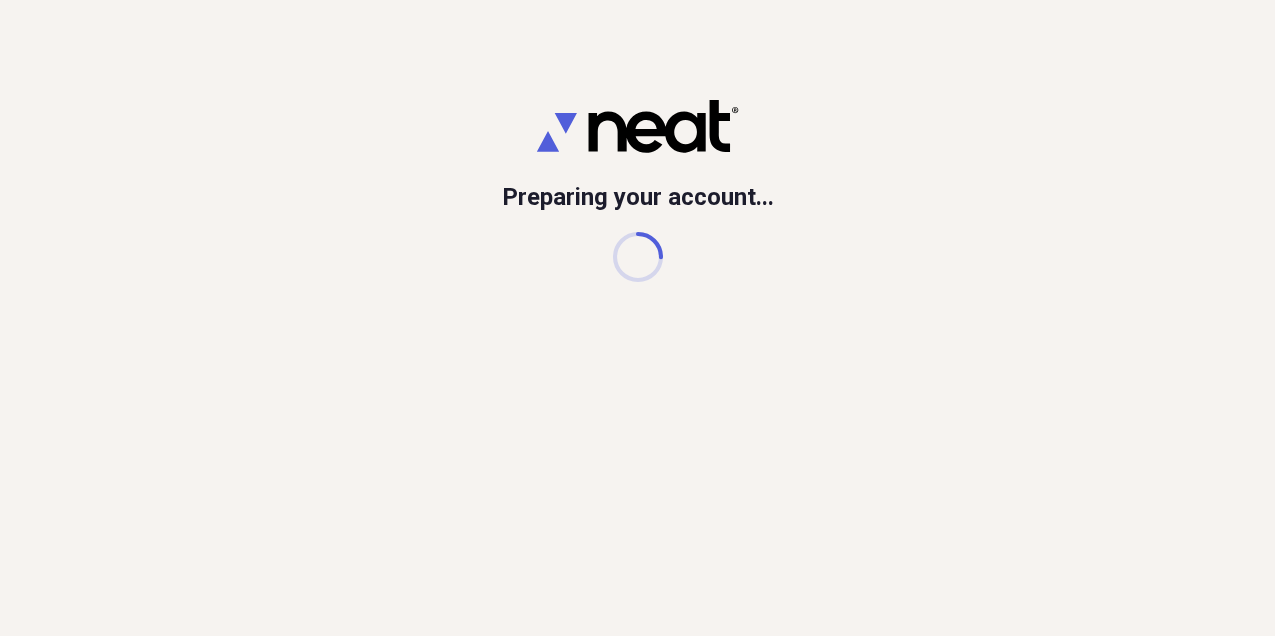 scroll, scrollTop: 0, scrollLeft: 0, axis: both 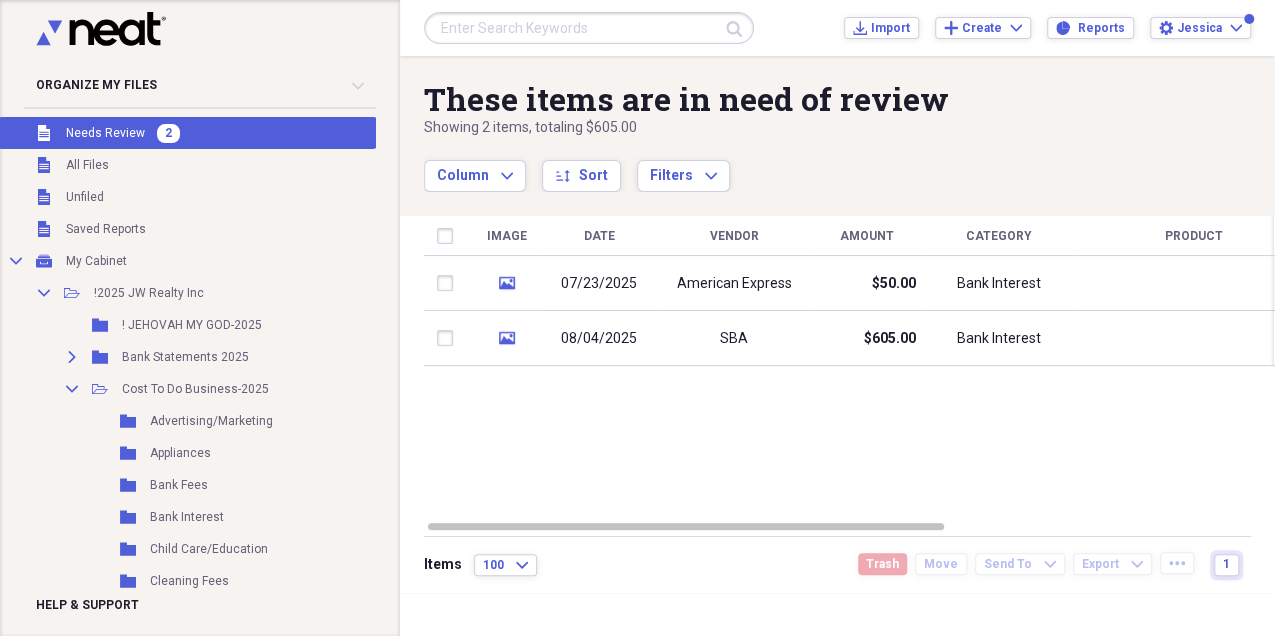click at bounding box center [589, 28] 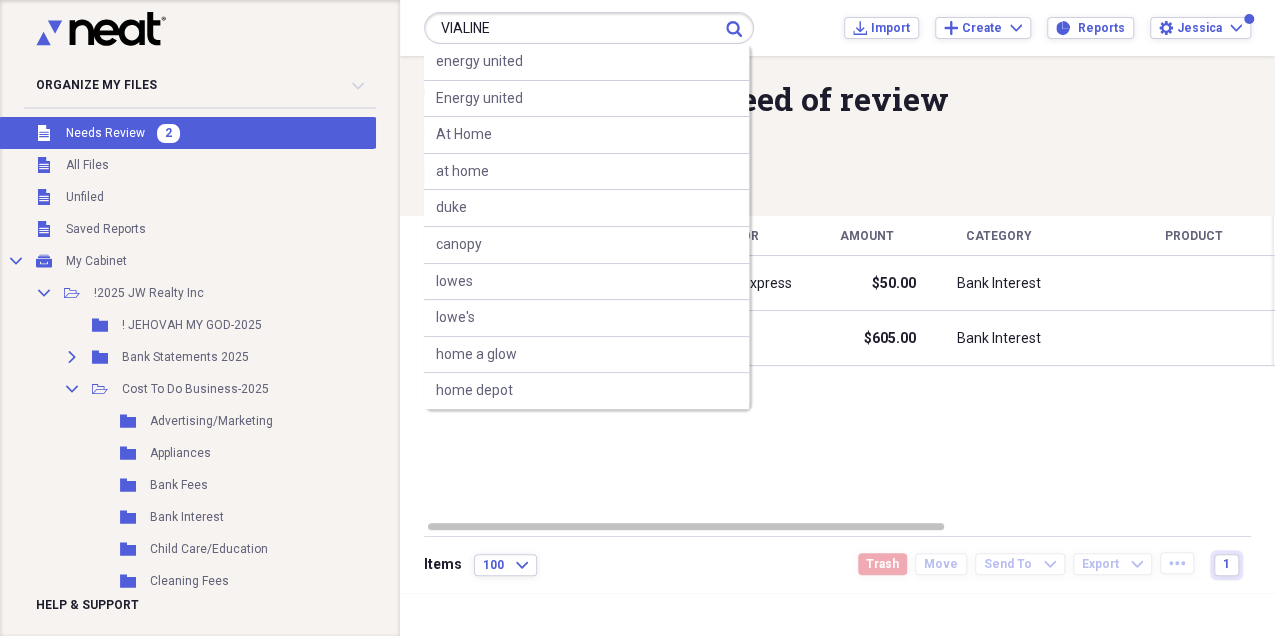 type on "VIALINE" 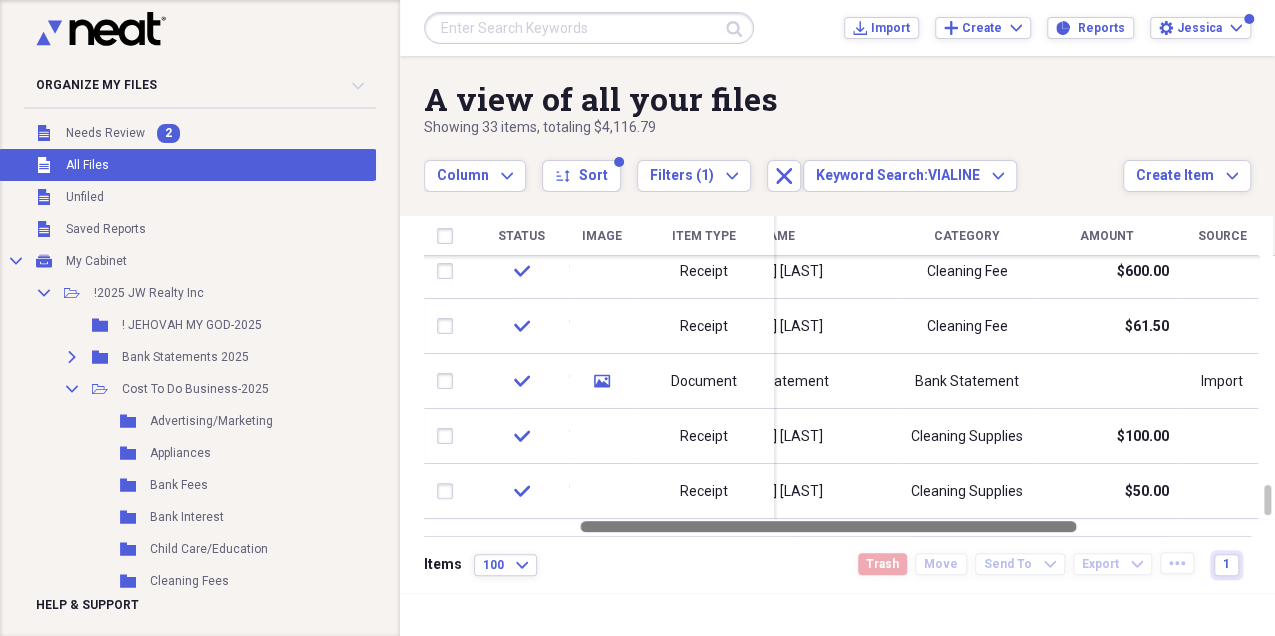 drag, startPoint x: 882, startPoint y: 527, endPoint x: 1034, endPoint y: 519, distance: 152.21039 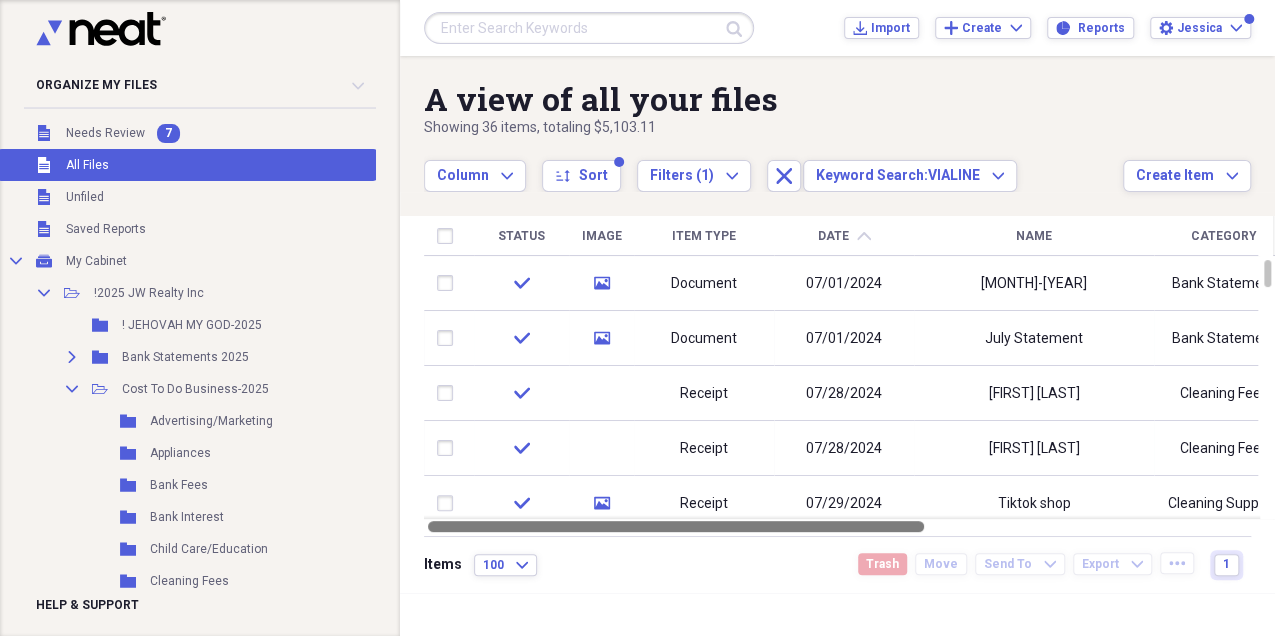 drag, startPoint x: 725, startPoint y: 528, endPoint x: 478, endPoint y: 527, distance: 247.00203 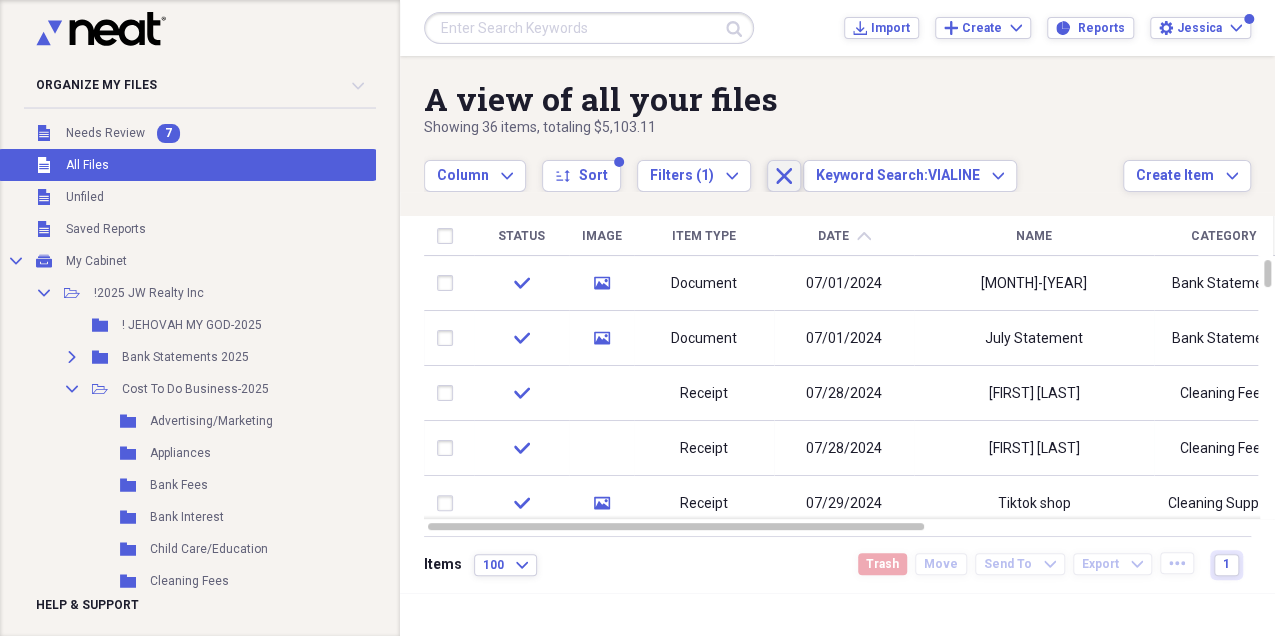 click 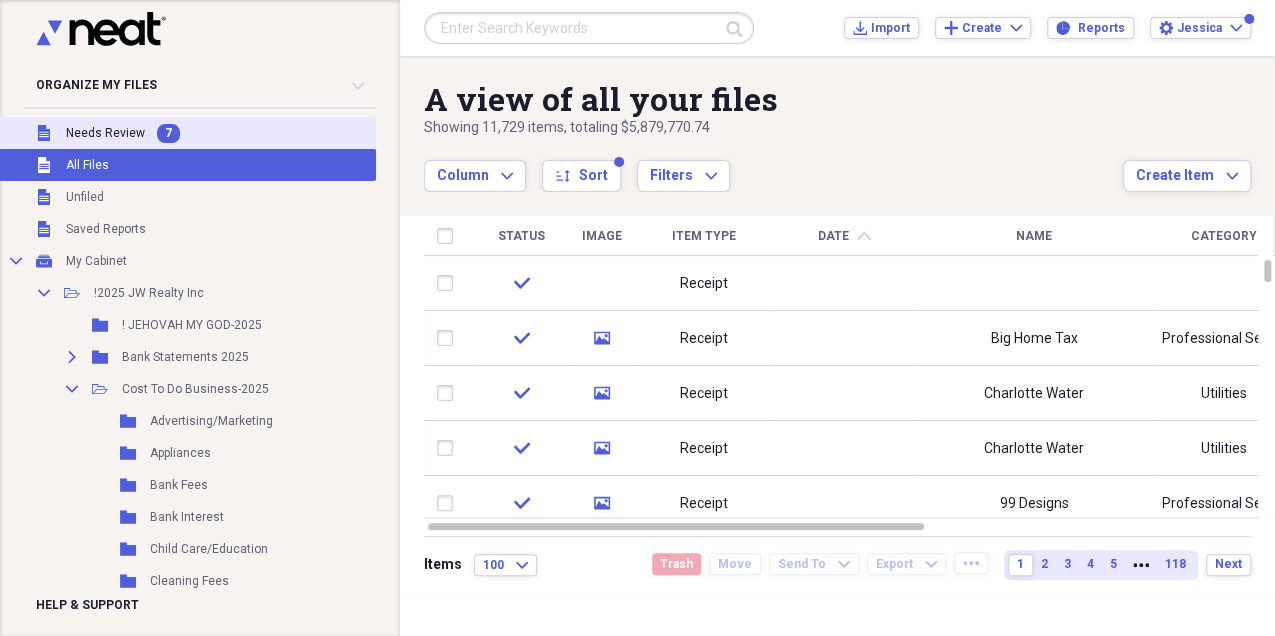 click on "Unfiled Needs Review 7" at bounding box center (187, 133) 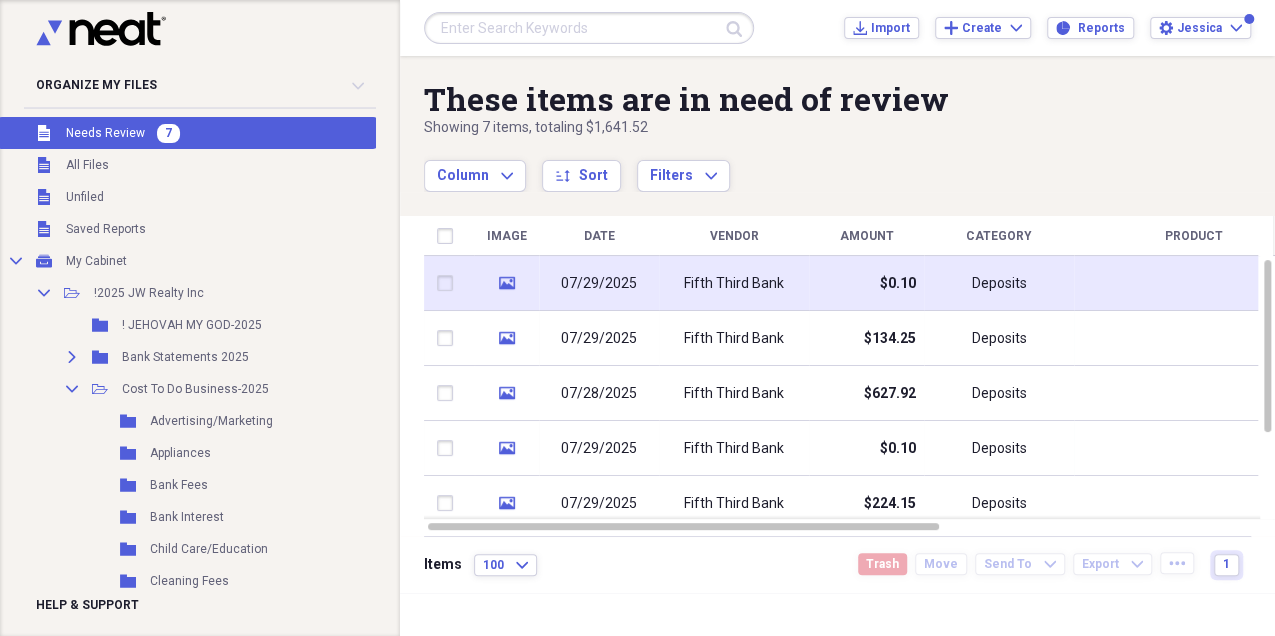 click on "07/29/2025" at bounding box center [599, 283] 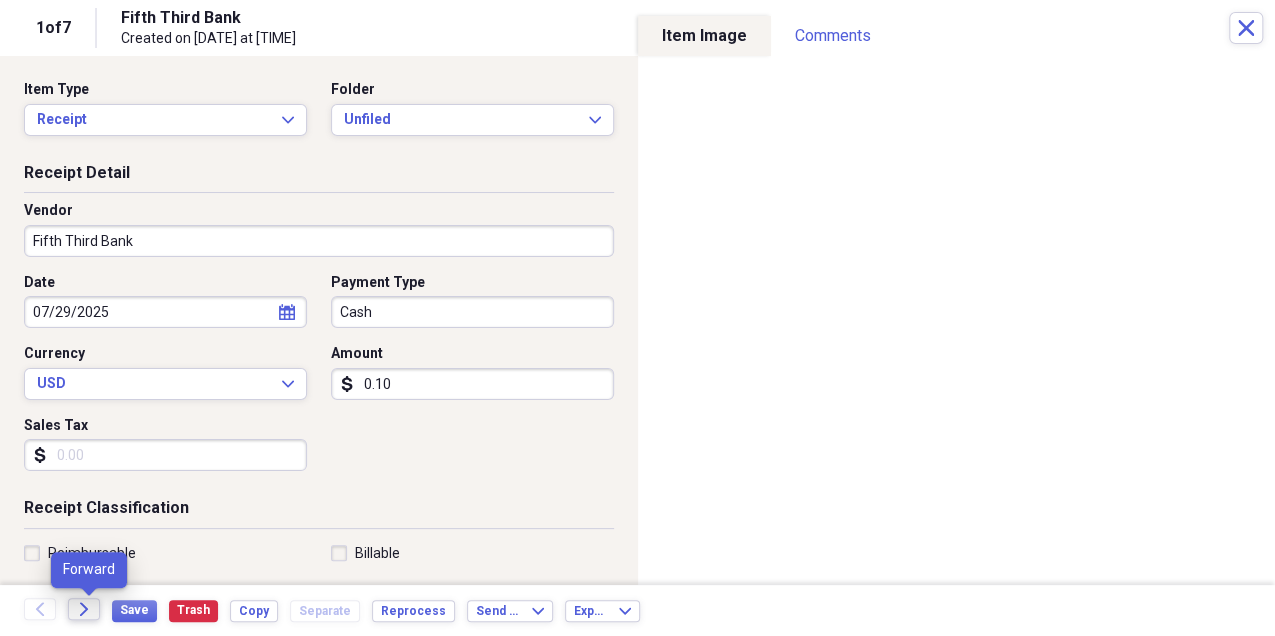 click on "Forward" at bounding box center [84, 609] 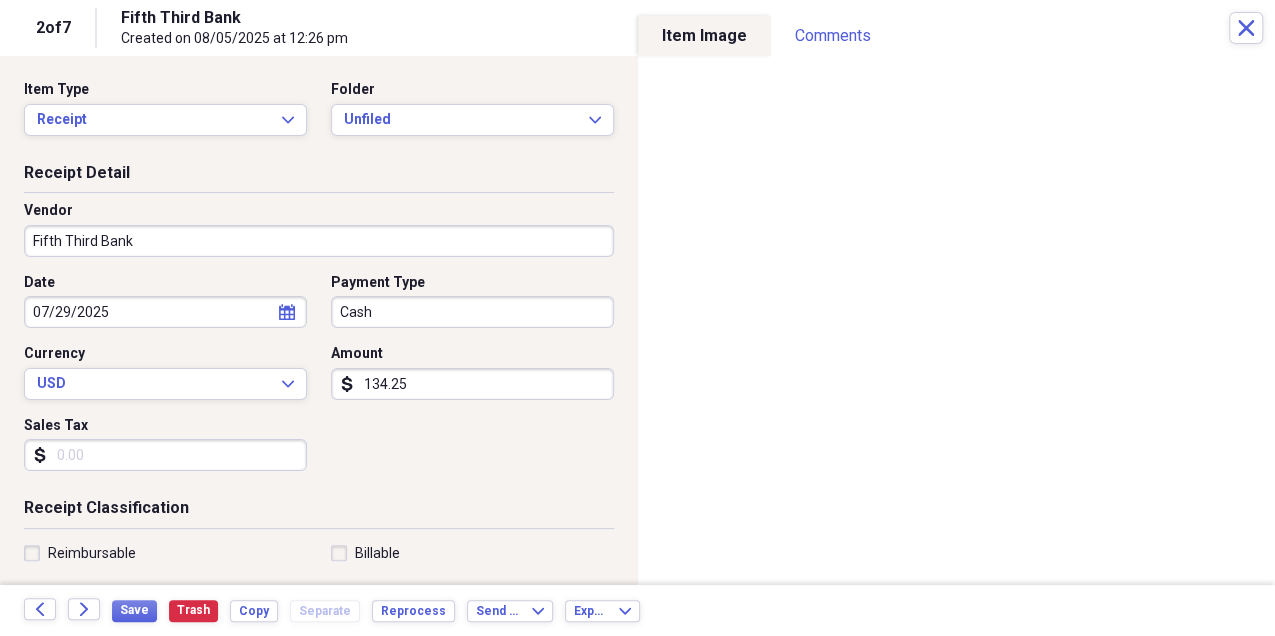 click on "Fifth Third Bank" at bounding box center [319, 241] 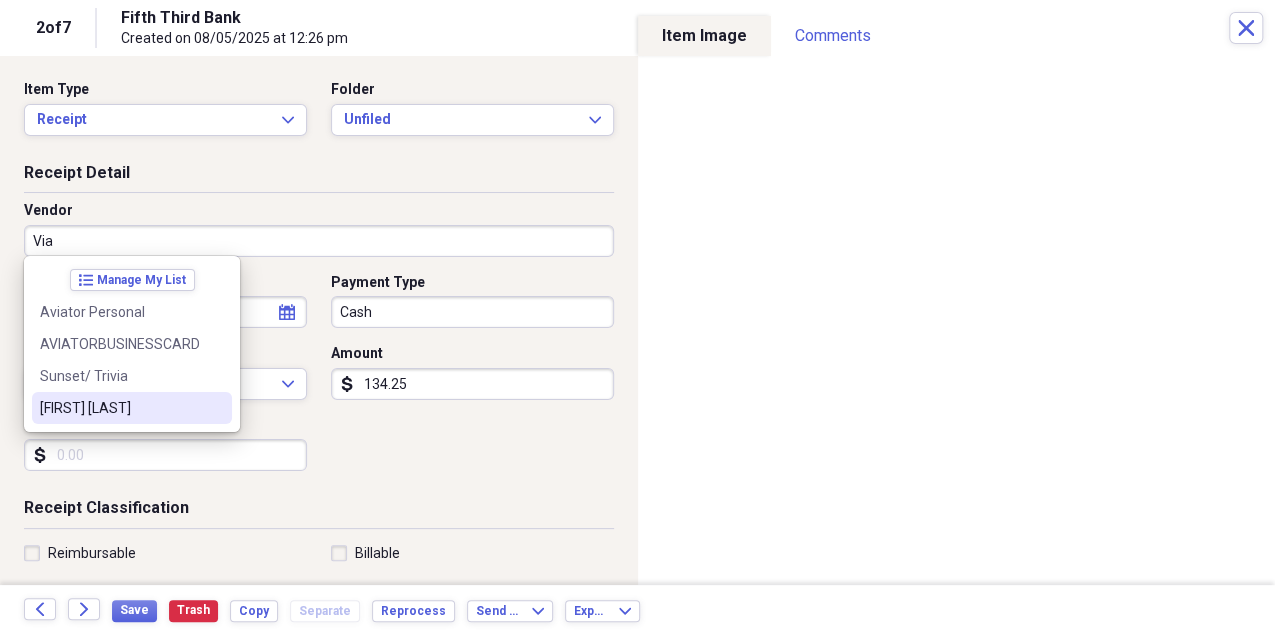 click on "[FIRST] [LAST]" at bounding box center [132, 408] 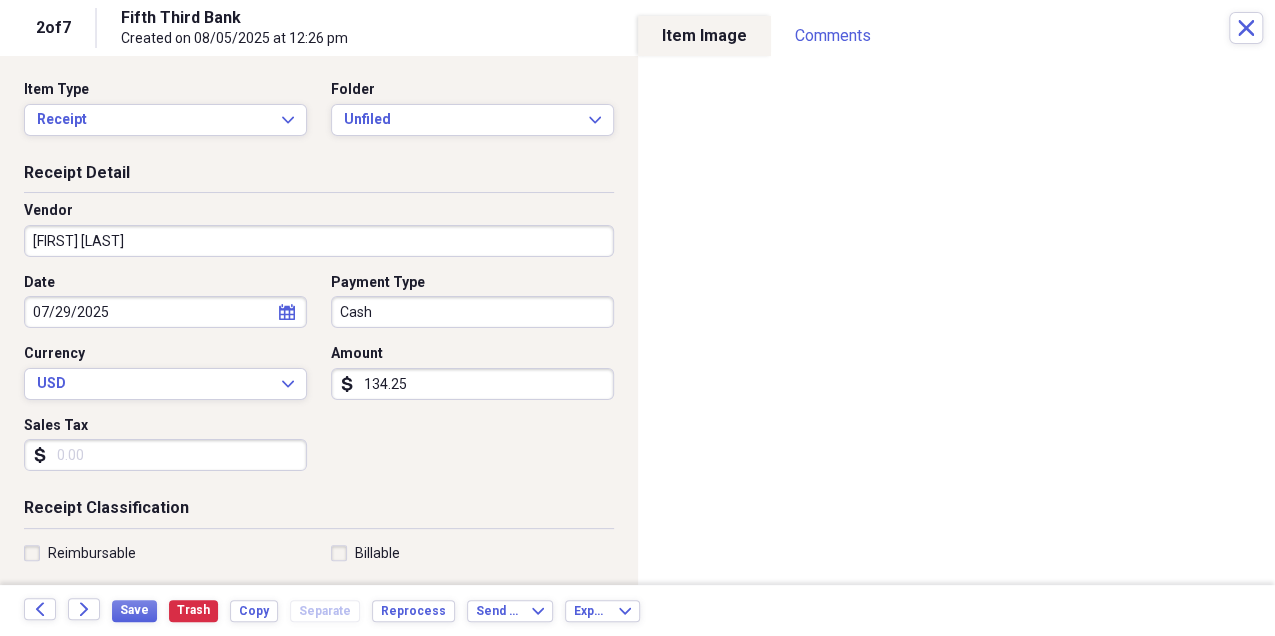 type on "Cleaning Fees" 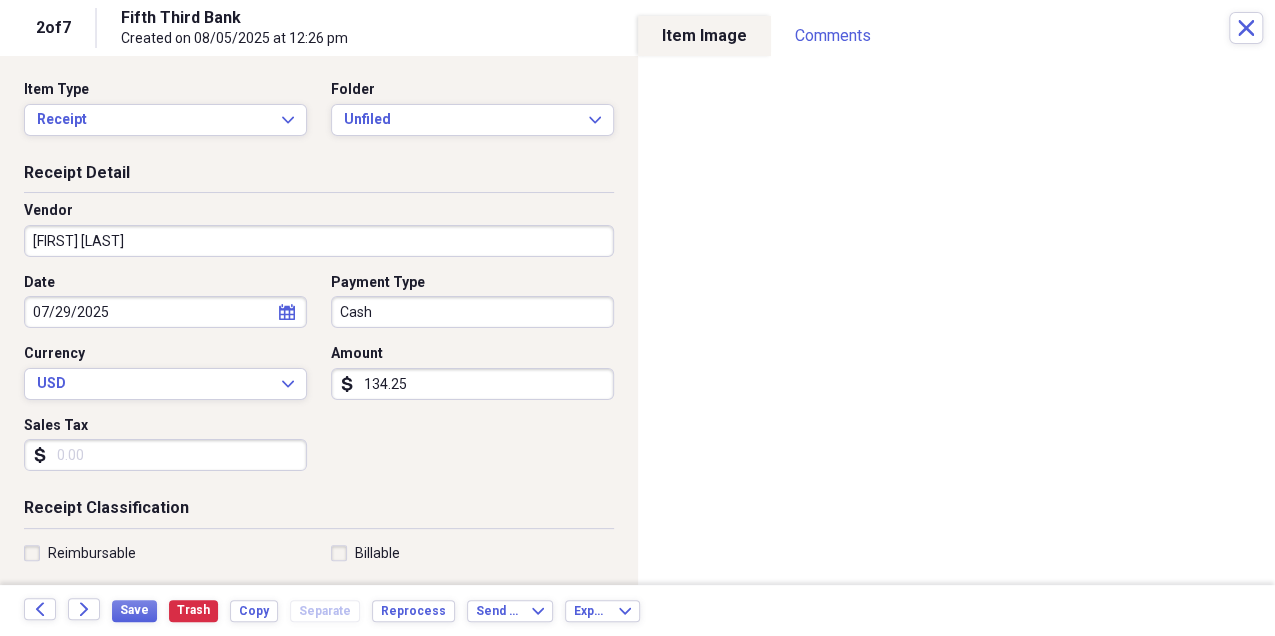 click on "Cash" at bounding box center [472, 312] 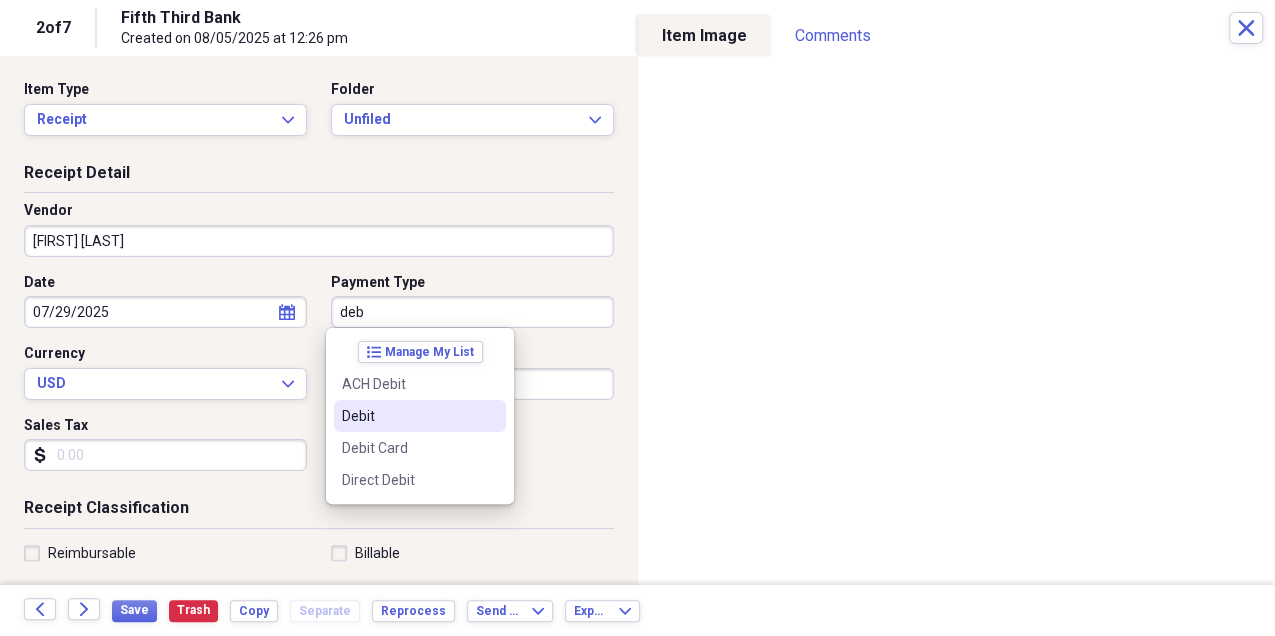 click on "Debit" at bounding box center [420, 416] 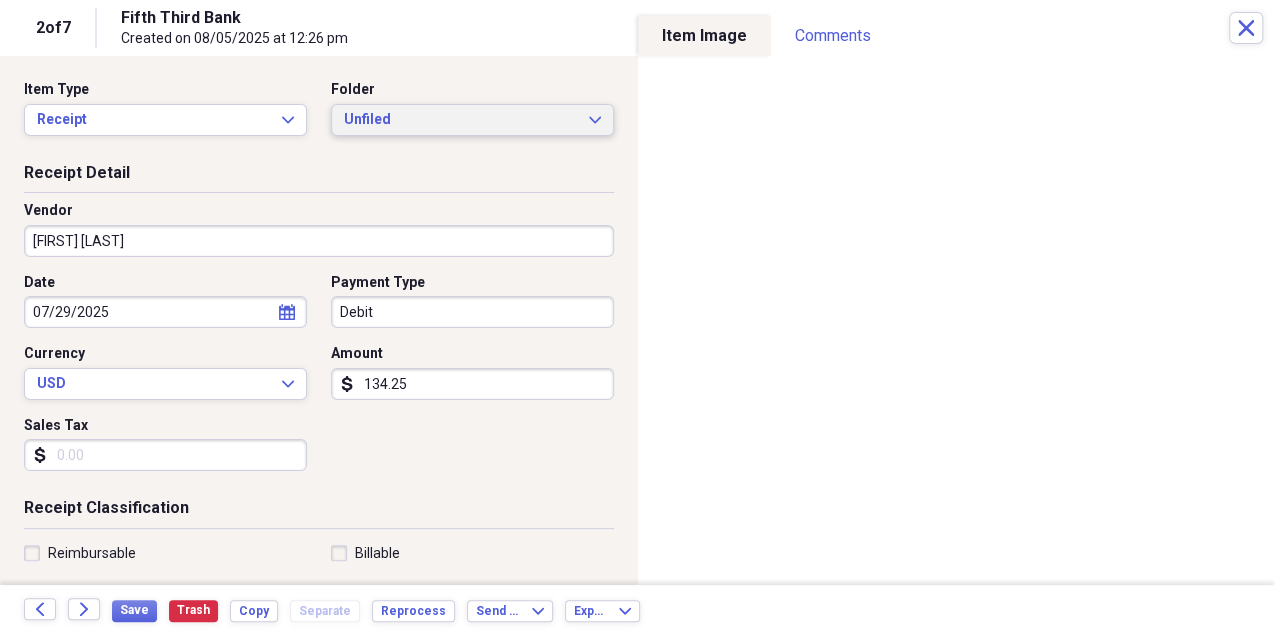 click on "Unfiled Expand" at bounding box center [472, 120] 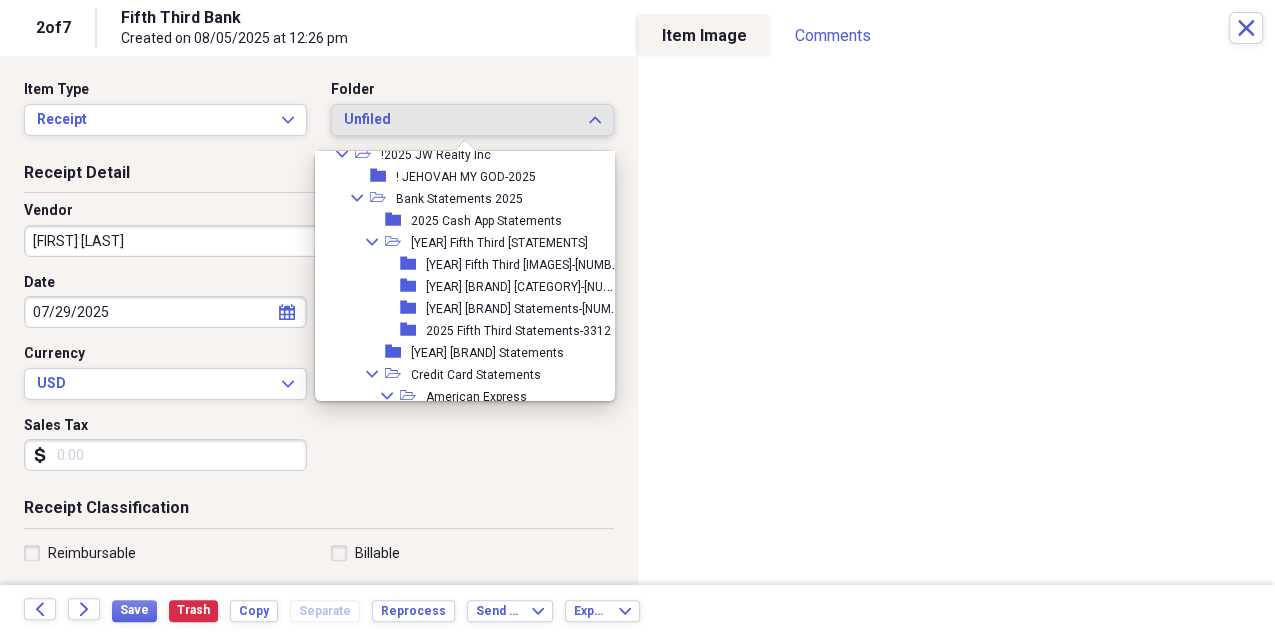 scroll, scrollTop: 66, scrollLeft: 0, axis: vertical 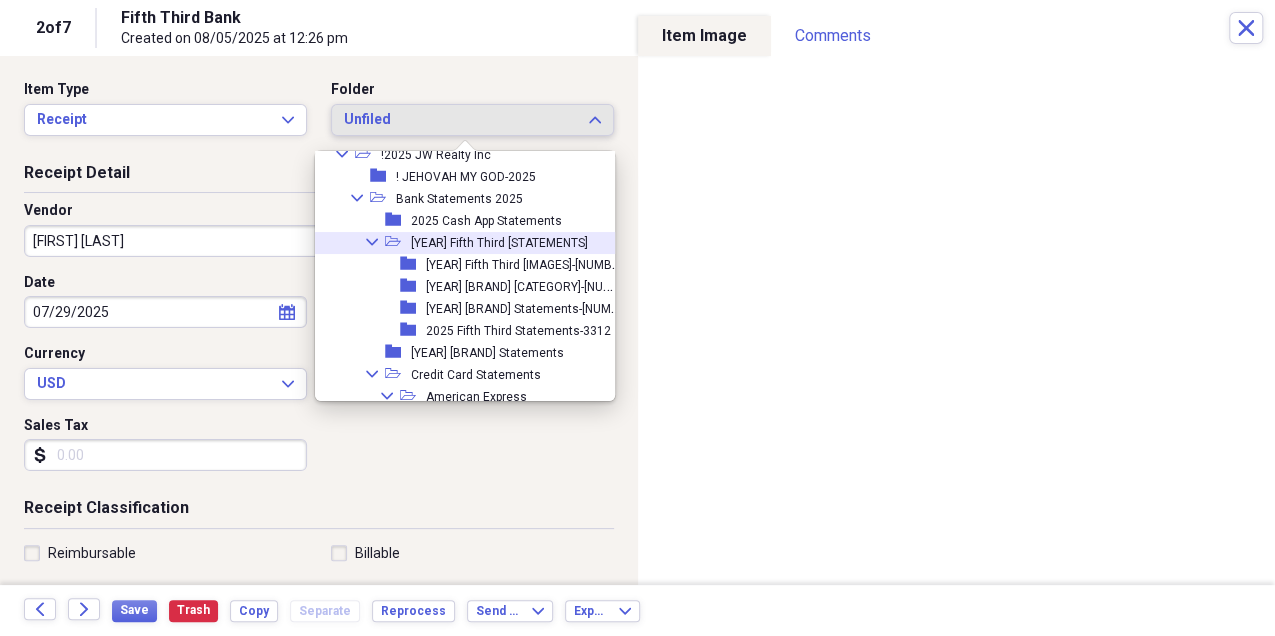 click 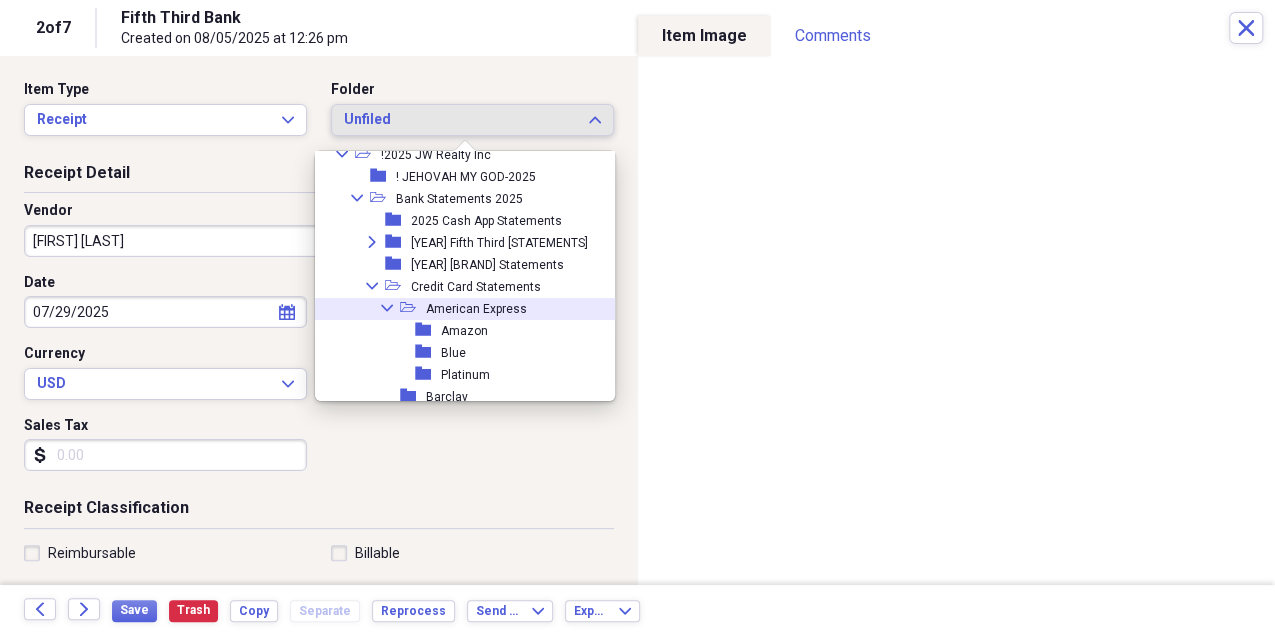 click on "Collapse" 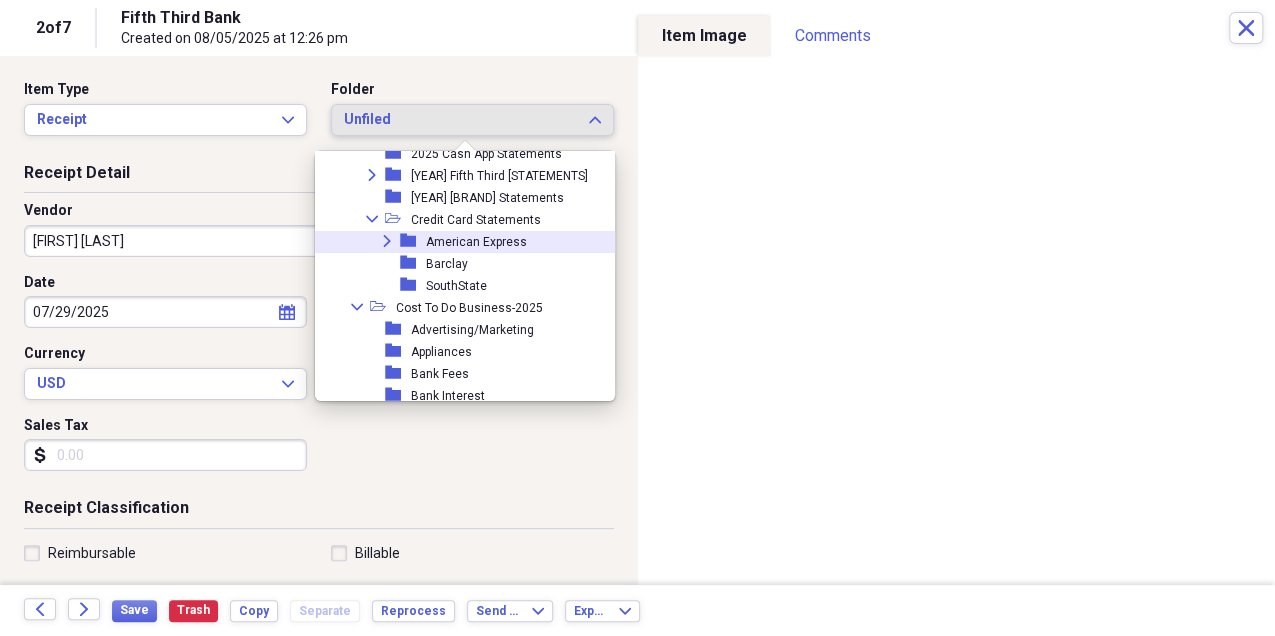 scroll, scrollTop: 66, scrollLeft: 0, axis: vertical 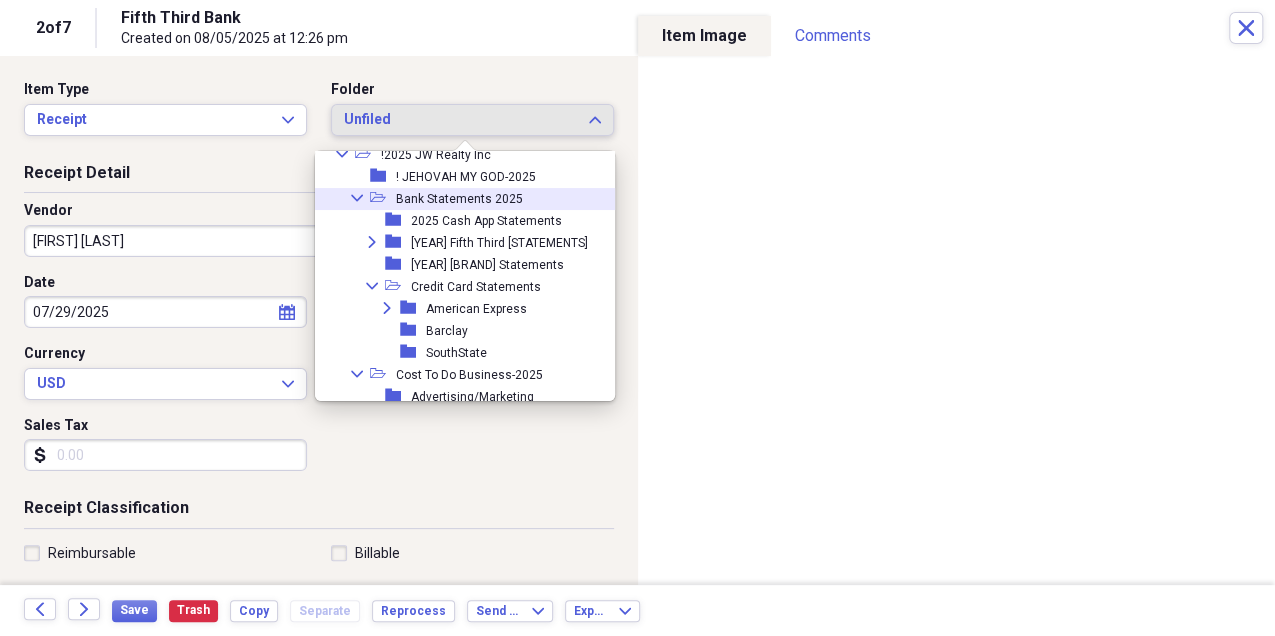 click on "Collapse" 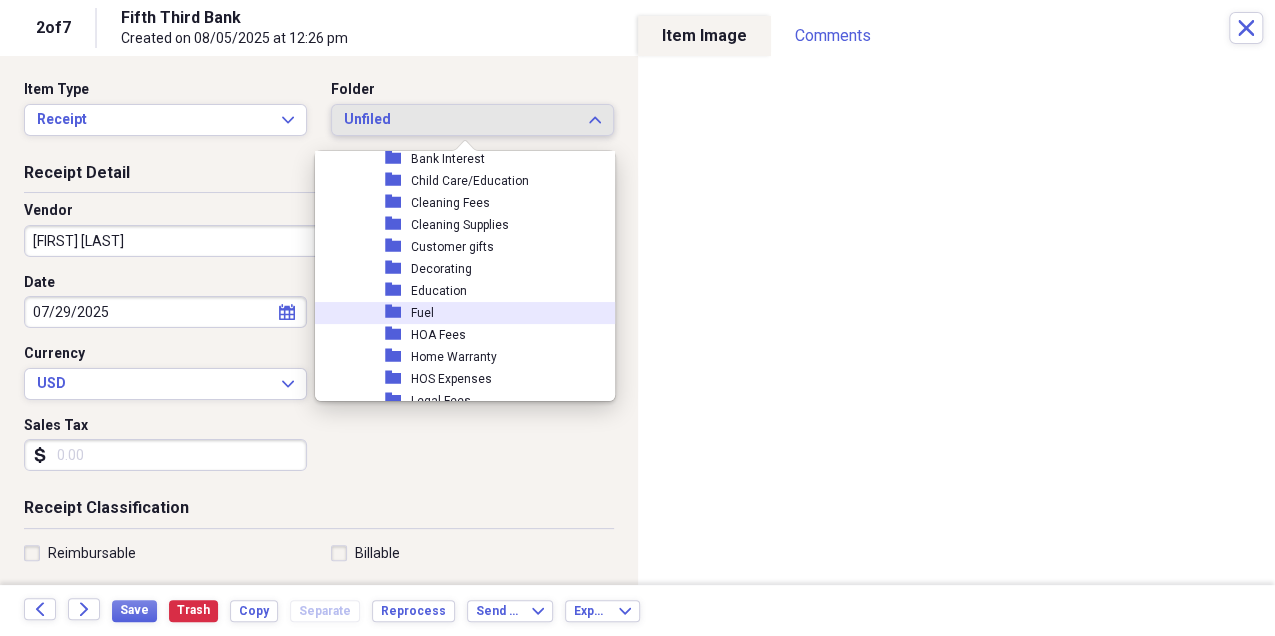 scroll, scrollTop: 133, scrollLeft: 0, axis: vertical 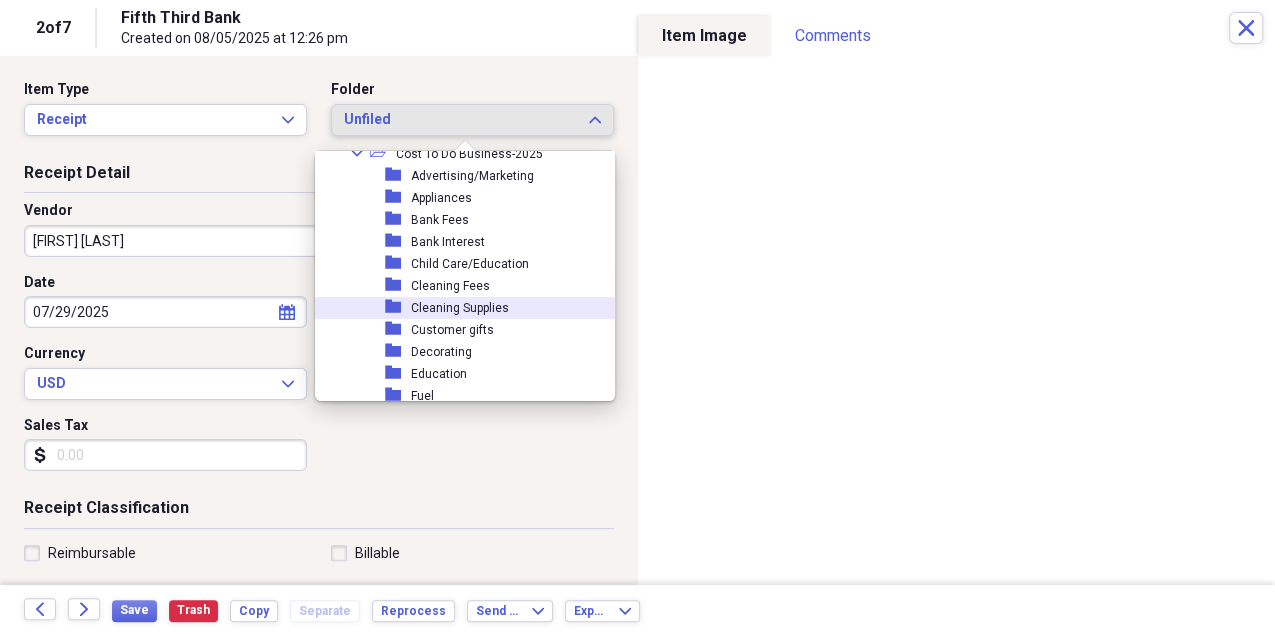 click on "Cleaning Supplies" at bounding box center [460, 308] 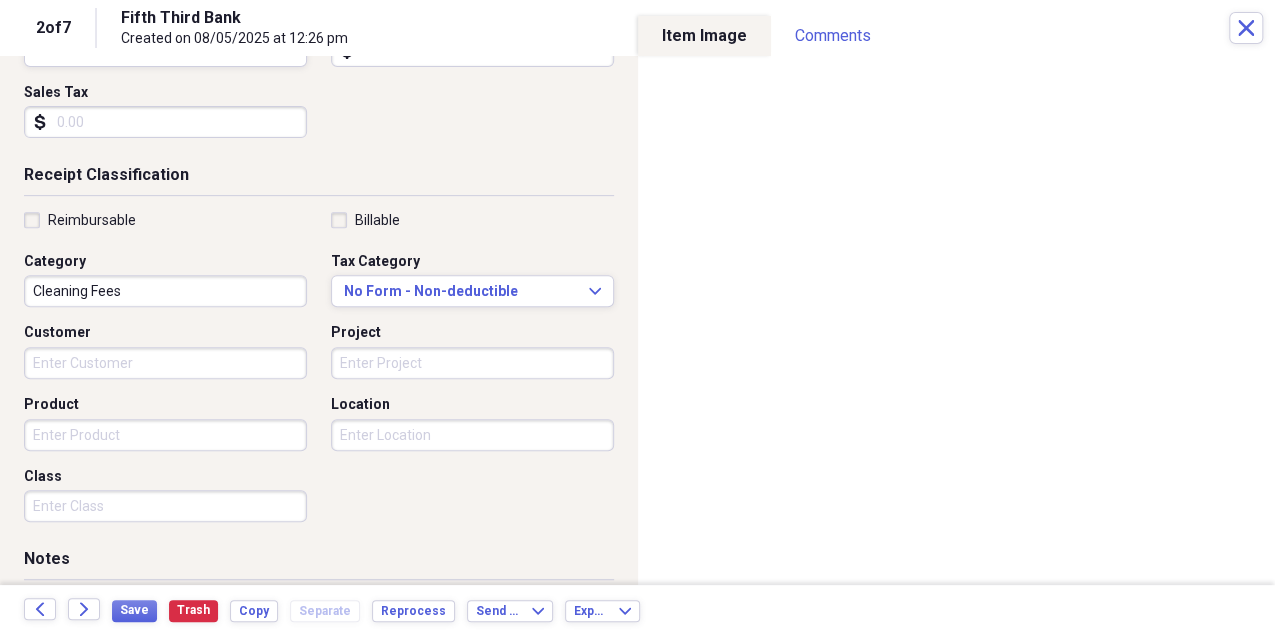 scroll, scrollTop: 489, scrollLeft: 0, axis: vertical 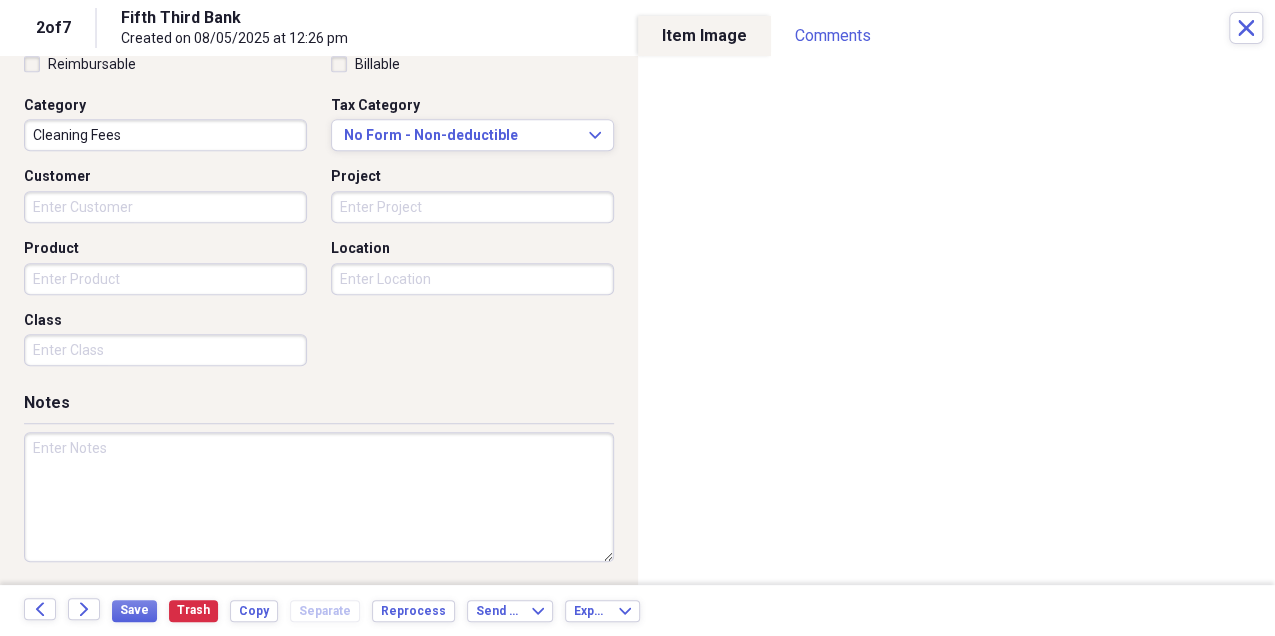 click at bounding box center (319, 497) 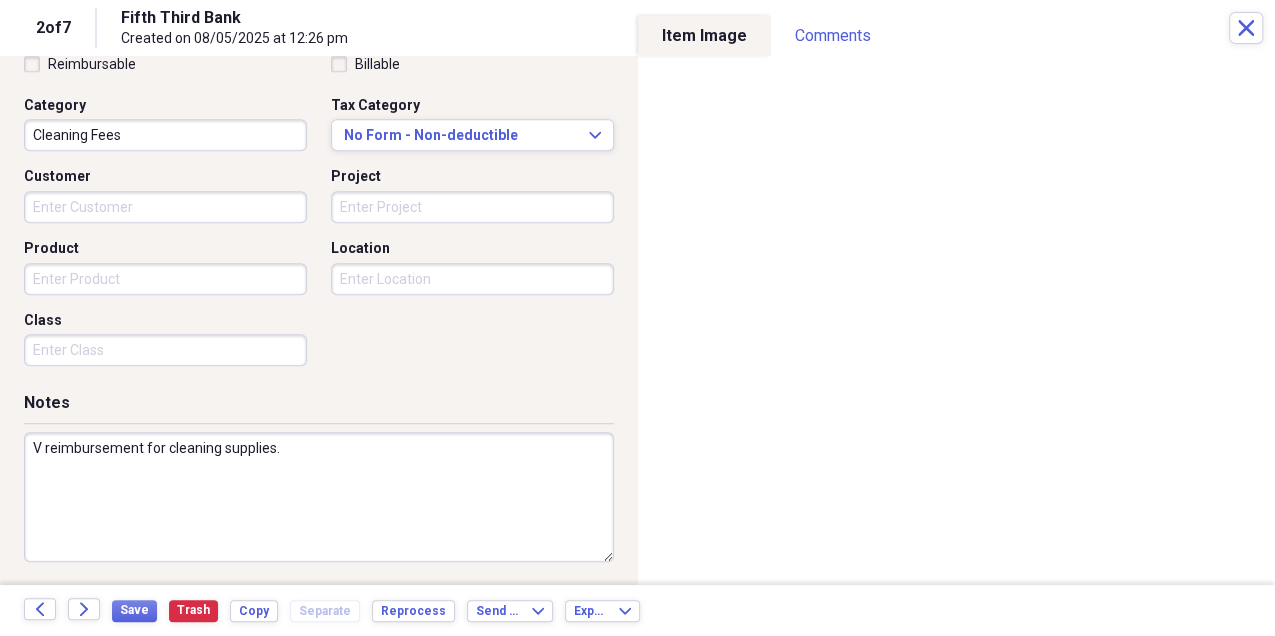 click on "V reimbursement for cleaning supplies." at bounding box center [319, 497] 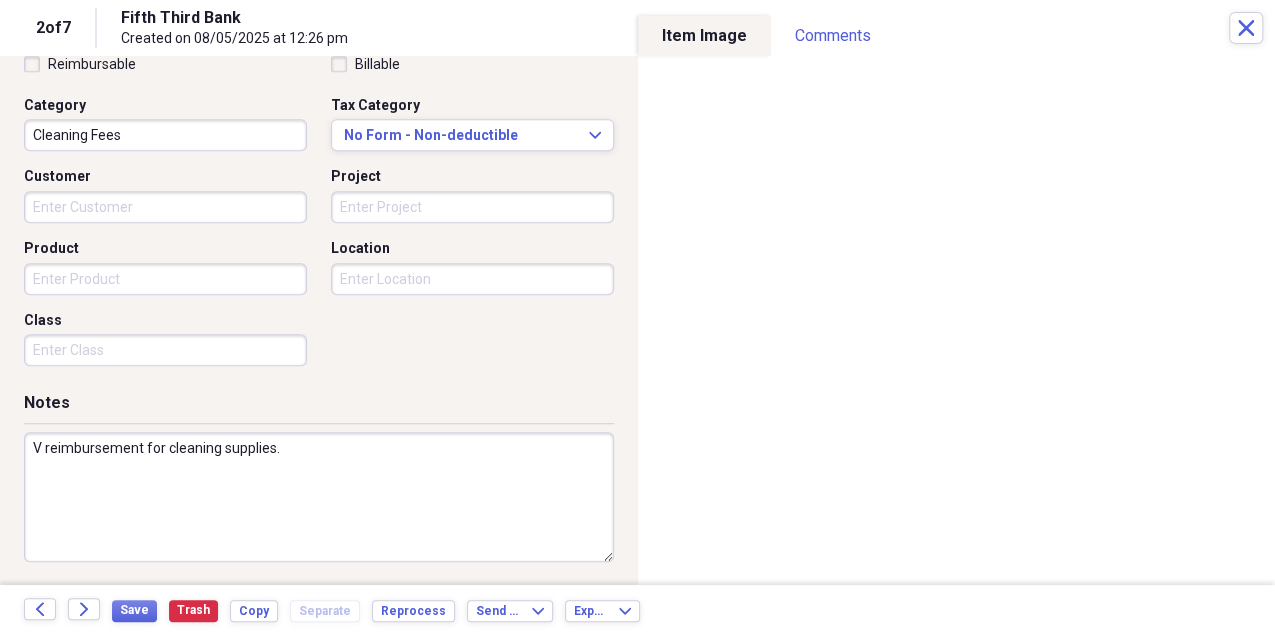 type on "V reimbursement for cleaning supplies." 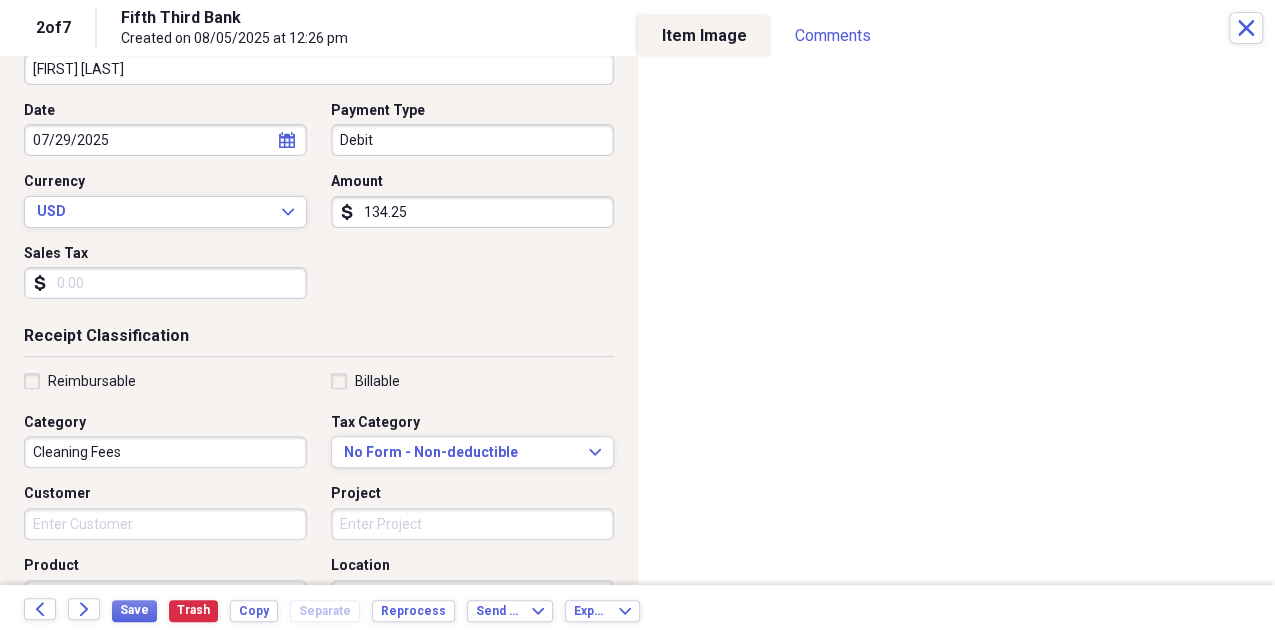 scroll, scrollTop: 200, scrollLeft: 0, axis: vertical 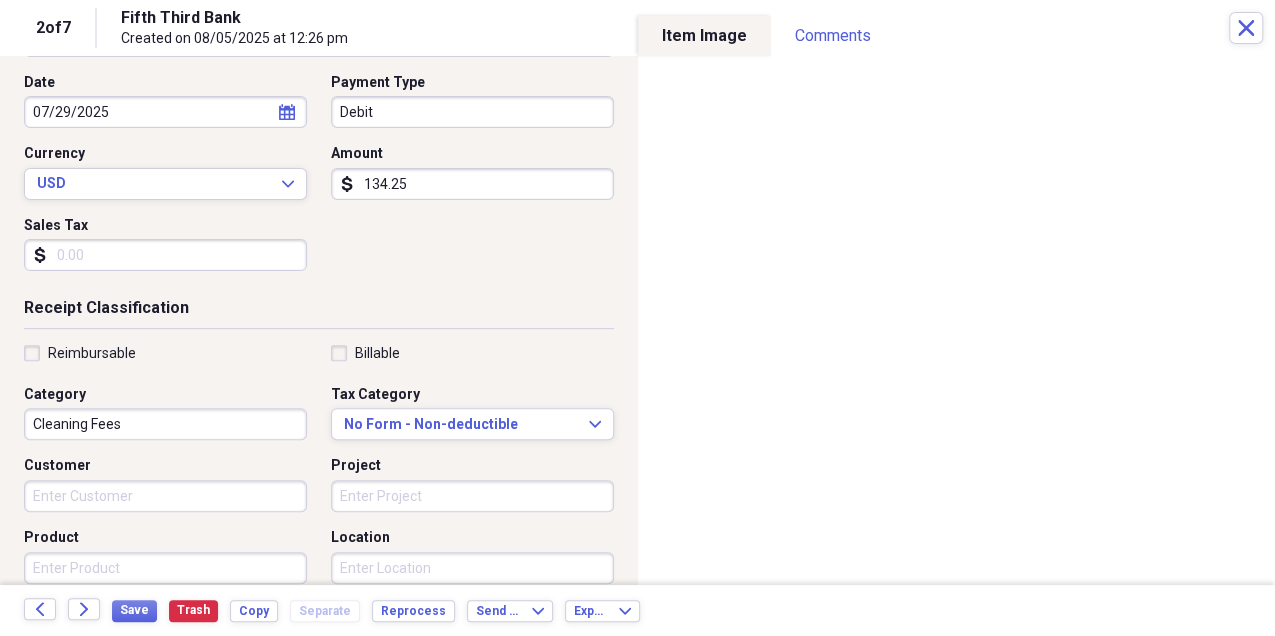 click on "Cleaning Fees" at bounding box center (165, 424) 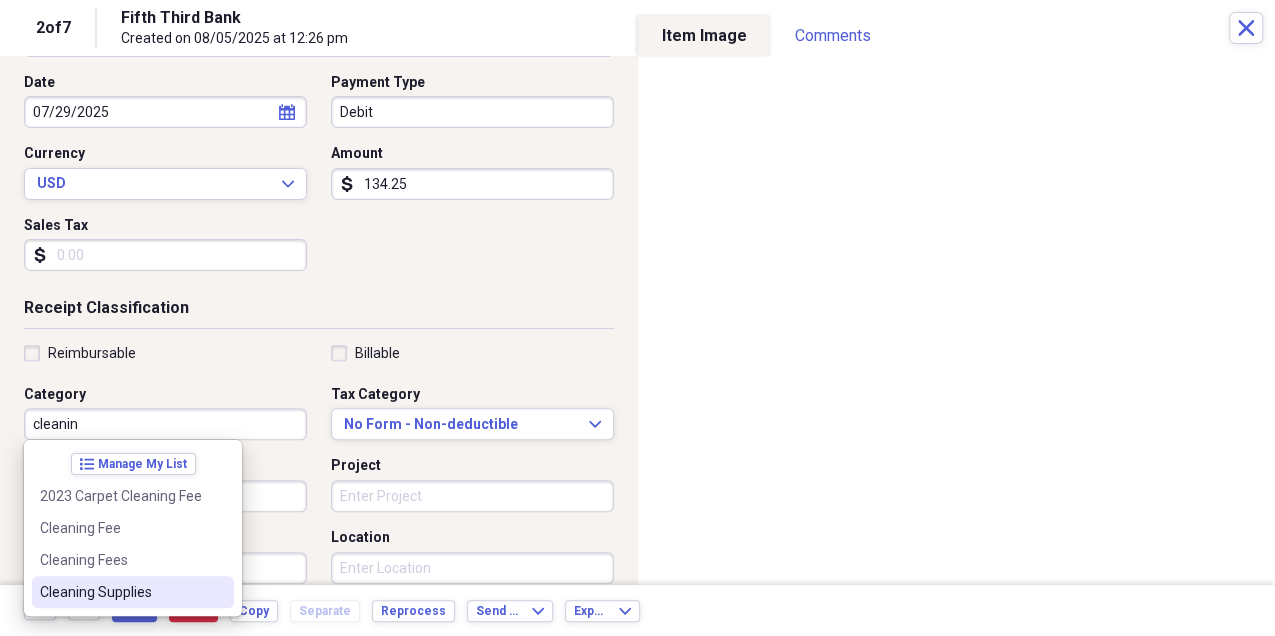 click on "Cleaning Supplies" at bounding box center (133, 592) 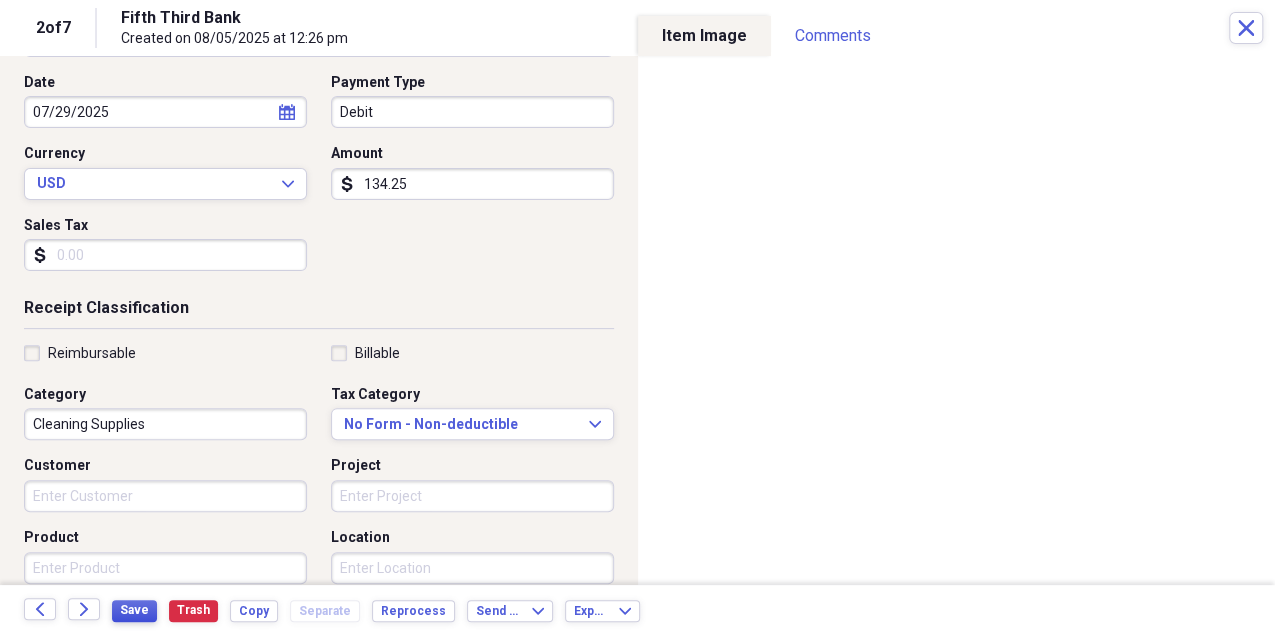 click on "Save" at bounding box center [134, 611] 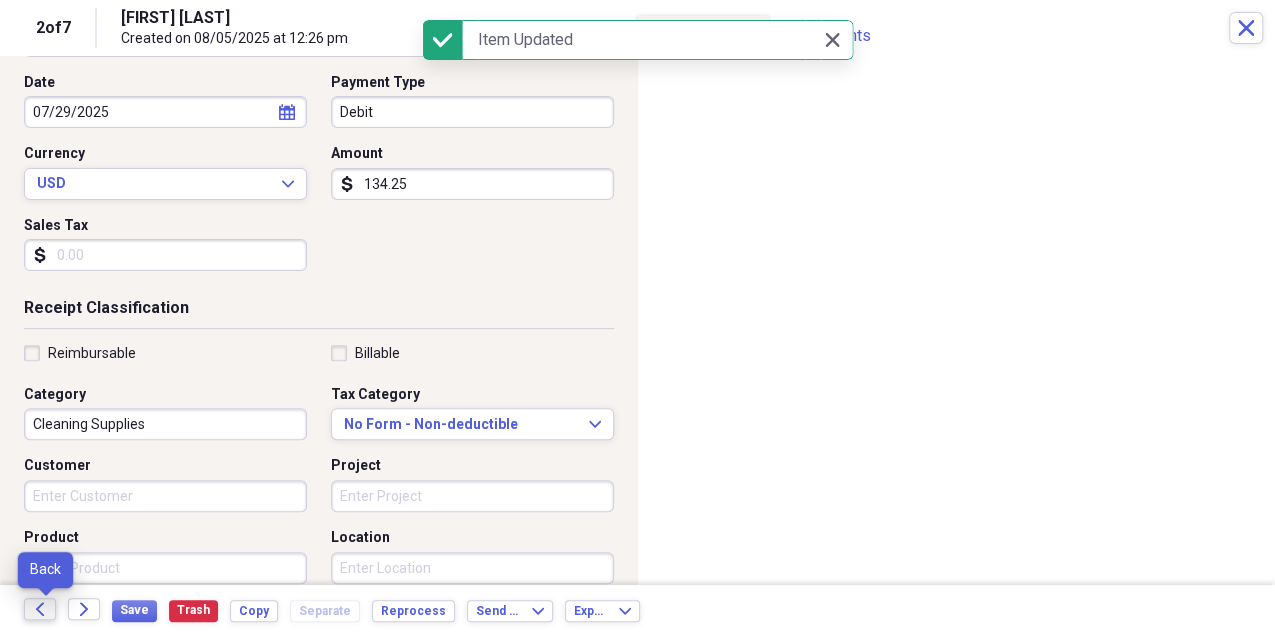 click on "Back" at bounding box center (40, 609) 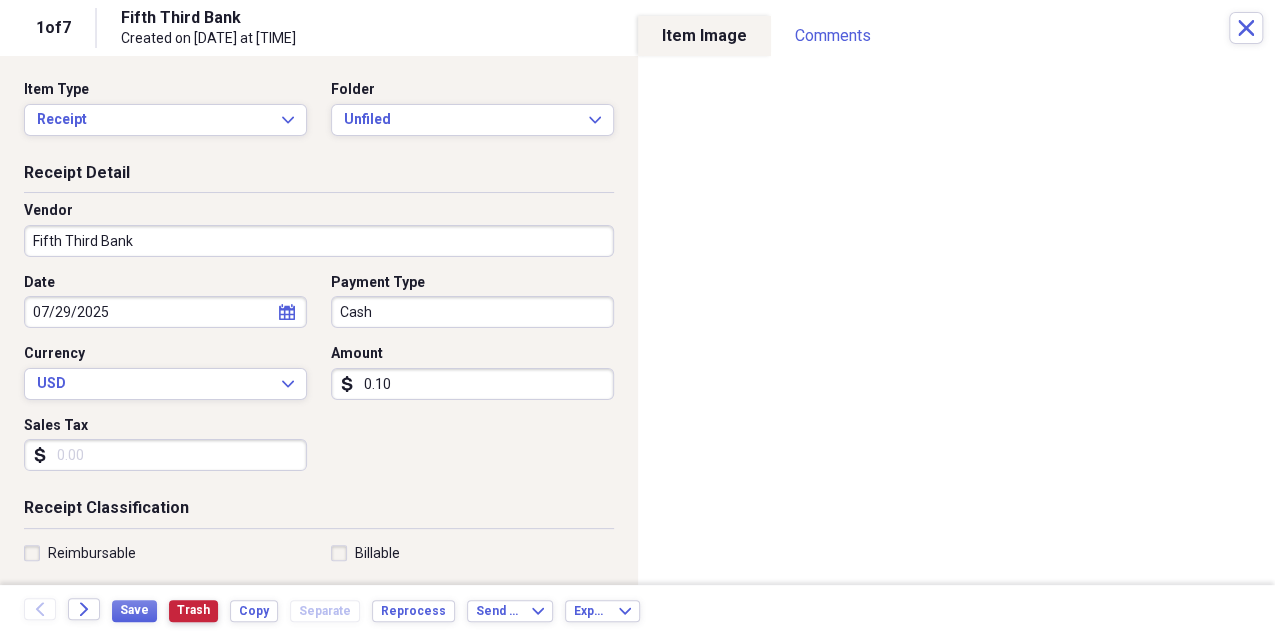 click on "Trash" at bounding box center [193, 610] 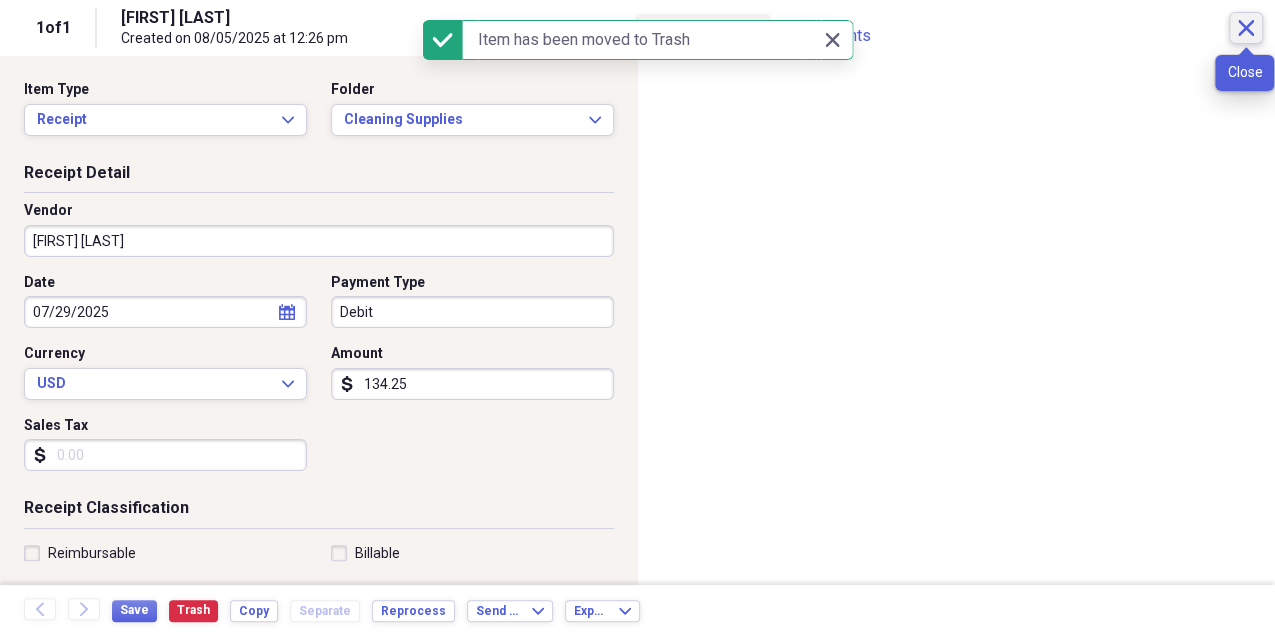 click on "Close" at bounding box center (1246, 28) 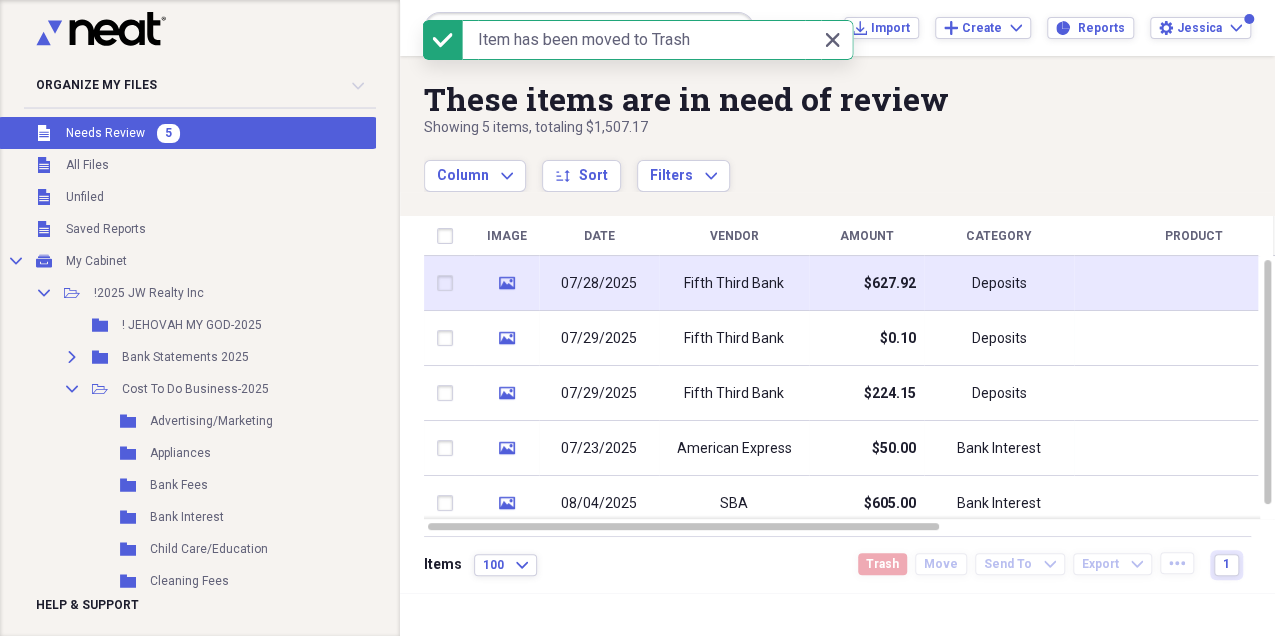 click on "Fifth Third Bank" at bounding box center (734, 283) 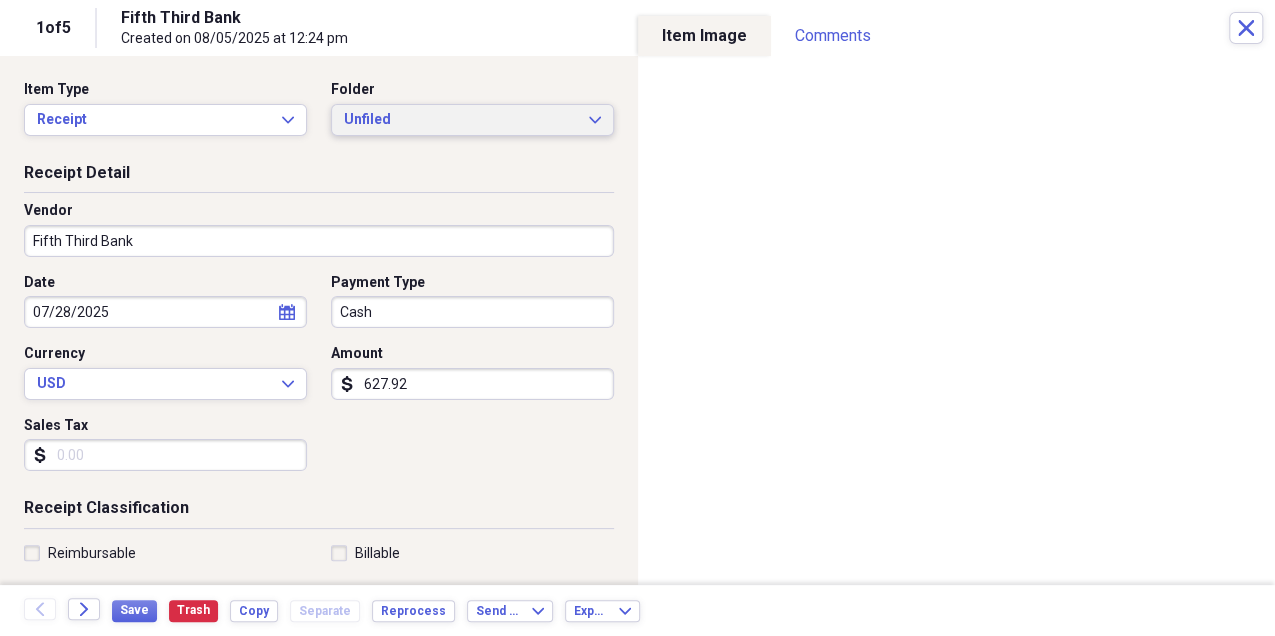click on "Unfiled" at bounding box center (460, 120) 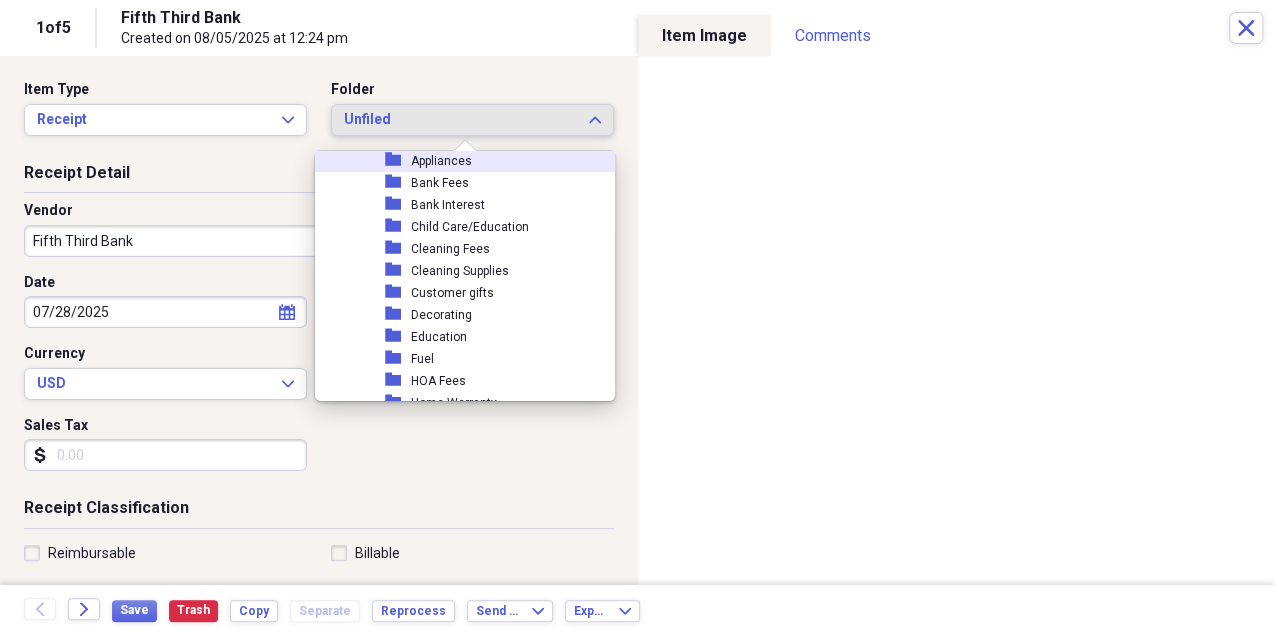scroll, scrollTop: 200, scrollLeft: 0, axis: vertical 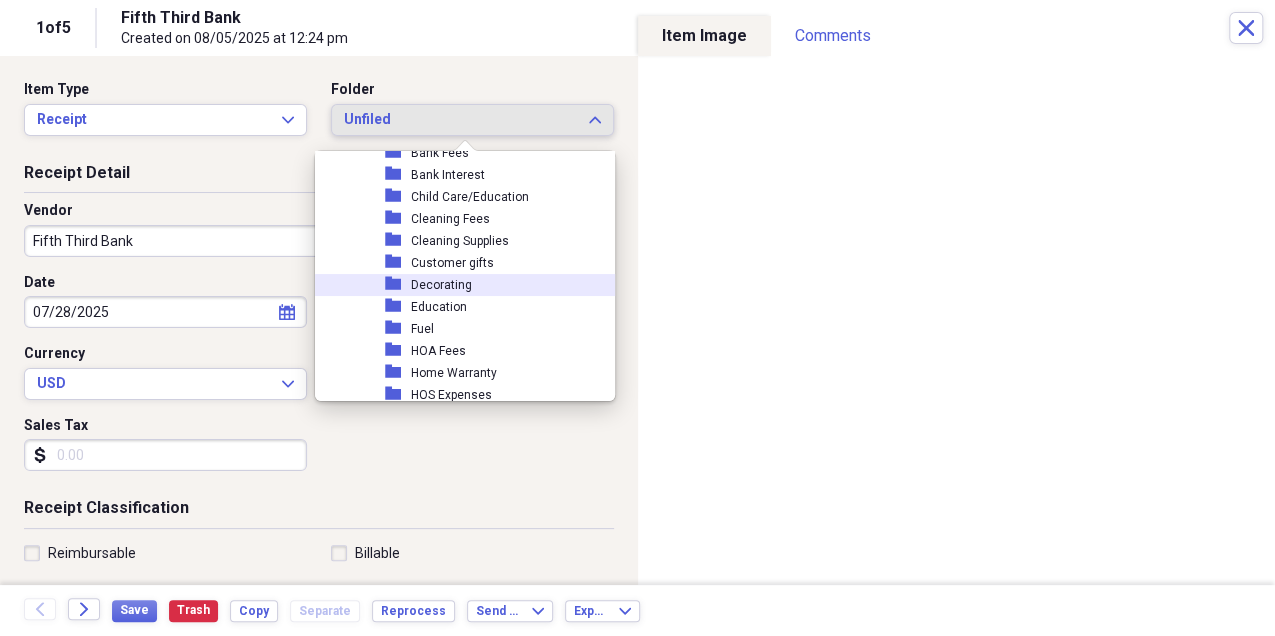 click on "folder Decorating" at bounding box center (479, 285) 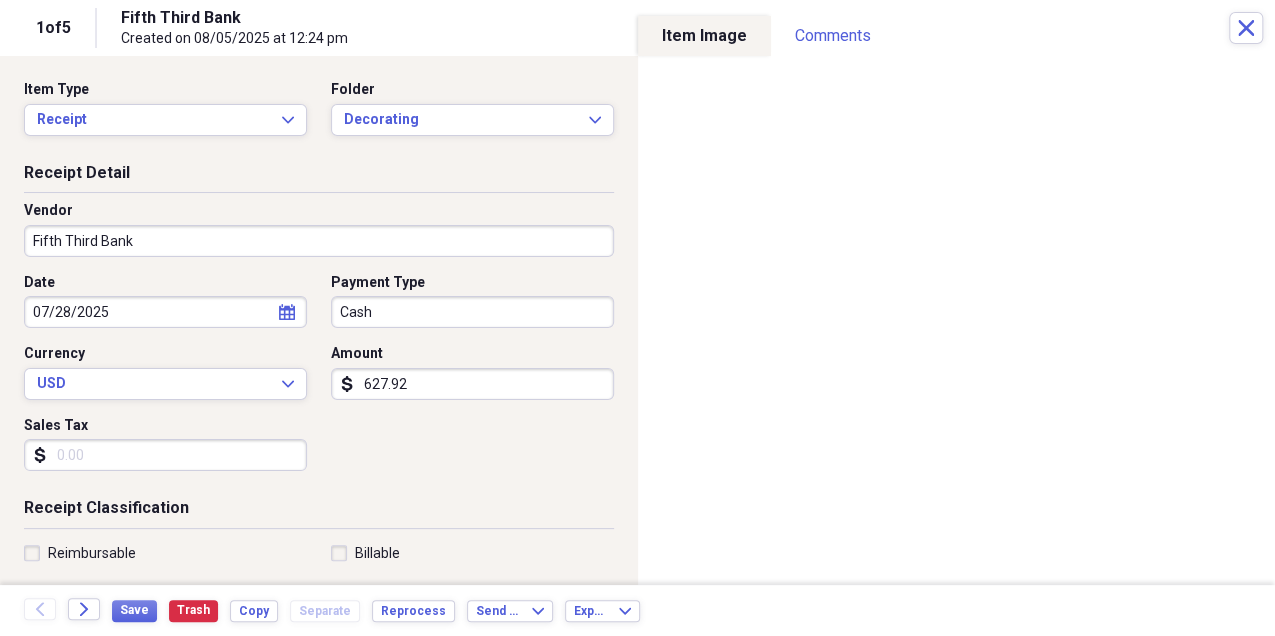 click on "Fifth Third Bank" at bounding box center [319, 241] 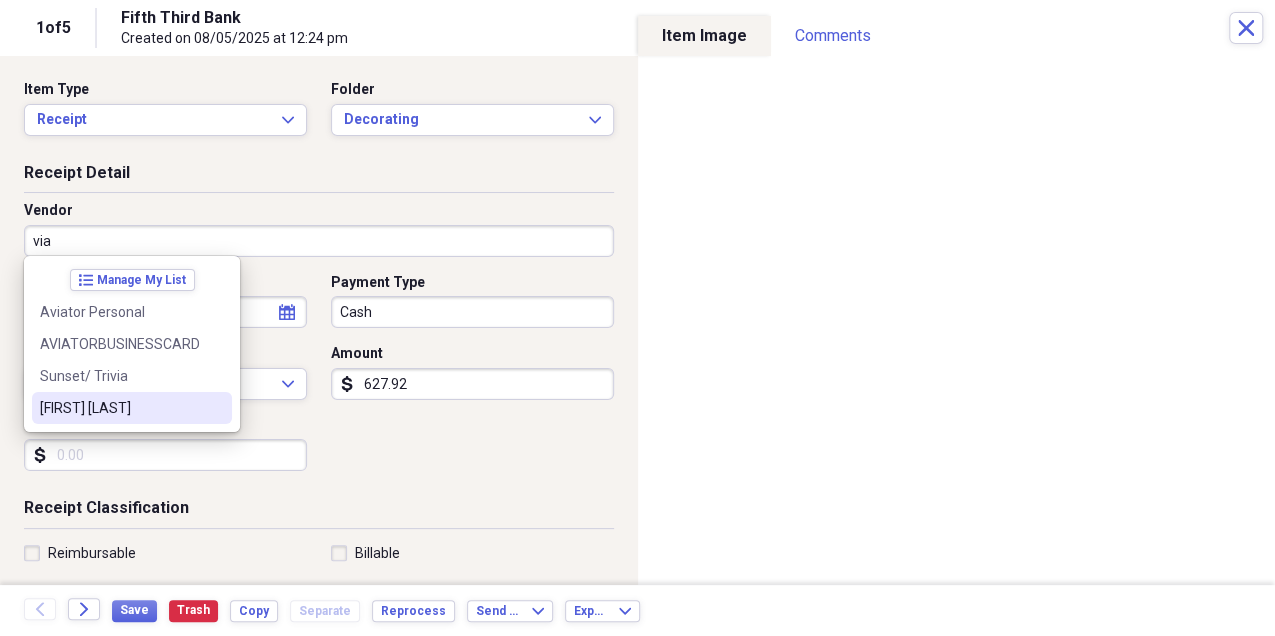 click on "[FIRST] [LAST]" at bounding box center (132, 408) 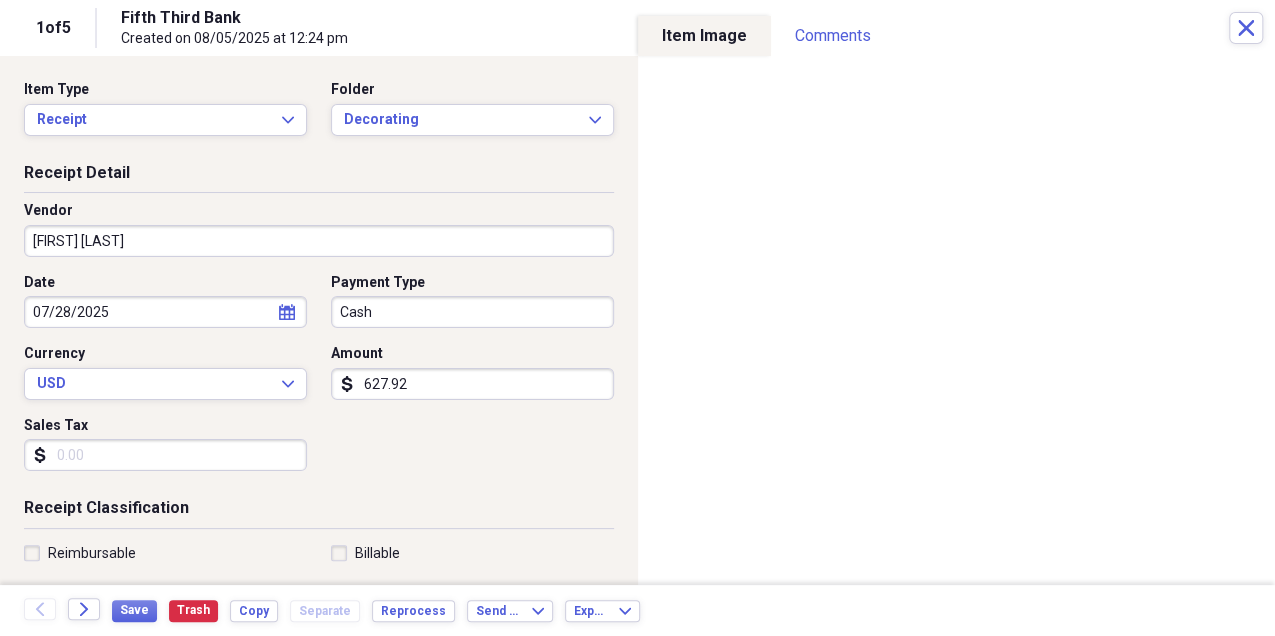 type on "Cleaning Fees" 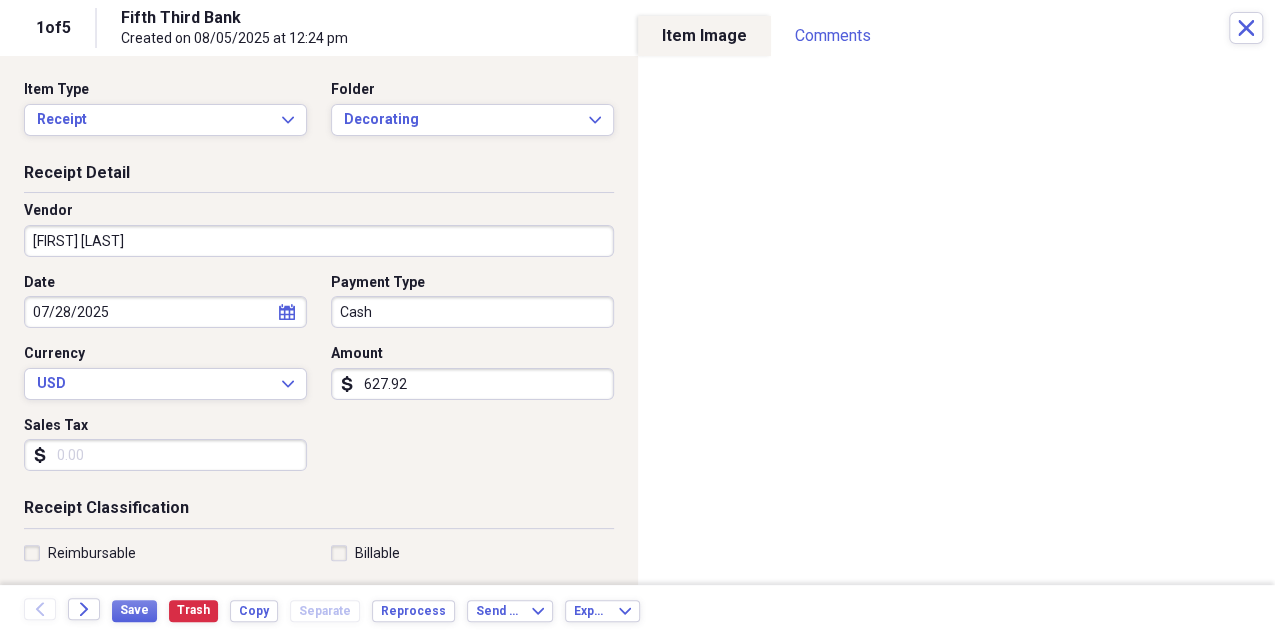 click on "Cash" at bounding box center (472, 312) 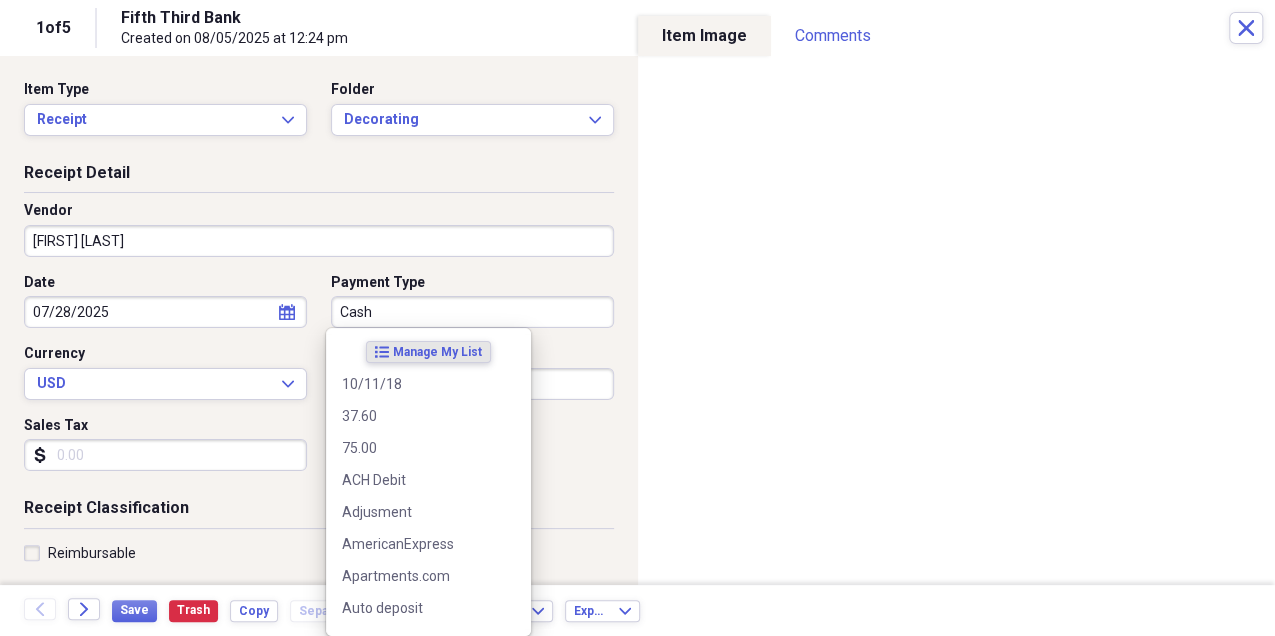 type on "c" 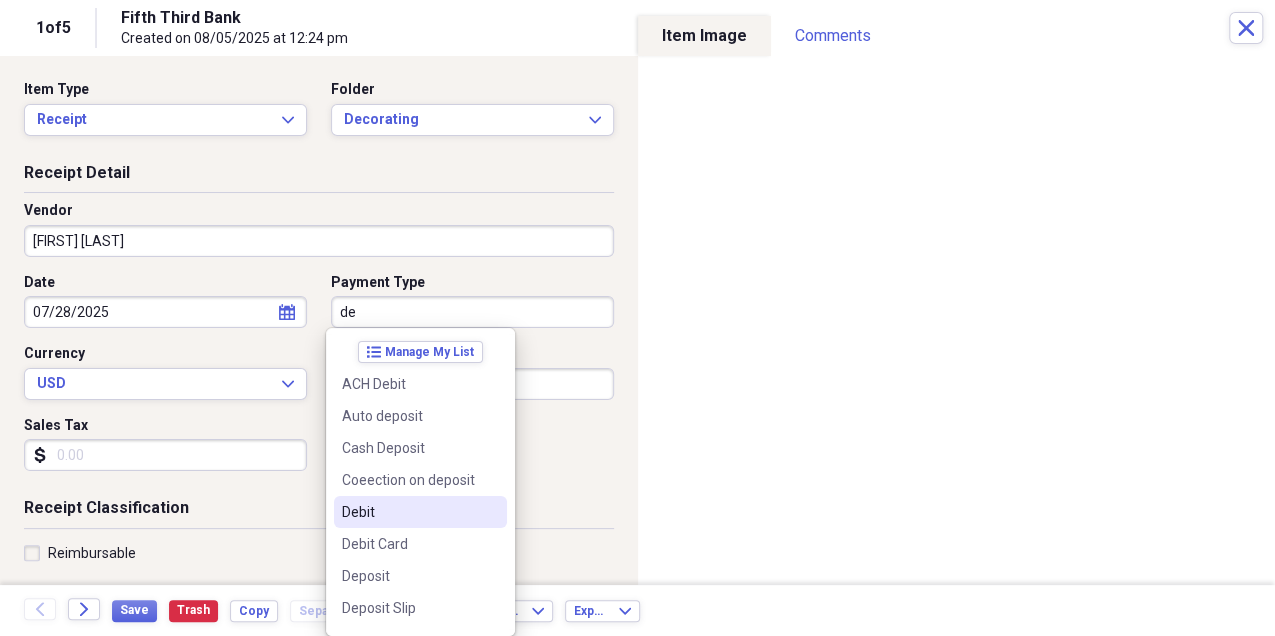click on "Debit" at bounding box center (408, 512) 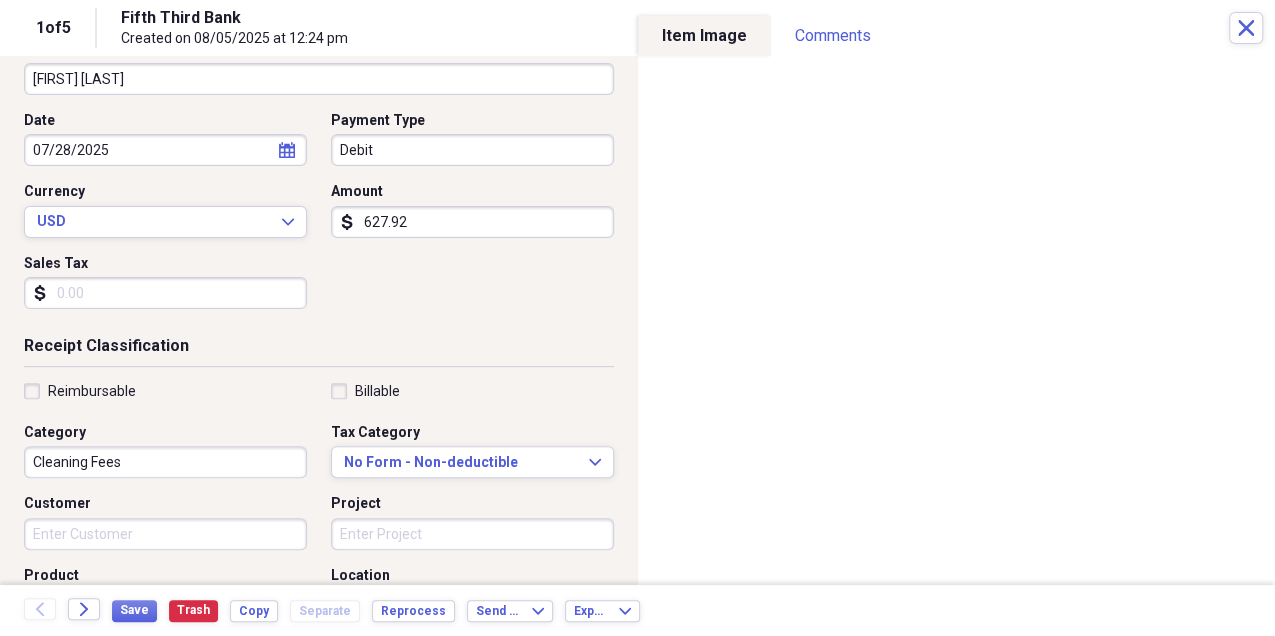 scroll, scrollTop: 200, scrollLeft: 0, axis: vertical 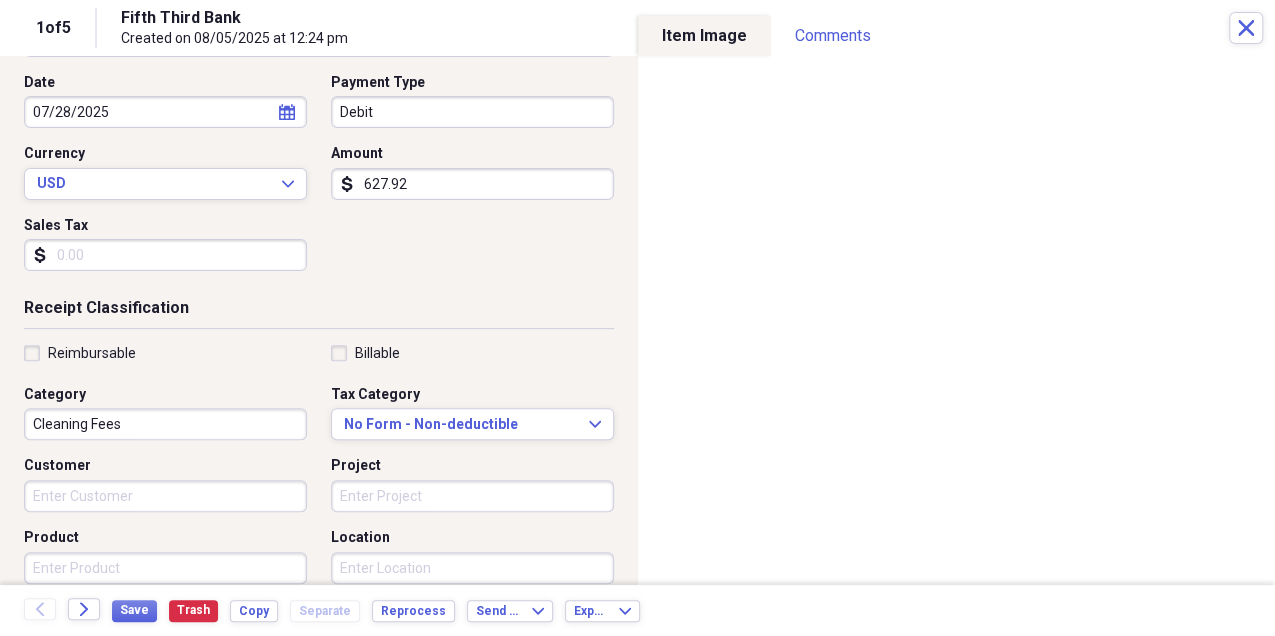 click on "Cleaning Fees" at bounding box center [165, 424] 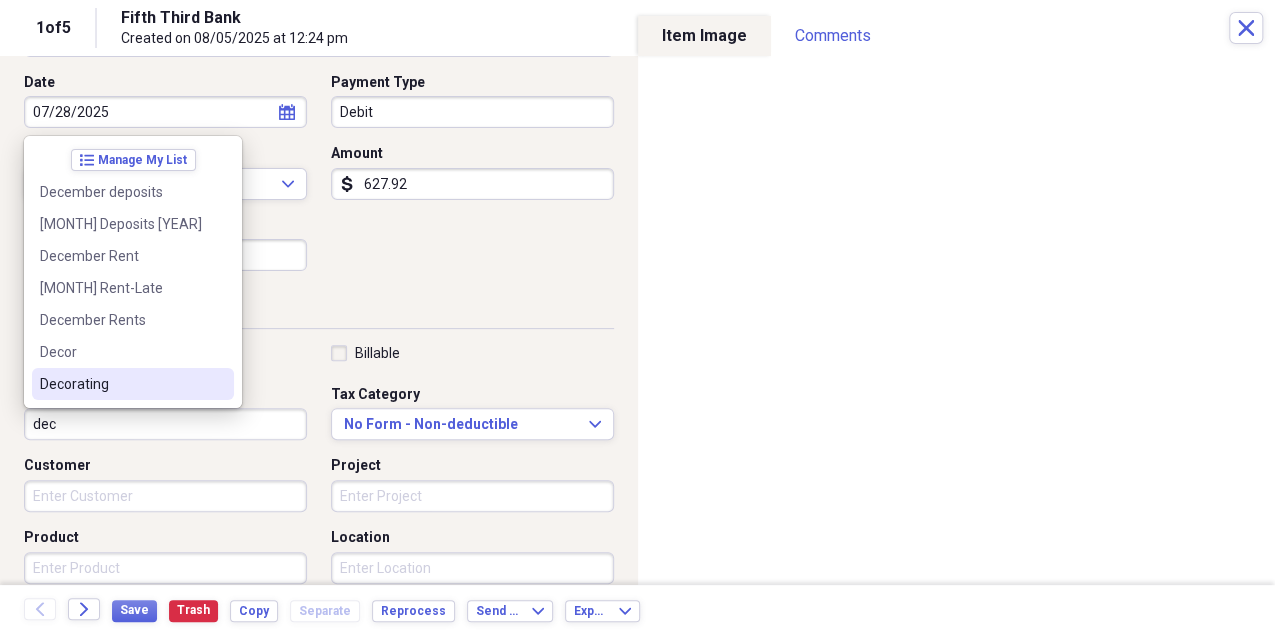 click on "Decor" at bounding box center [121, 352] 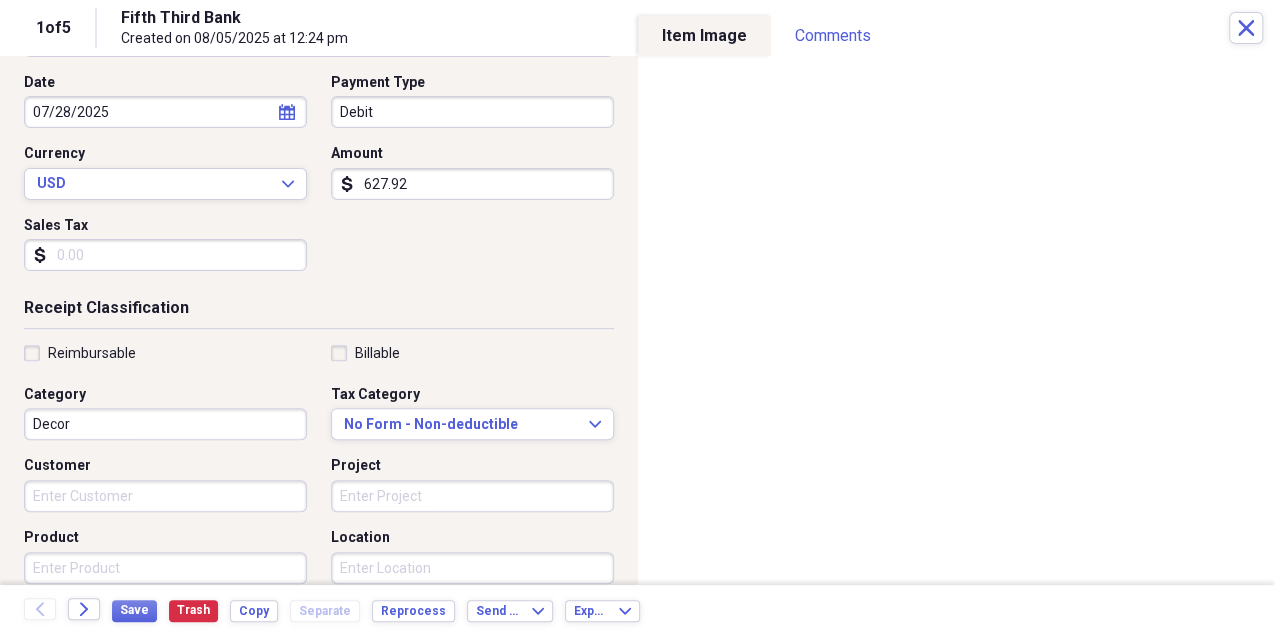 scroll, scrollTop: 489, scrollLeft: 0, axis: vertical 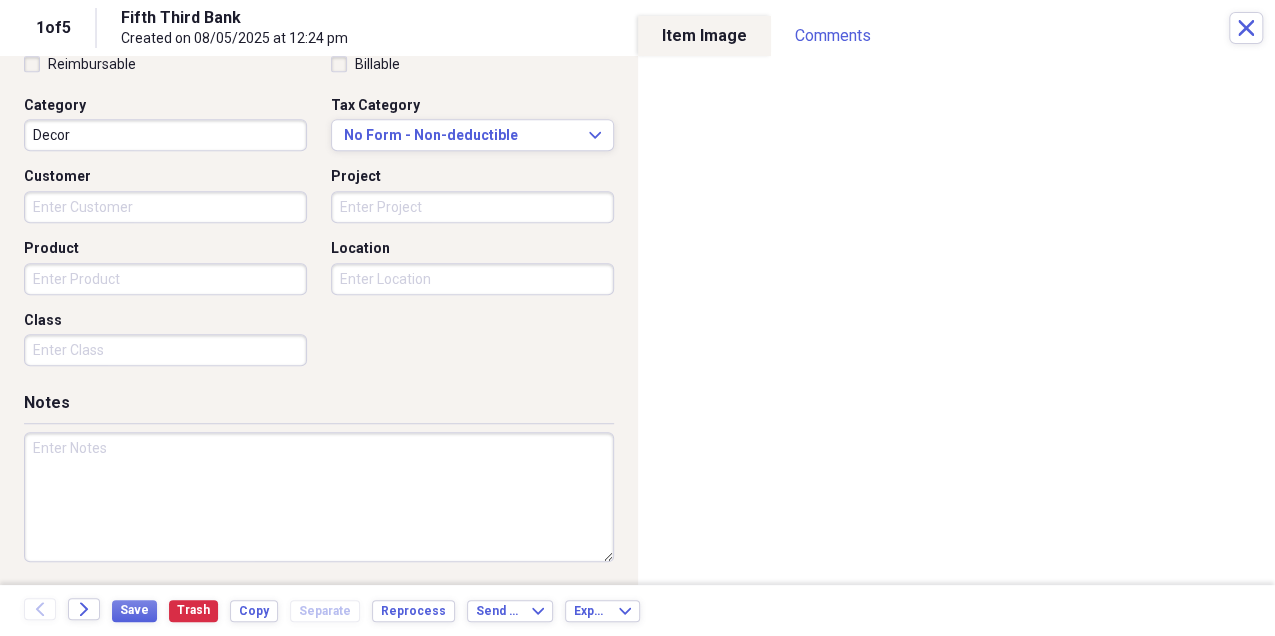 click at bounding box center (319, 497) 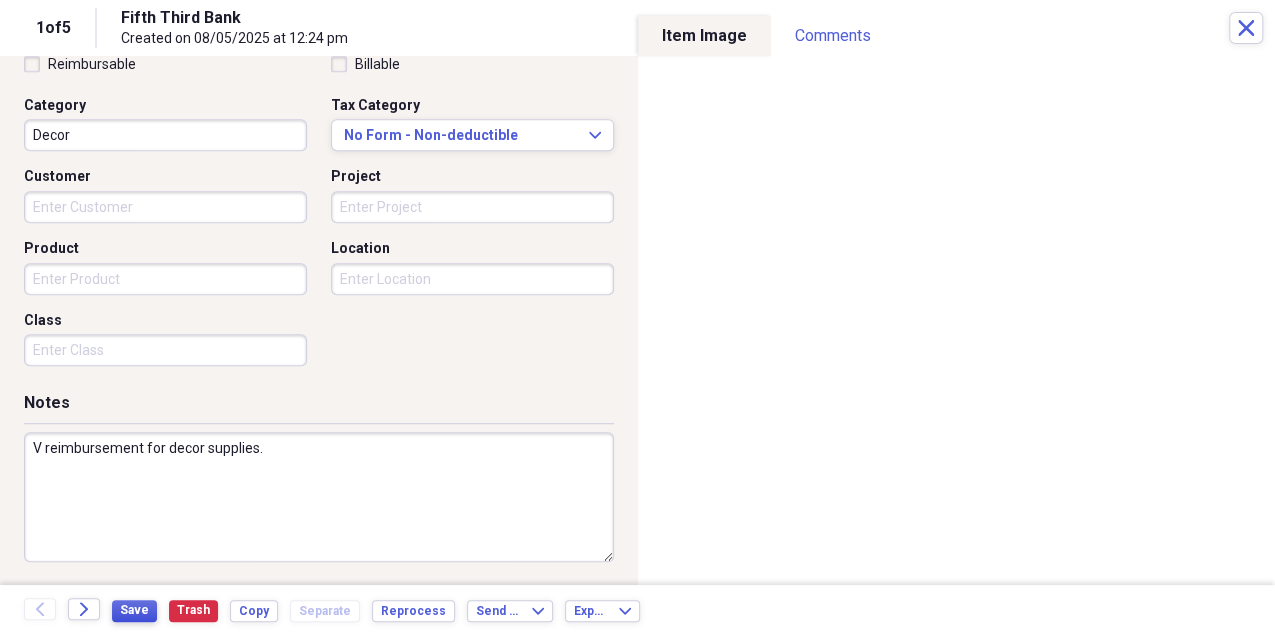 click on "Save" at bounding box center [134, 610] 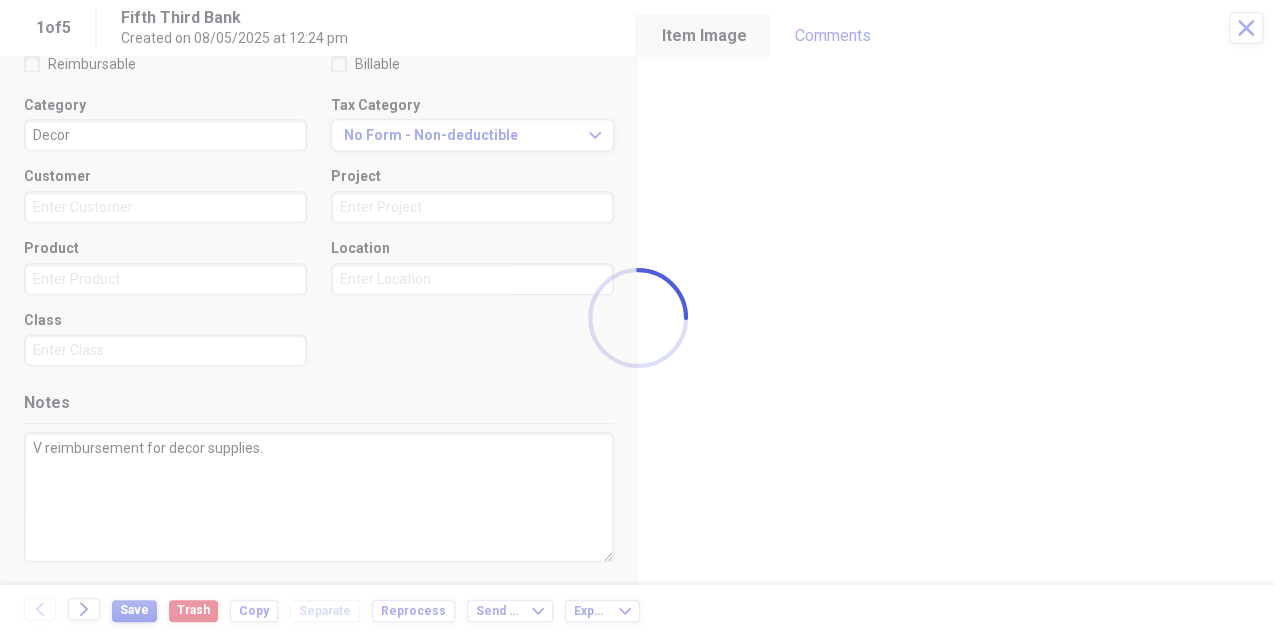 type on "V reimbursement for decor supplies." 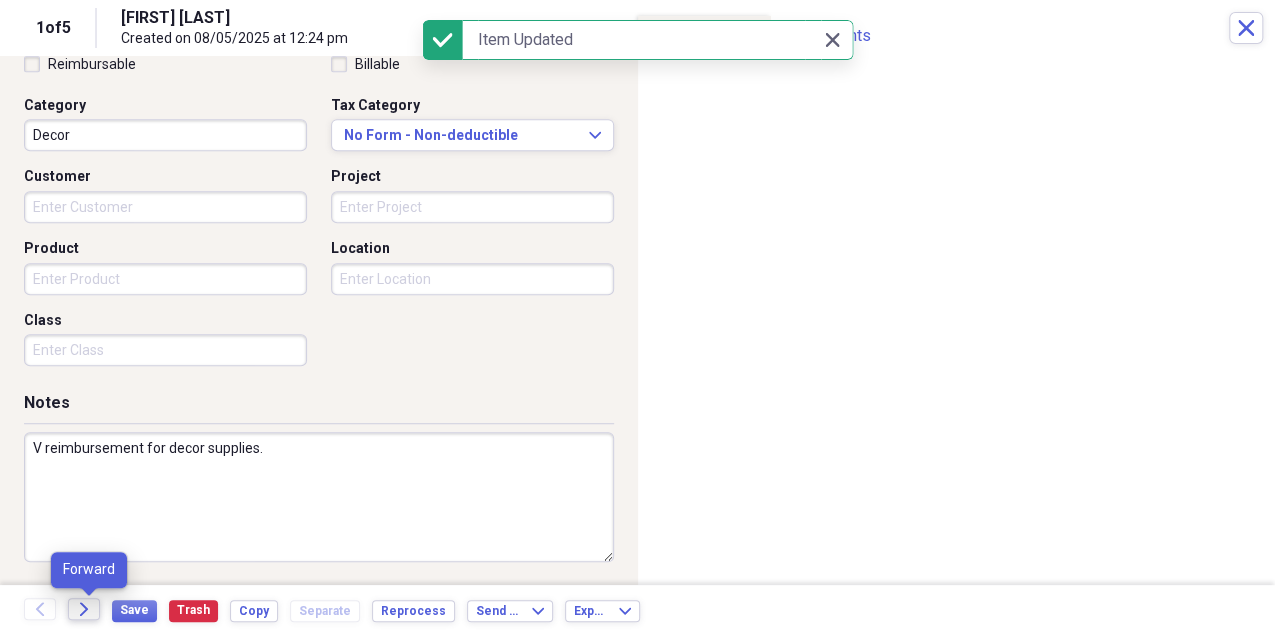 click on "Forward" 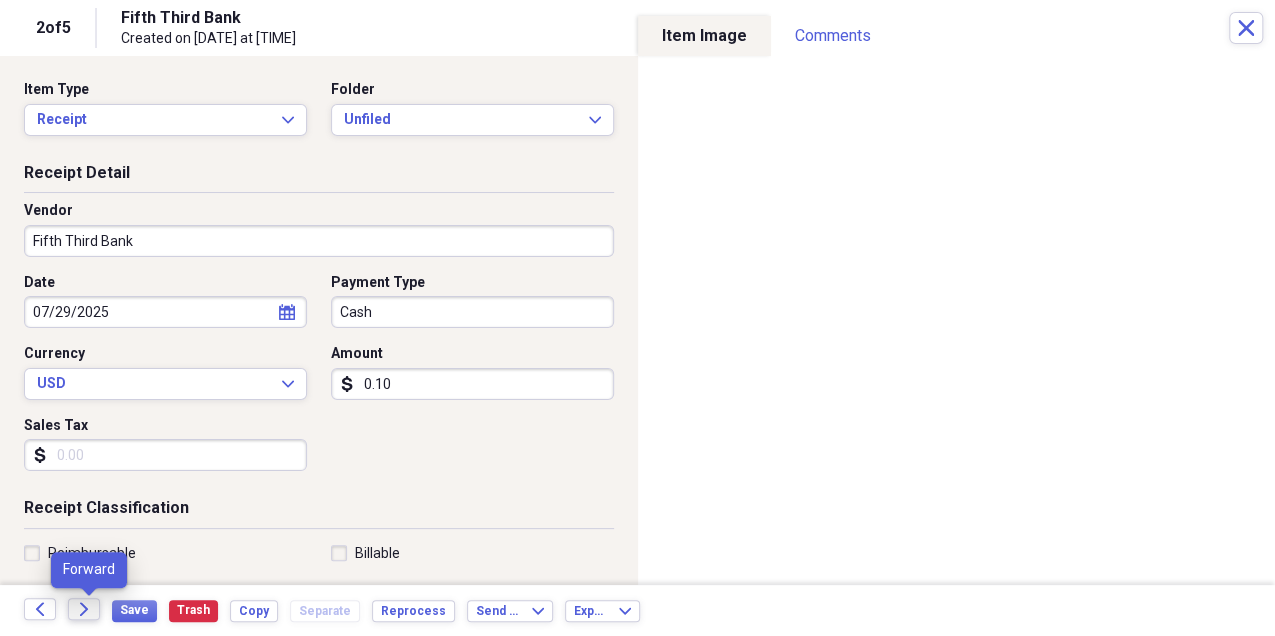 click on "Forward" at bounding box center (84, 609) 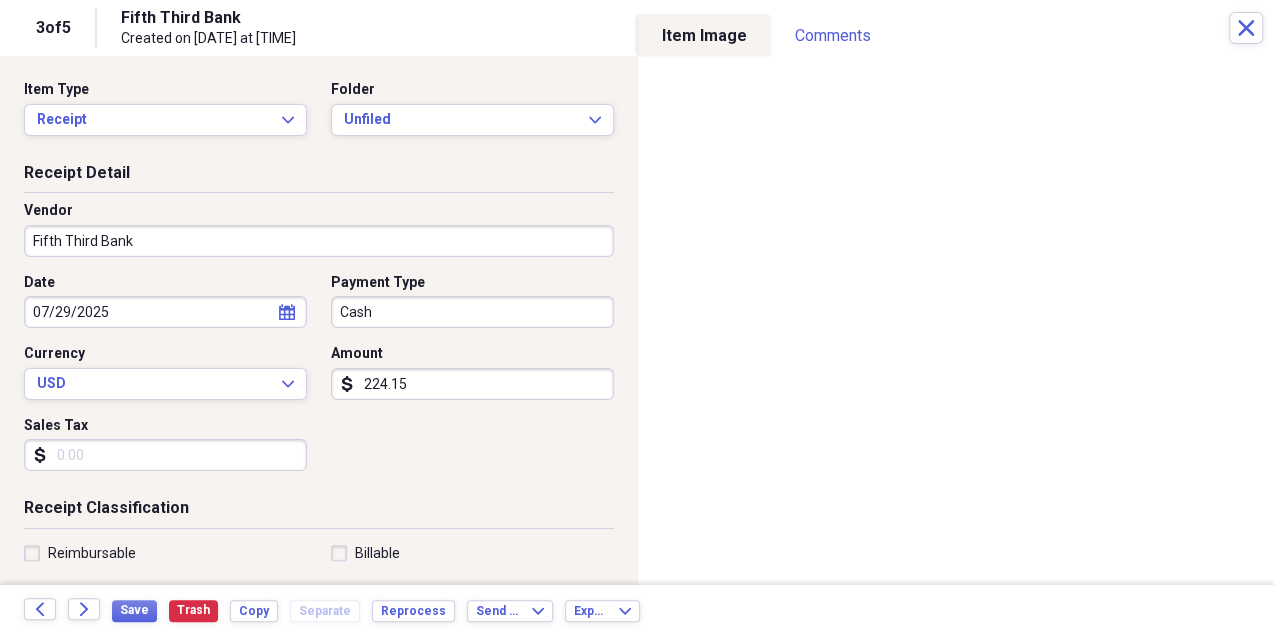 click on "Fifth Third Bank" at bounding box center [319, 241] 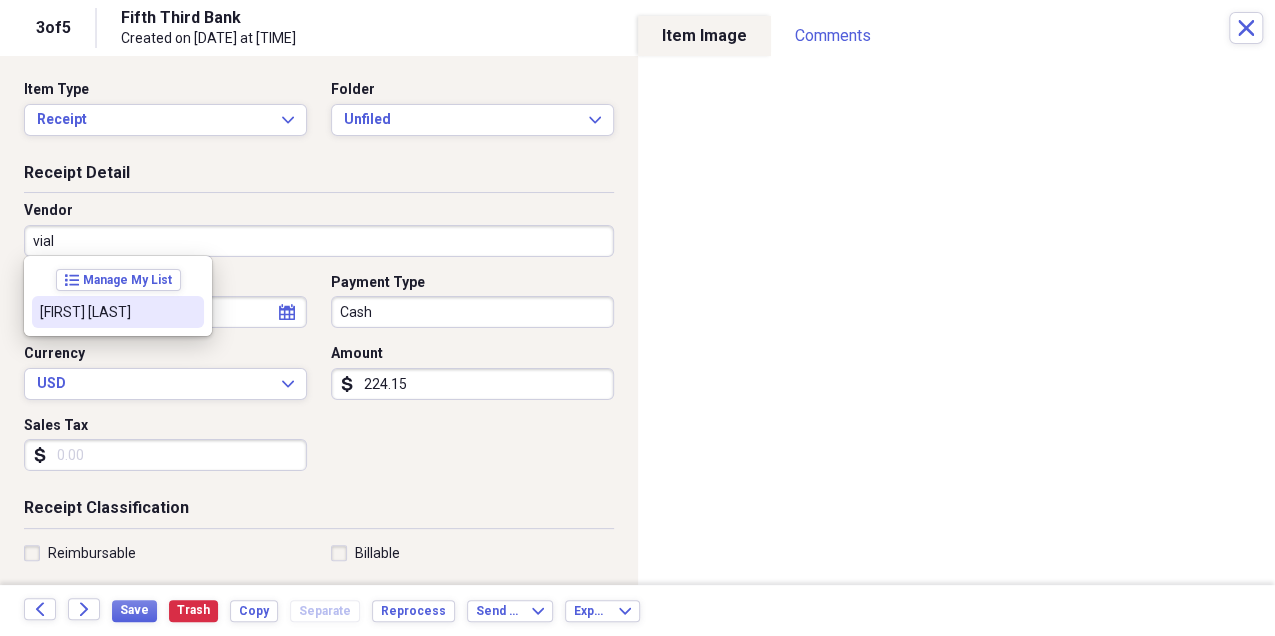 click on "[FIRST] [LAST]" at bounding box center [106, 312] 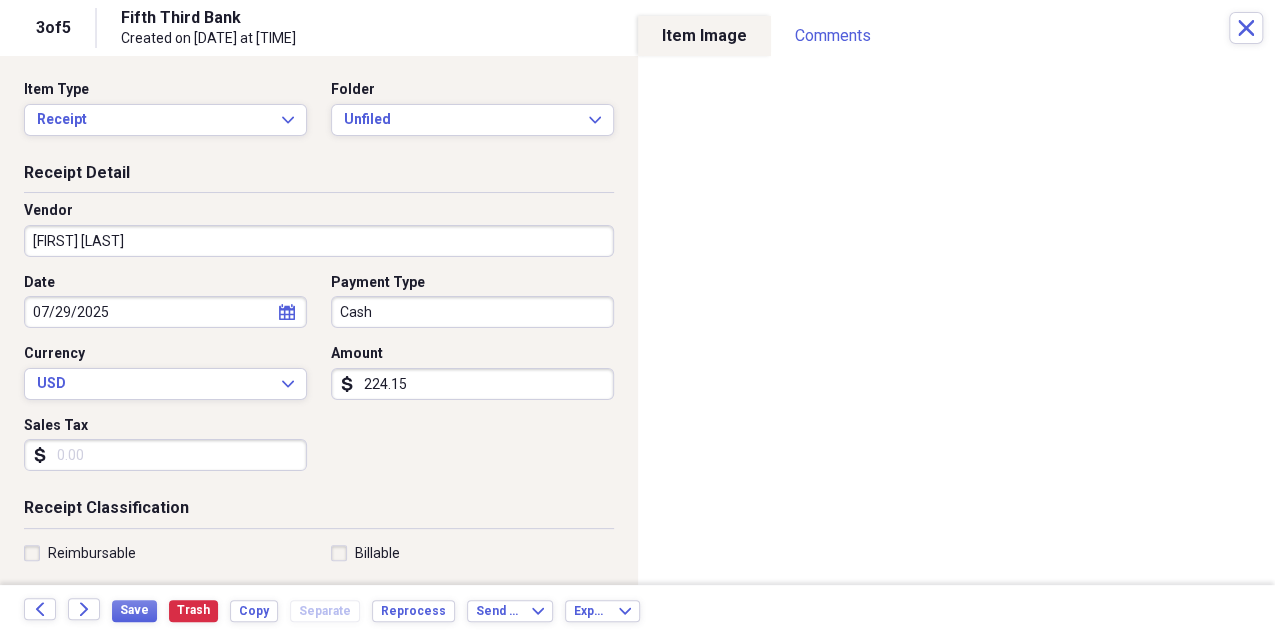 type on "Cleaning Fees" 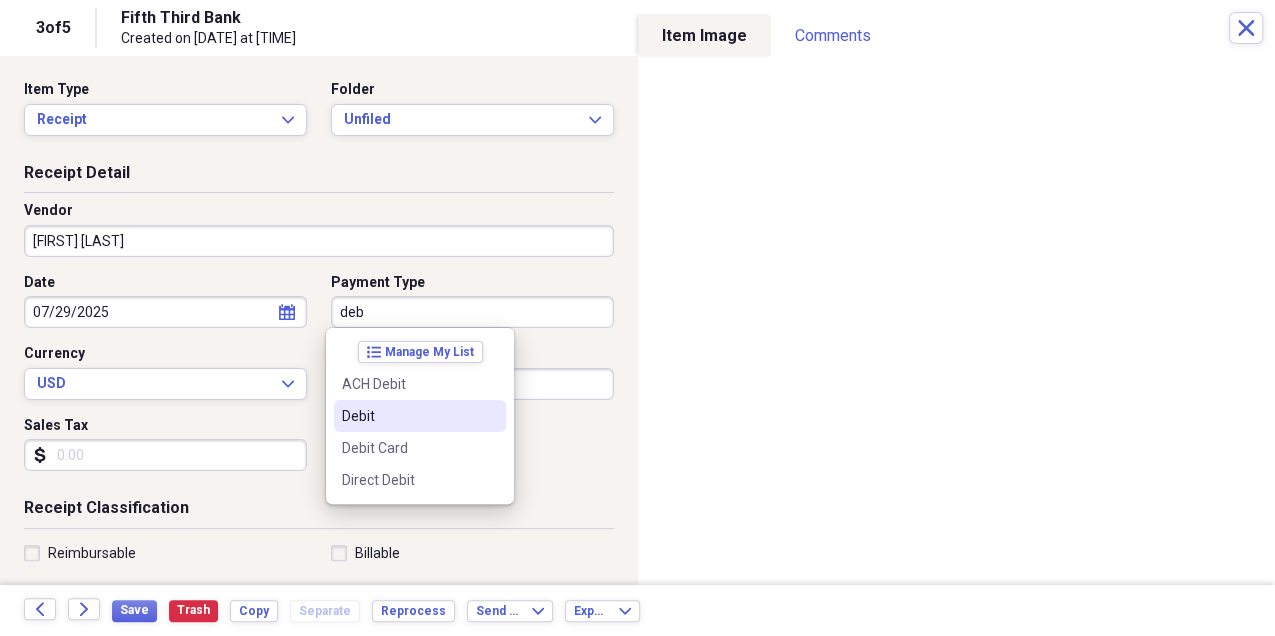 click on "Debit" at bounding box center [408, 416] 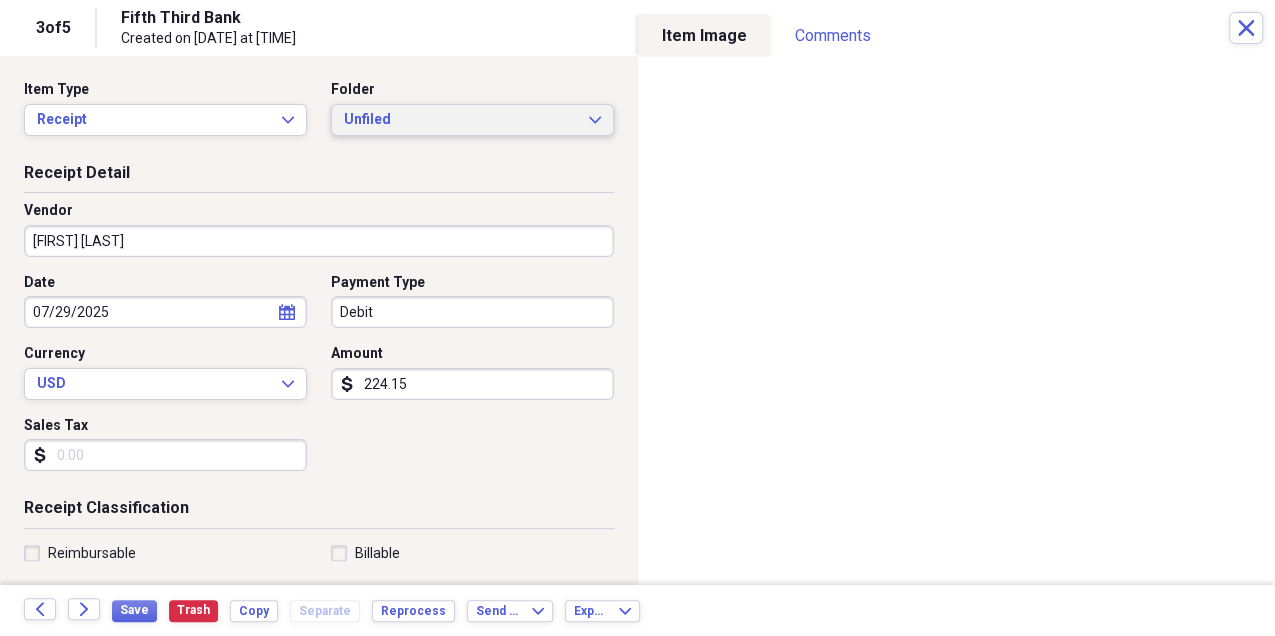 click on "Unfiled" at bounding box center (460, 120) 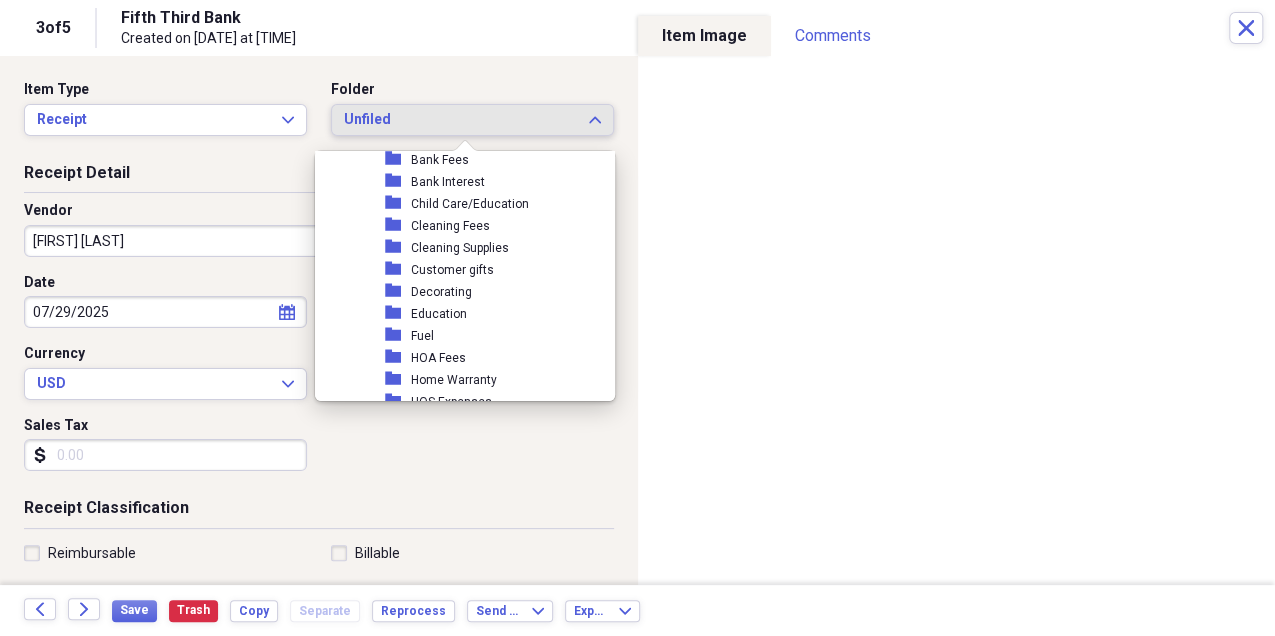 scroll, scrollTop: 200, scrollLeft: 0, axis: vertical 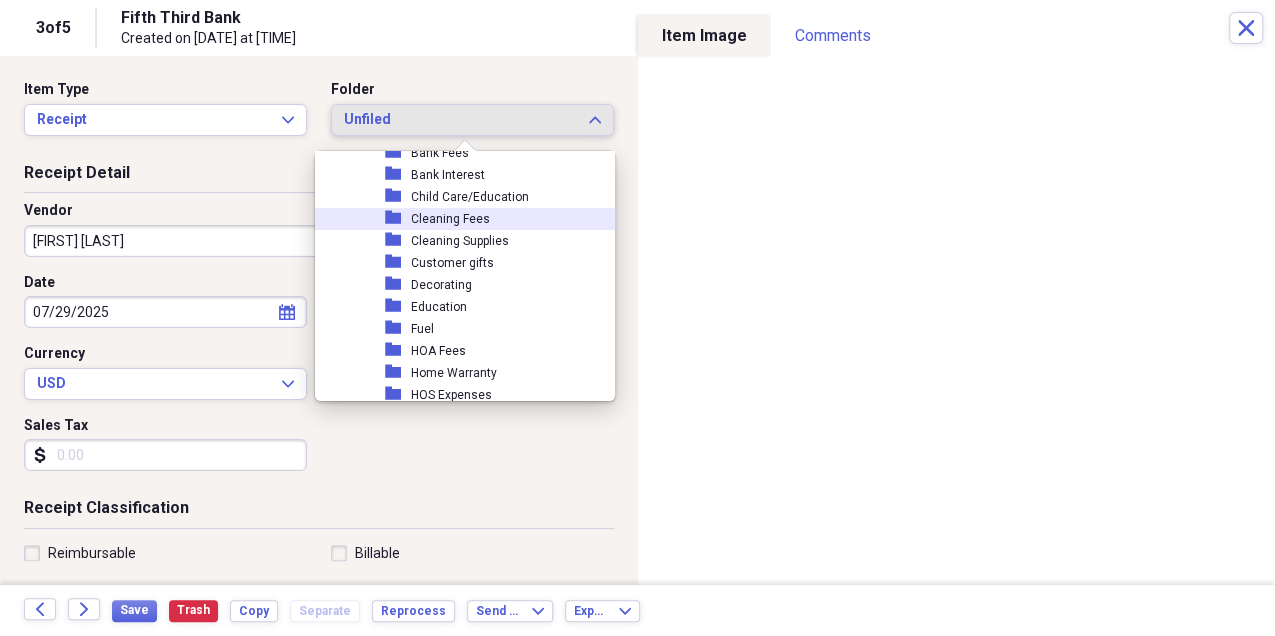click on "folder [CLEANING] Fees" at bounding box center [479, 219] 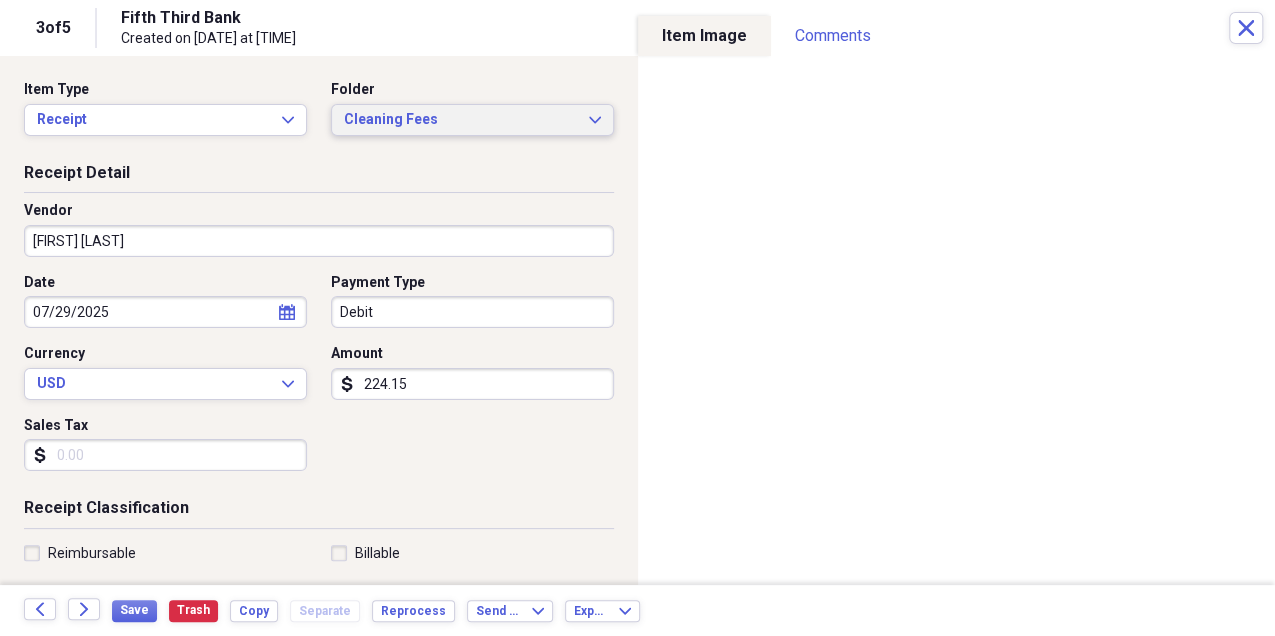 click on "[CLEANING] Fees Expand" at bounding box center [472, 120] 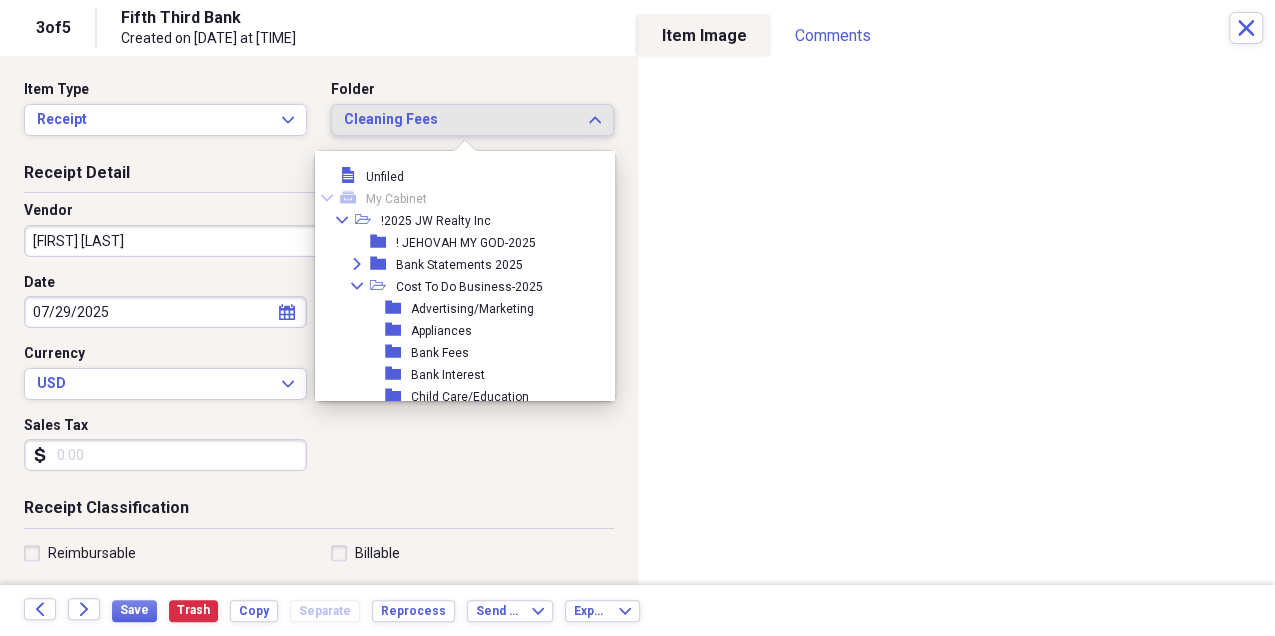 scroll, scrollTop: 148, scrollLeft: 0, axis: vertical 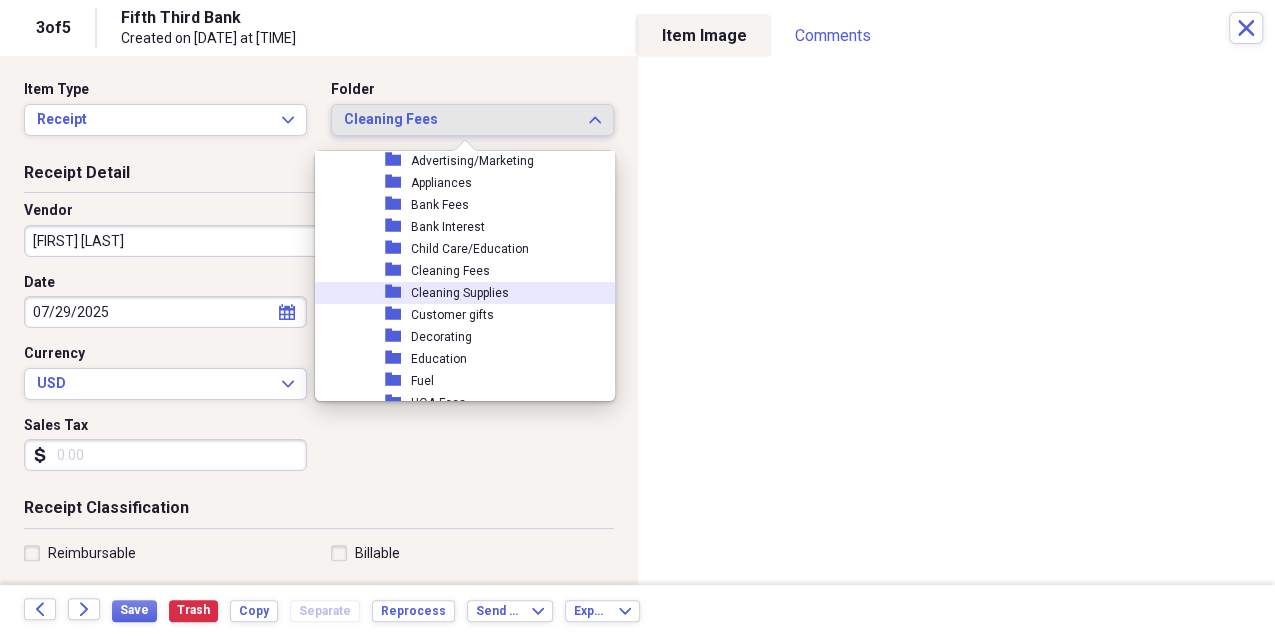 click on "Cleaning Supplies" at bounding box center [460, 293] 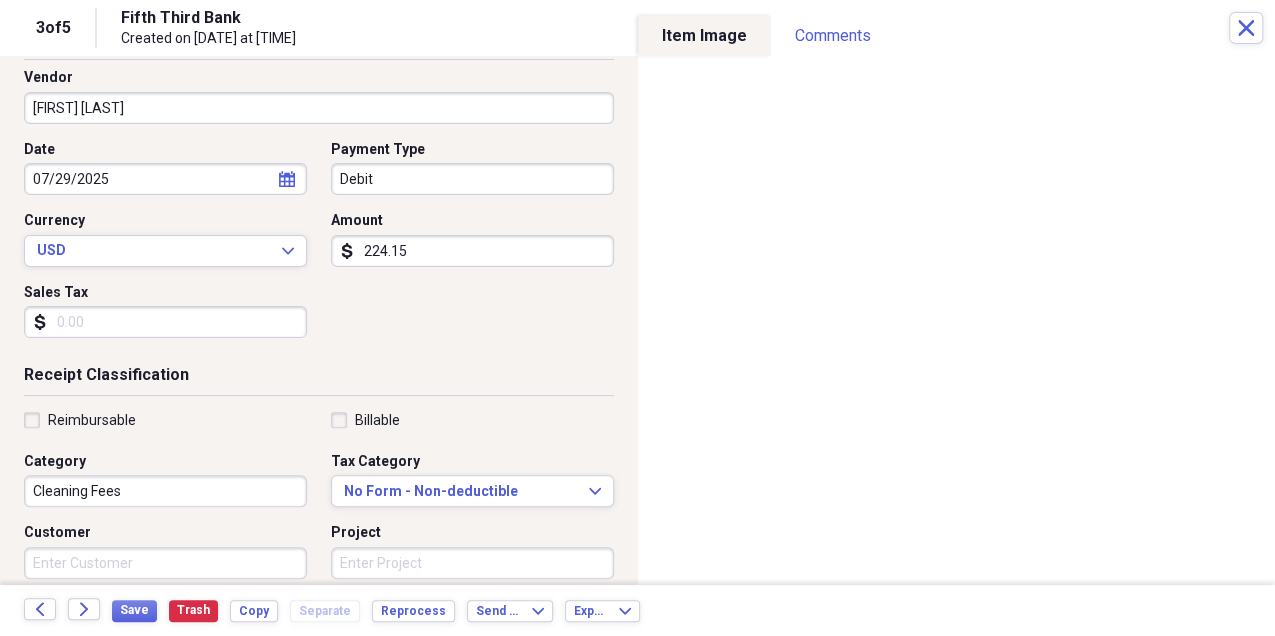 scroll, scrollTop: 200, scrollLeft: 0, axis: vertical 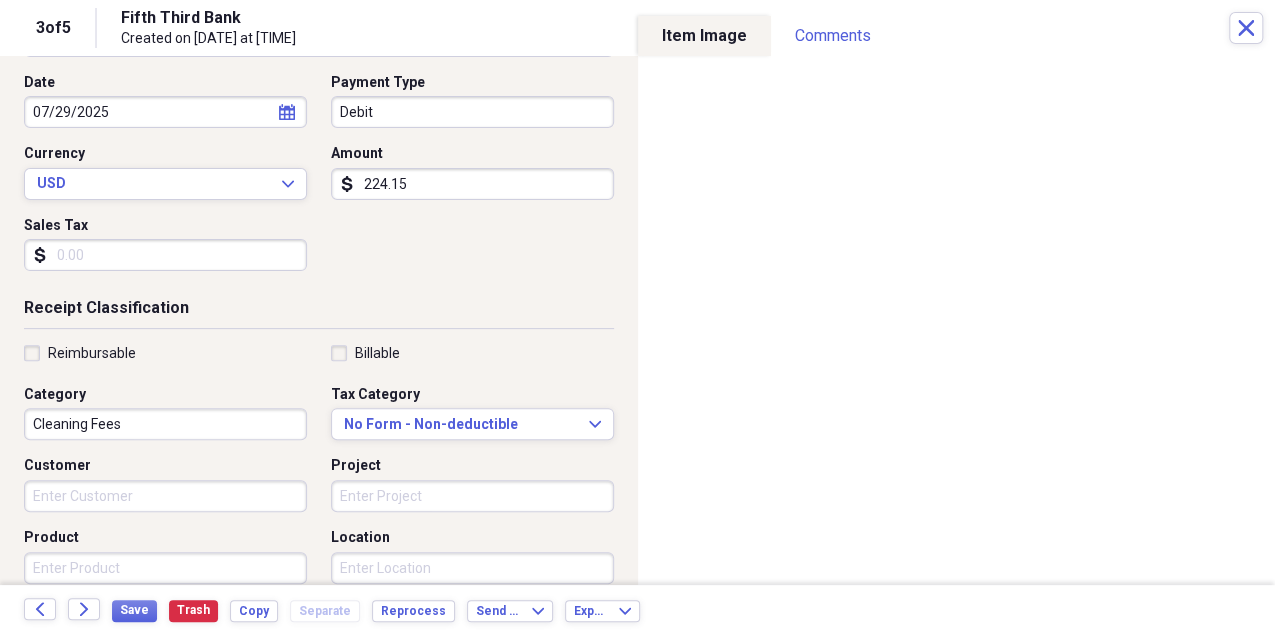 click on "Cleaning Fees" at bounding box center (165, 424) 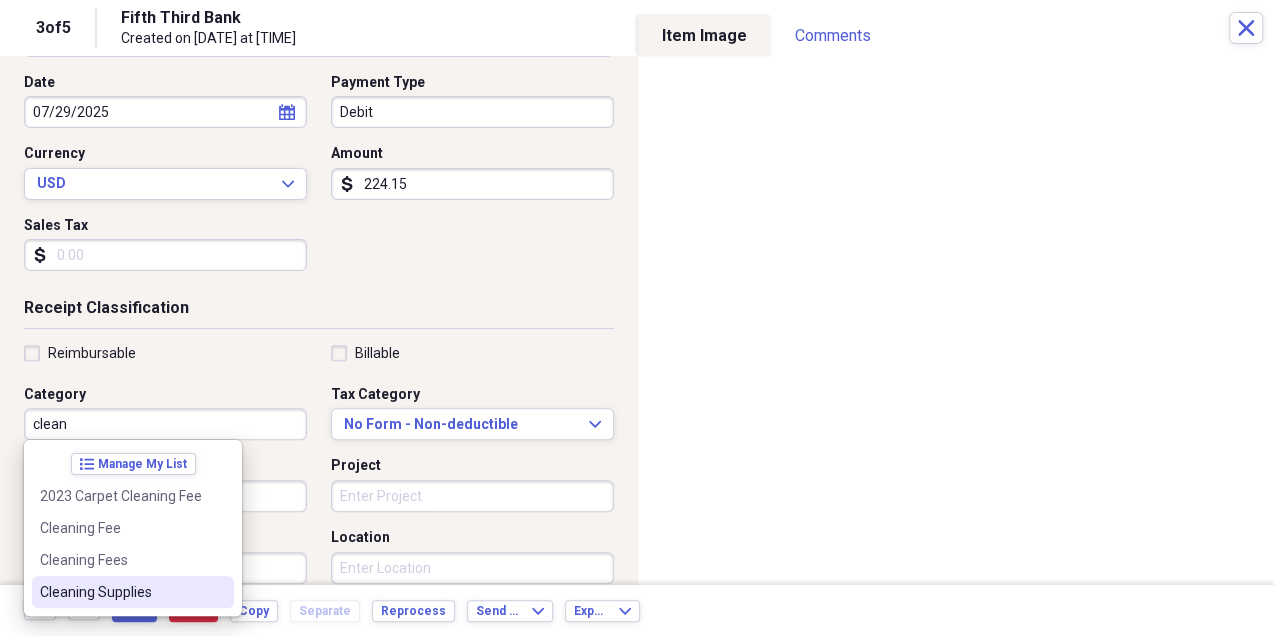 click on "Cleaning Supplies" at bounding box center (133, 592) 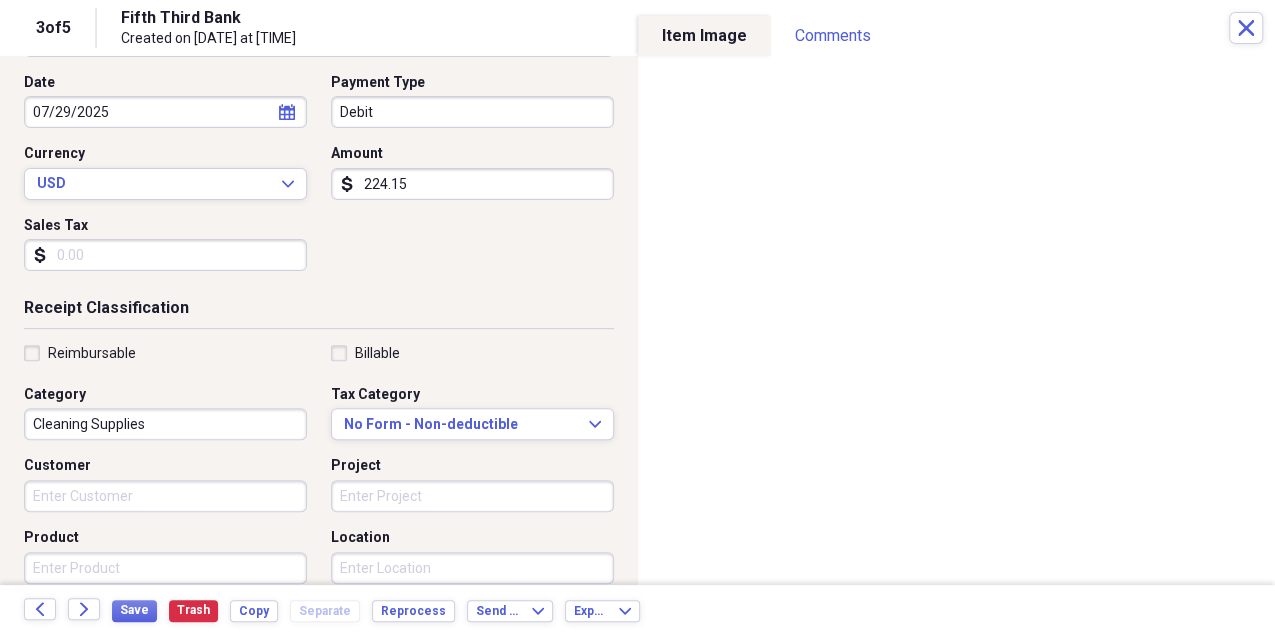 scroll, scrollTop: 489, scrollLeft: 0, axis: vertical 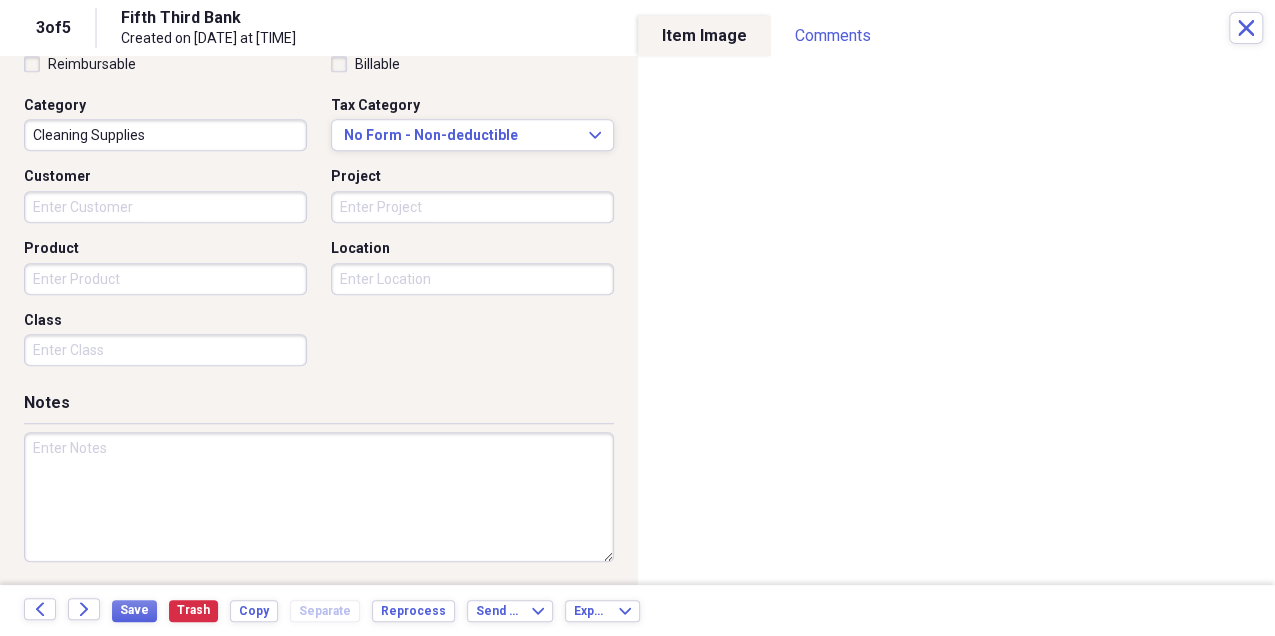 click at bounding box center [319, 497] 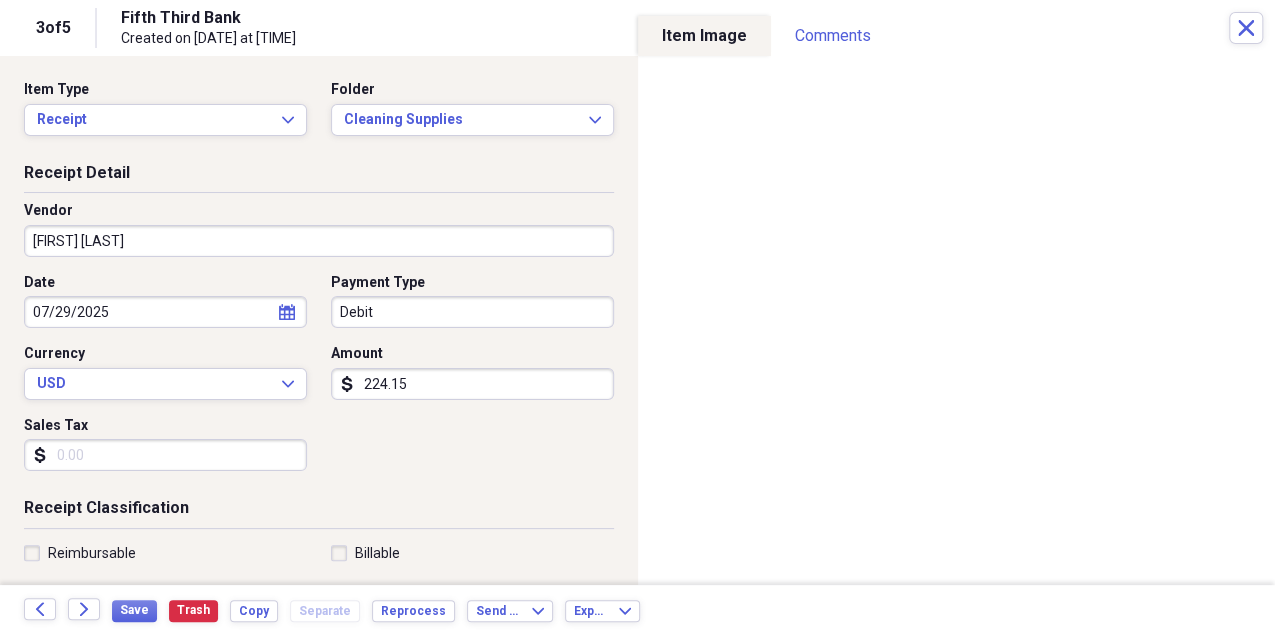 scroll, scrollTop: 0, scrollLeft: 0, axis: both 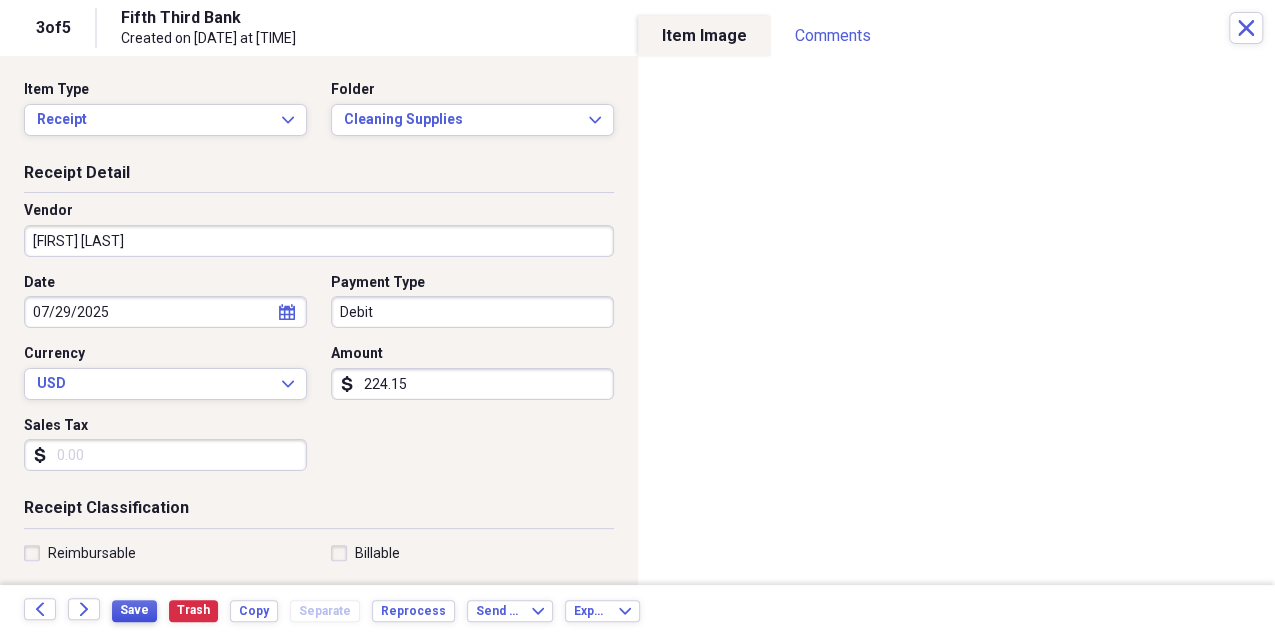 click on "Save" at bounding box center [134, 610] 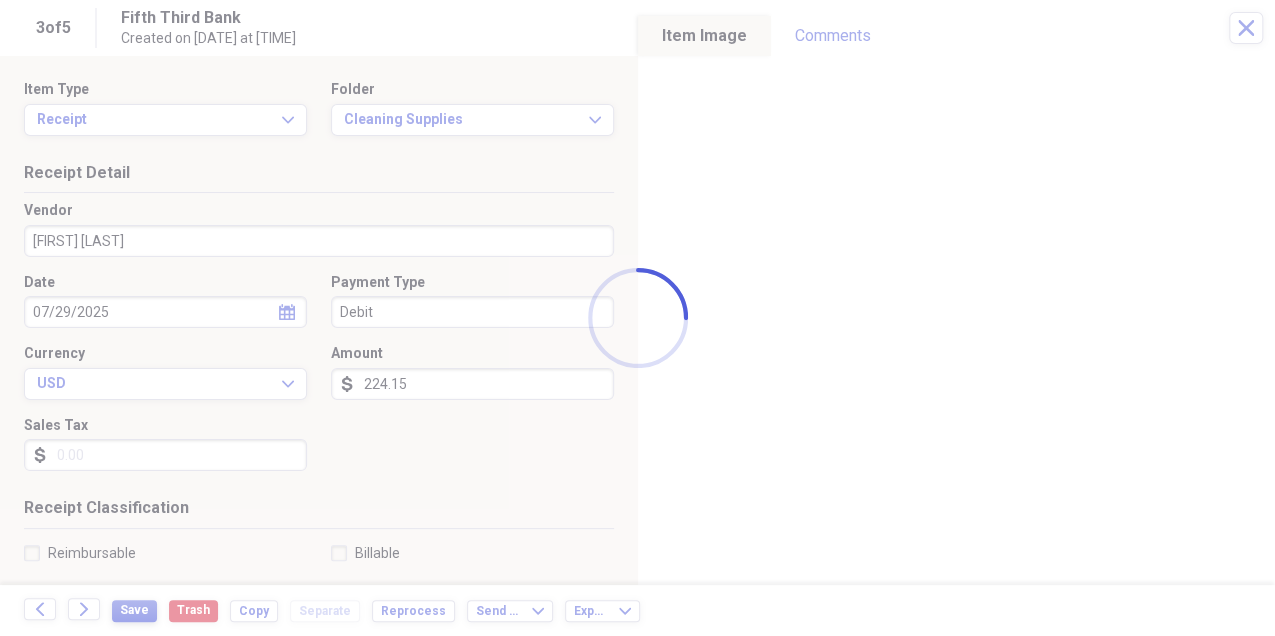 type on "V reimbursement for [SUPPLIES]." 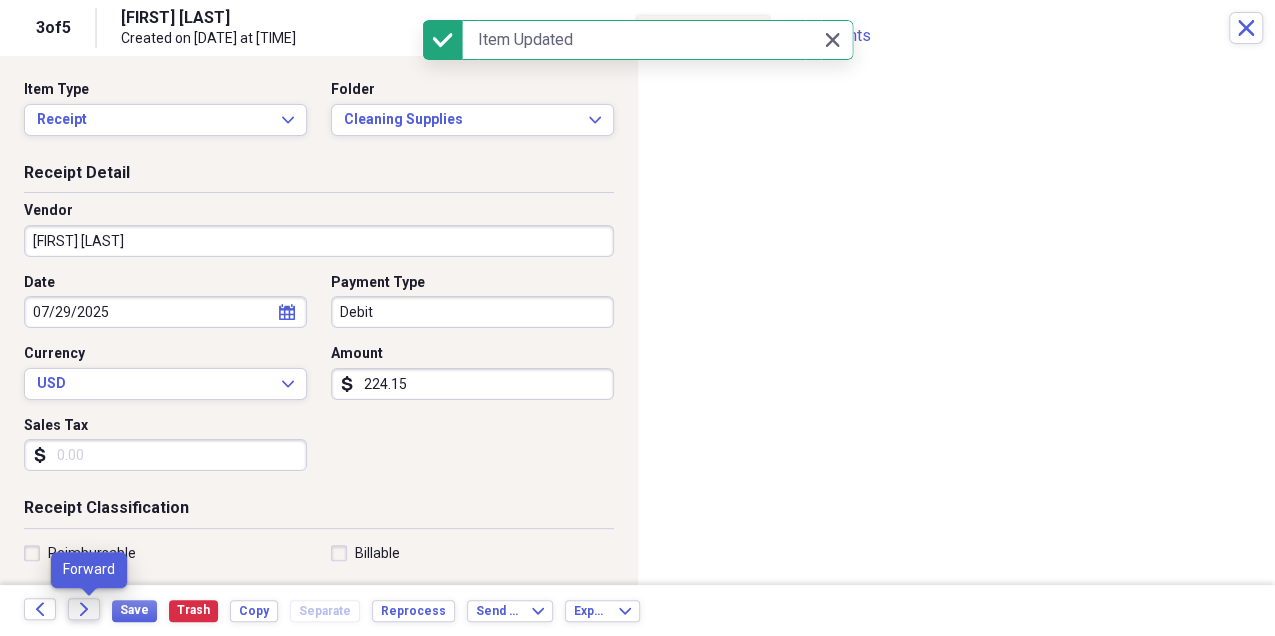 click on "Forward" at bounding box center (84, 609) 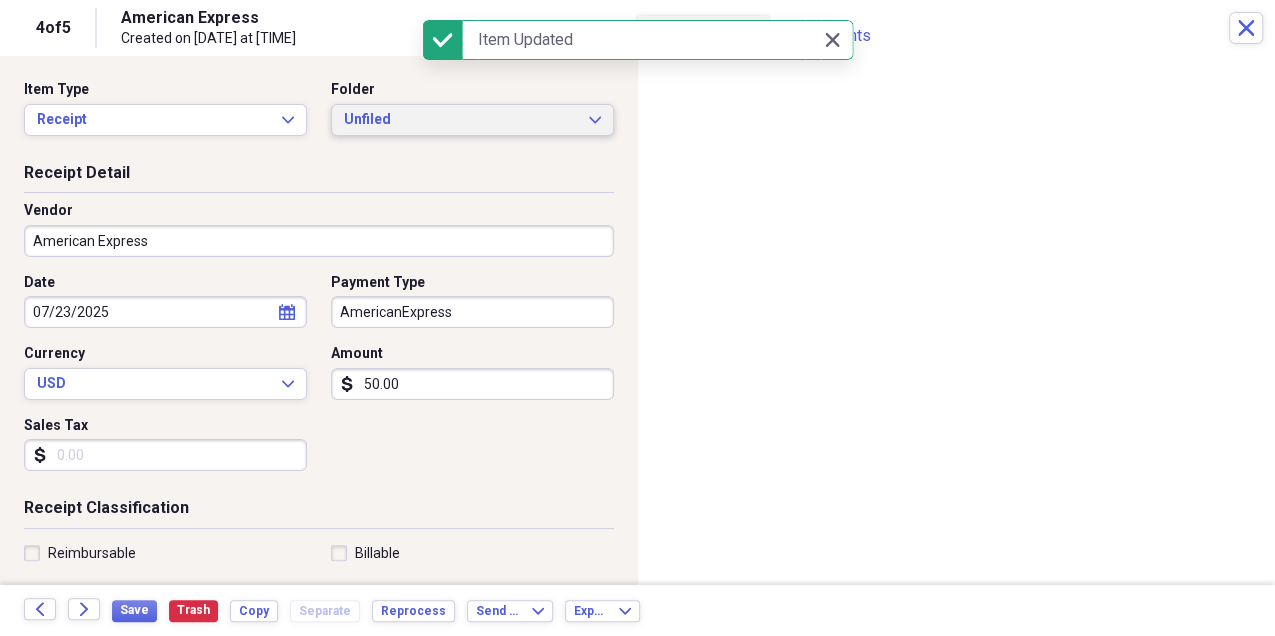 click on "Unfiled" at bounding box center [460, 120] 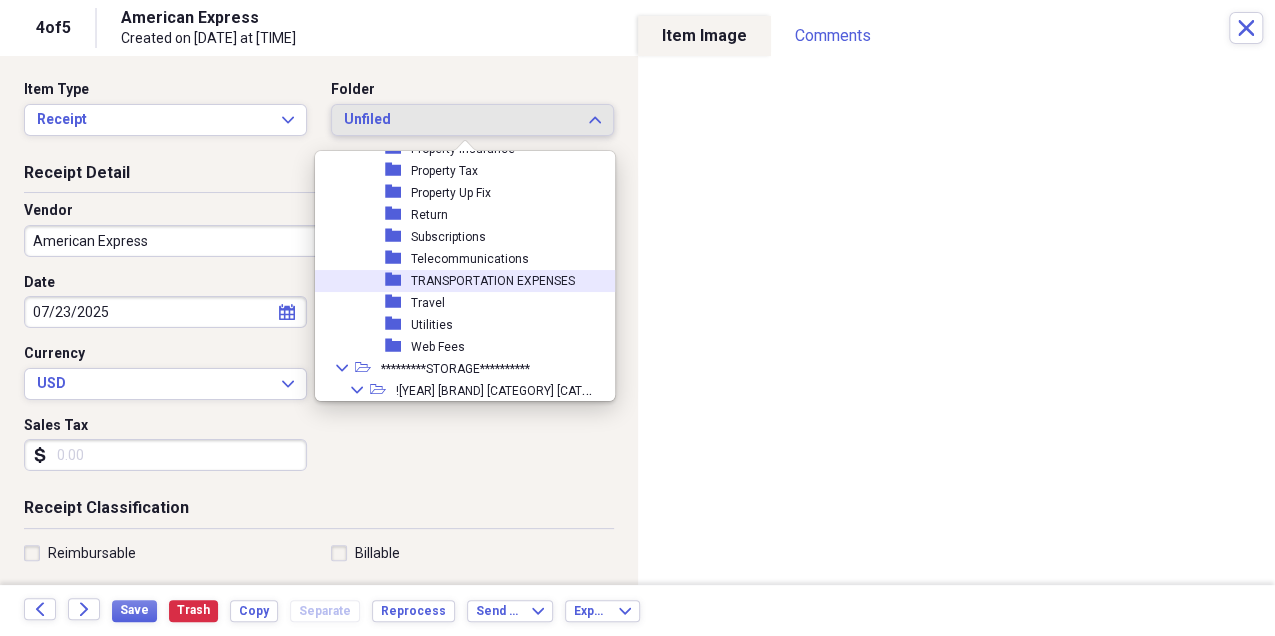 scroll, scrollTop: 600, scrollLeft: 0, axis: vertical 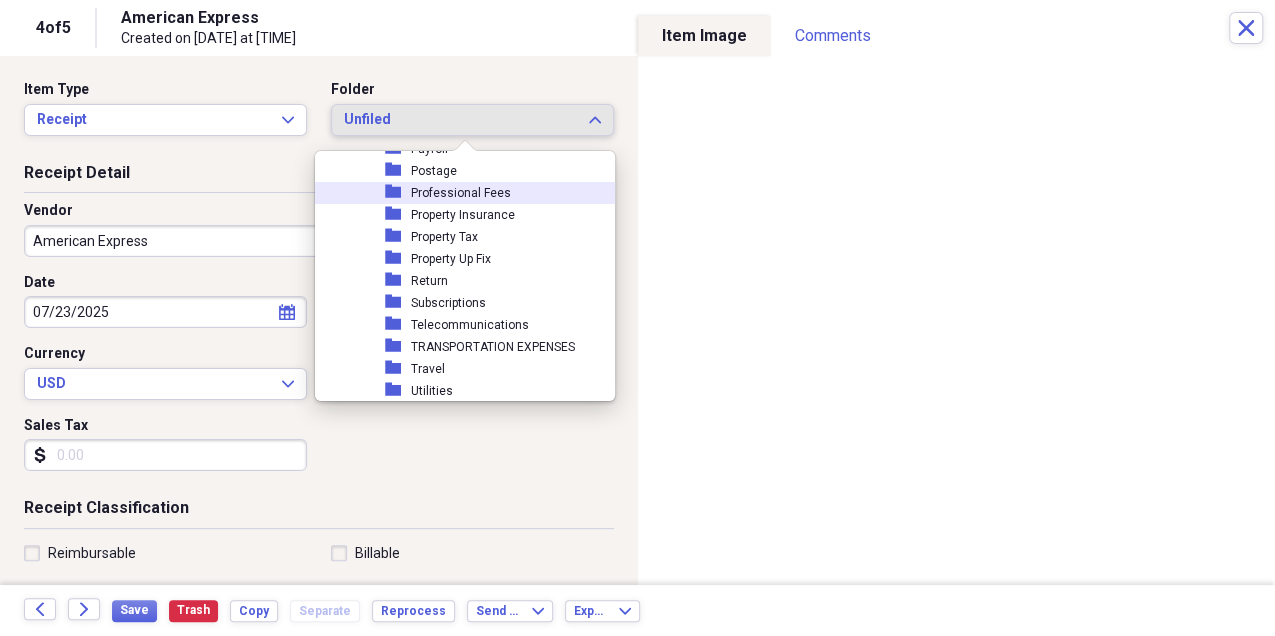 click on "folder [ORG]" at bounding box center [479, 193] 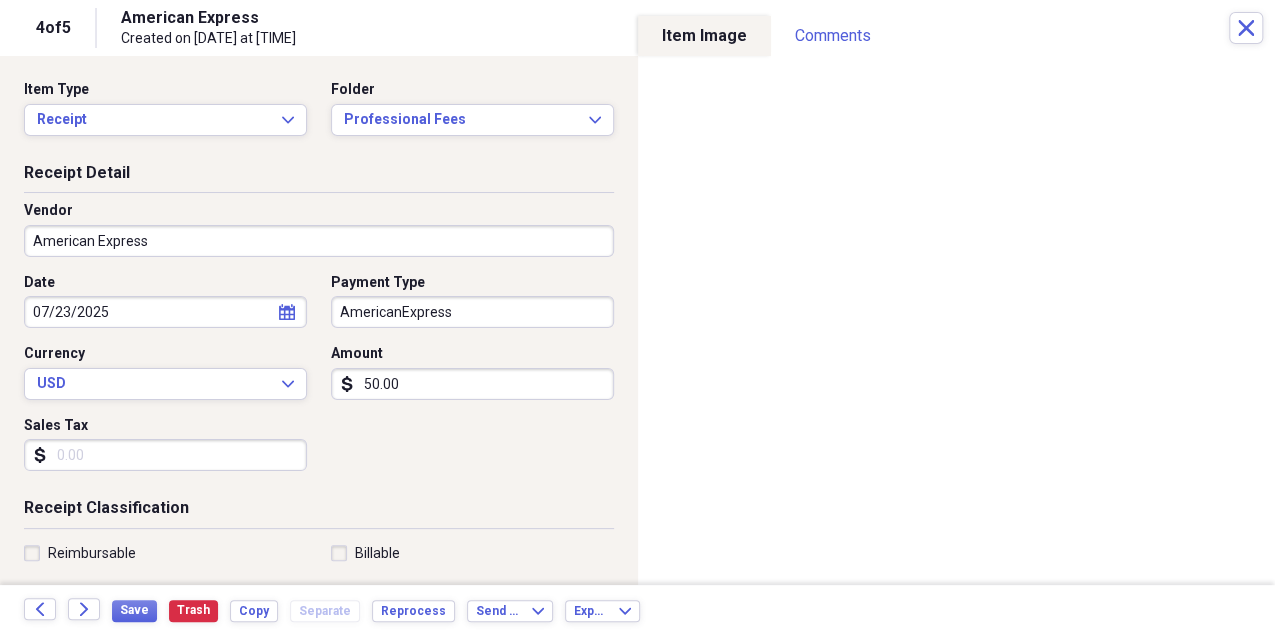 click on "American Express" at bounding box center [319, 241] 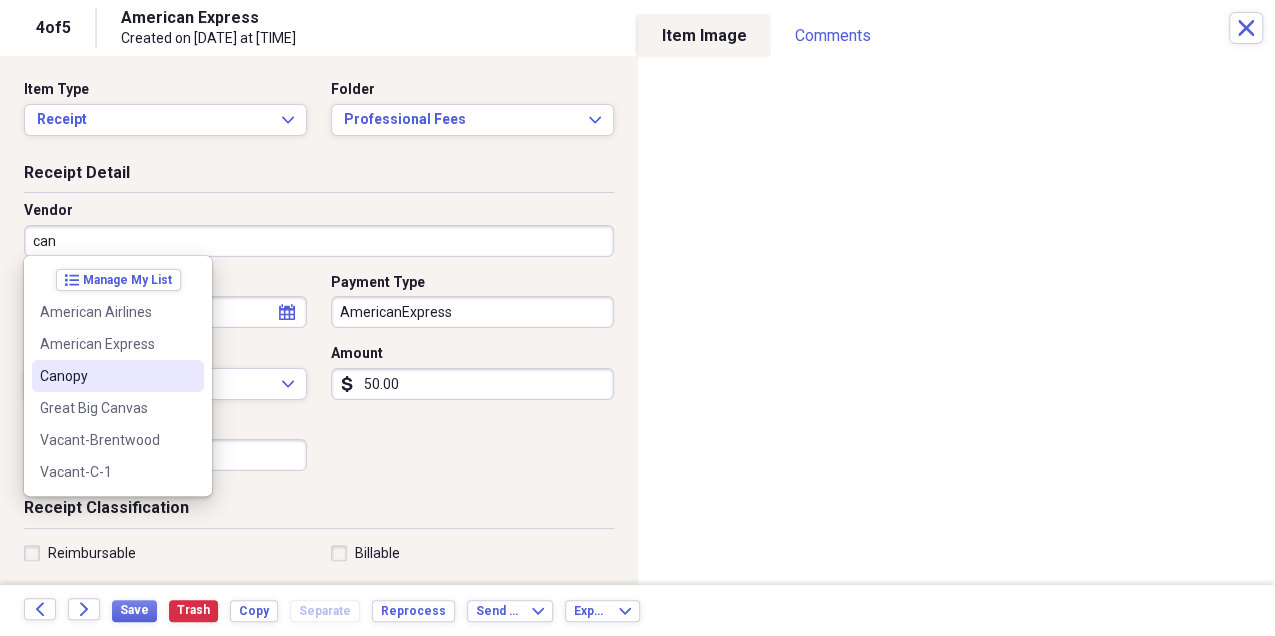 click on "Canopy" at bounding box center (118, 376) 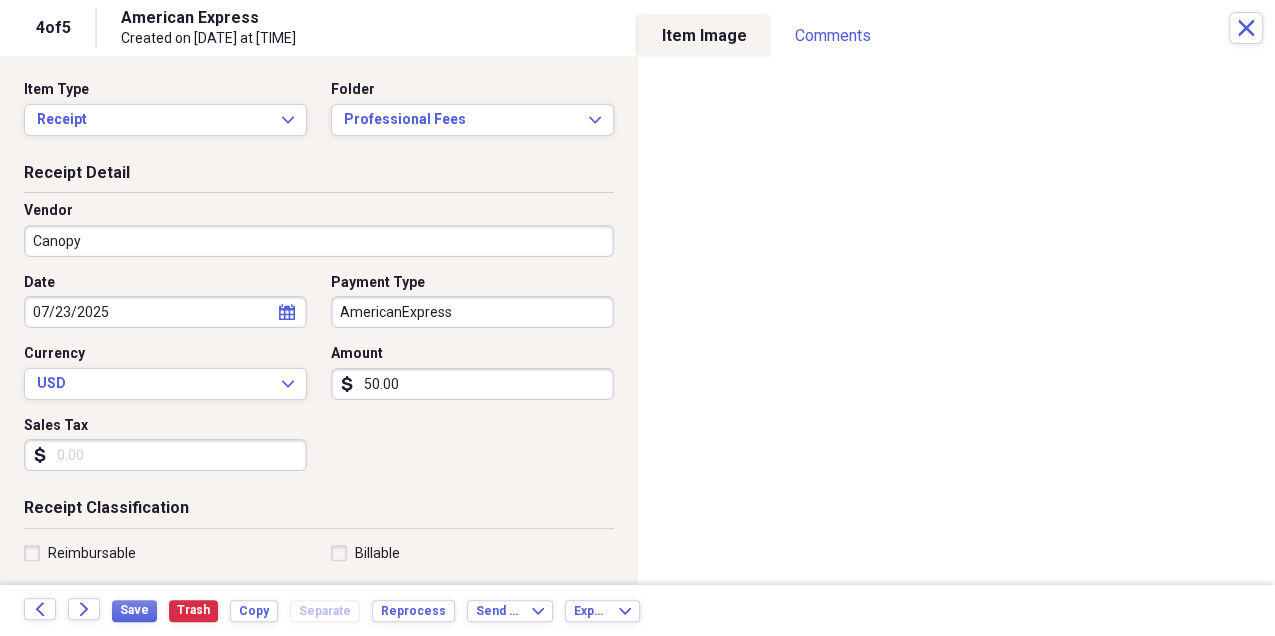 type on "Professional Fees" 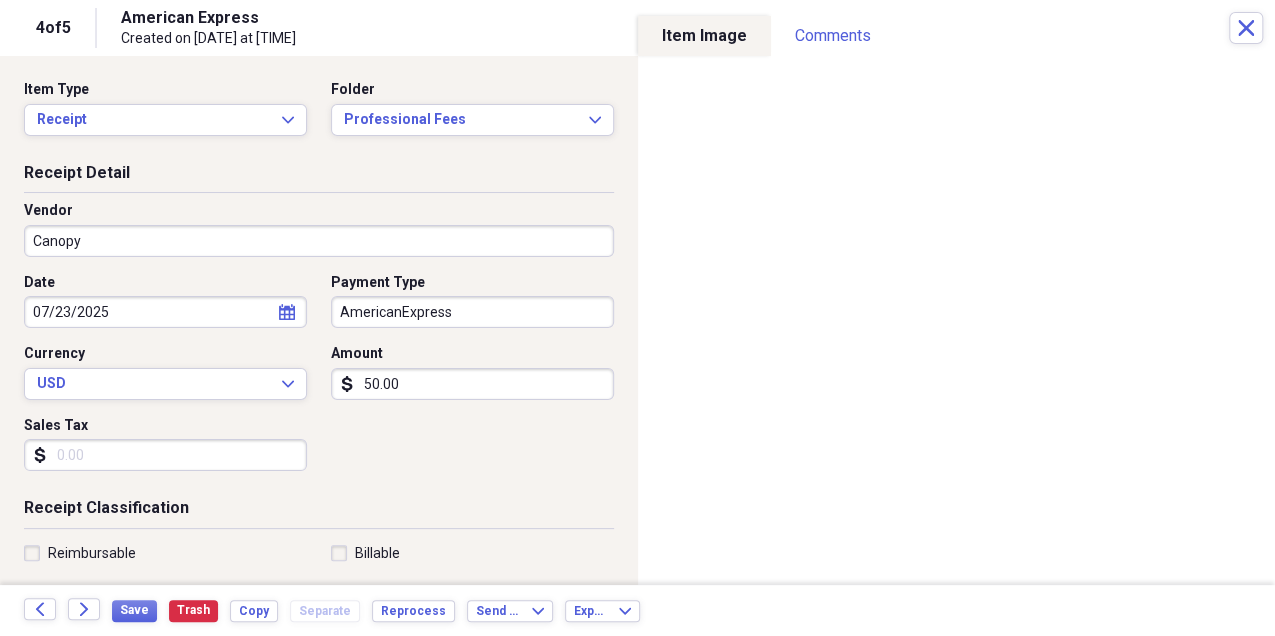 click on "AmericanExpress" at bounding box center [472, 312] 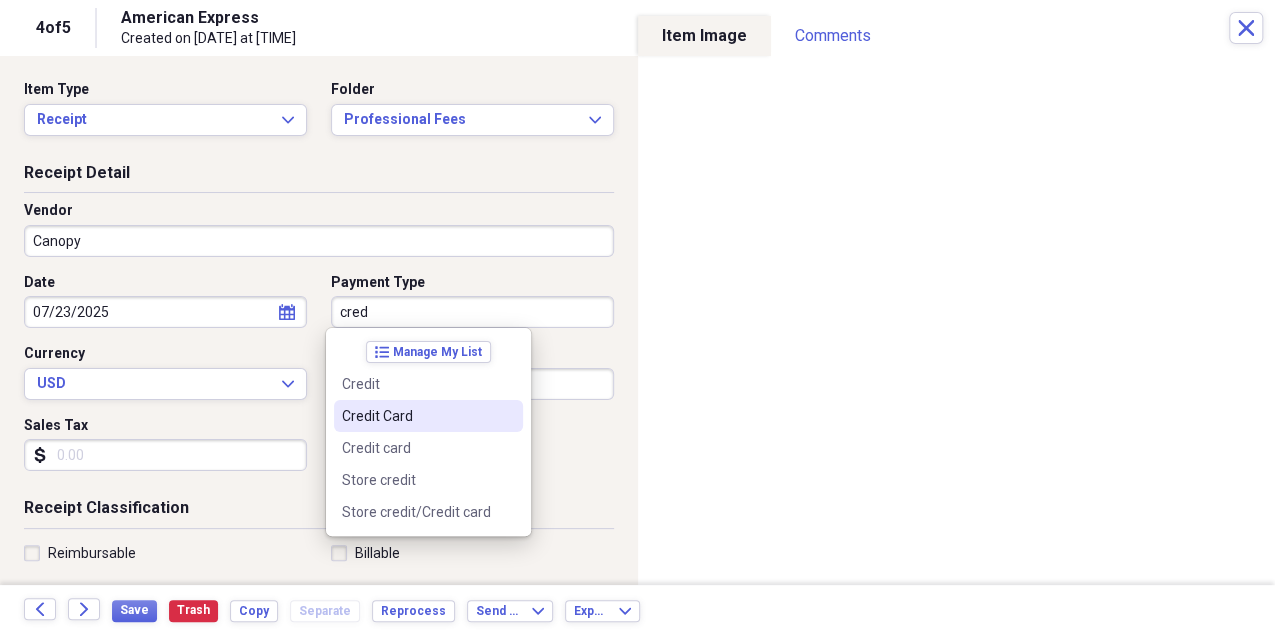 click on "Credit Card" at bounding box center [416, 416] 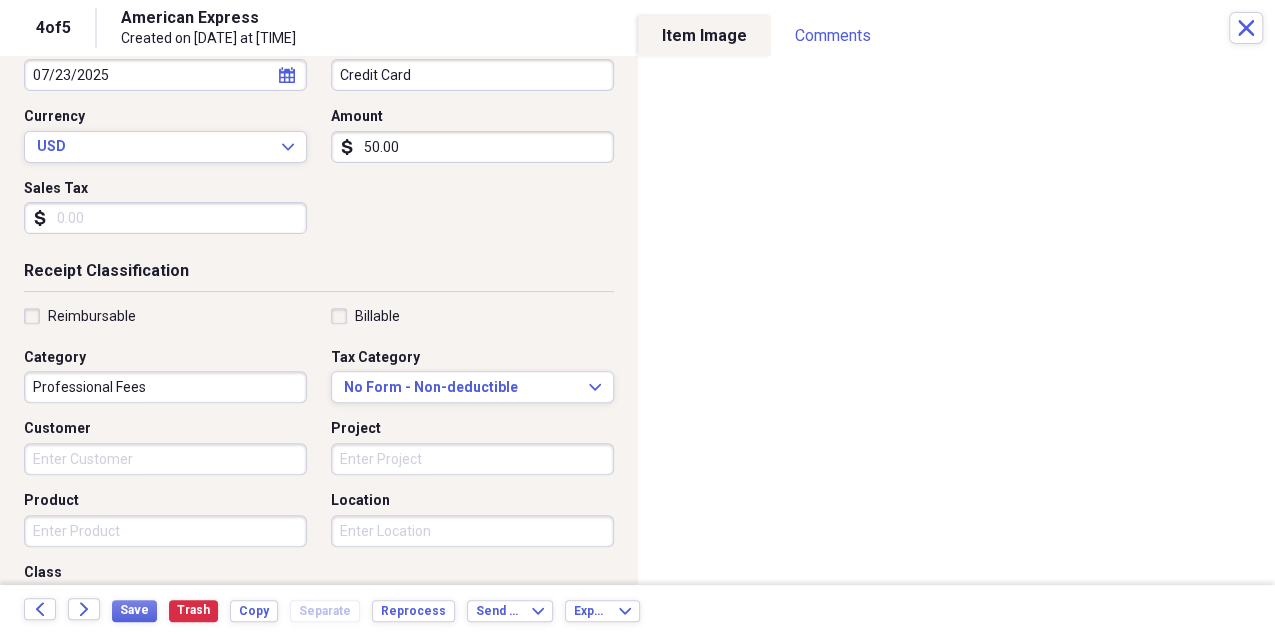 scroll, scrollTop: 266, scrollLeft: 0, axis: vertical 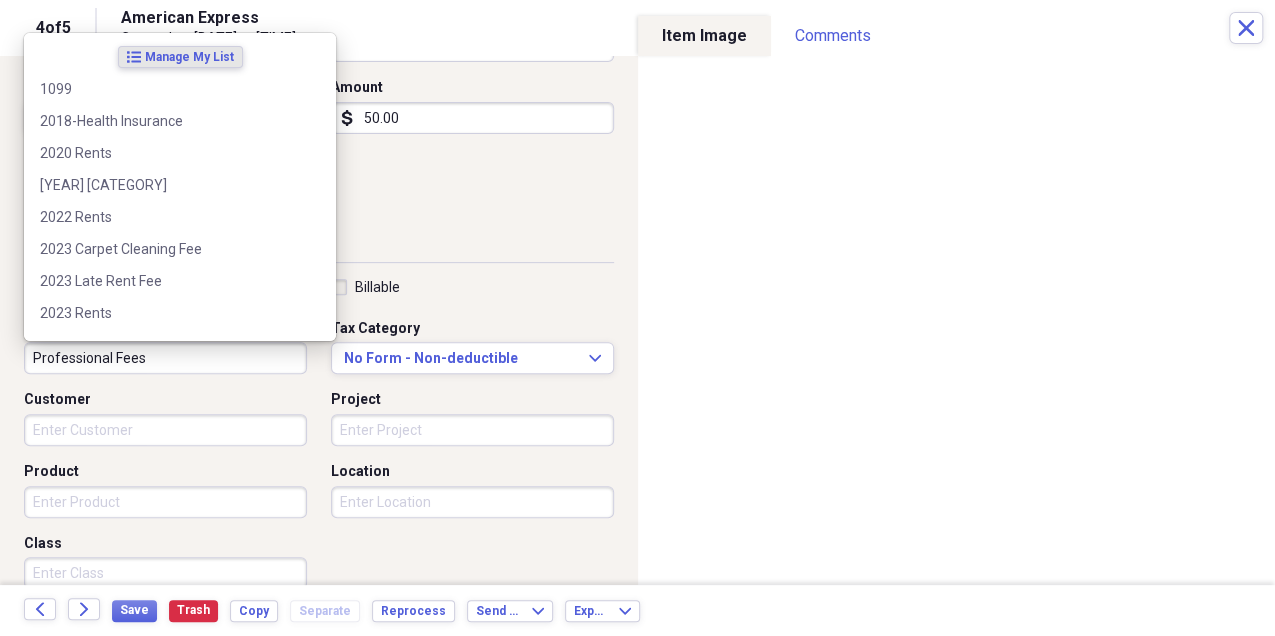 click on "Professional Fees" at bounding box center (165, 358) 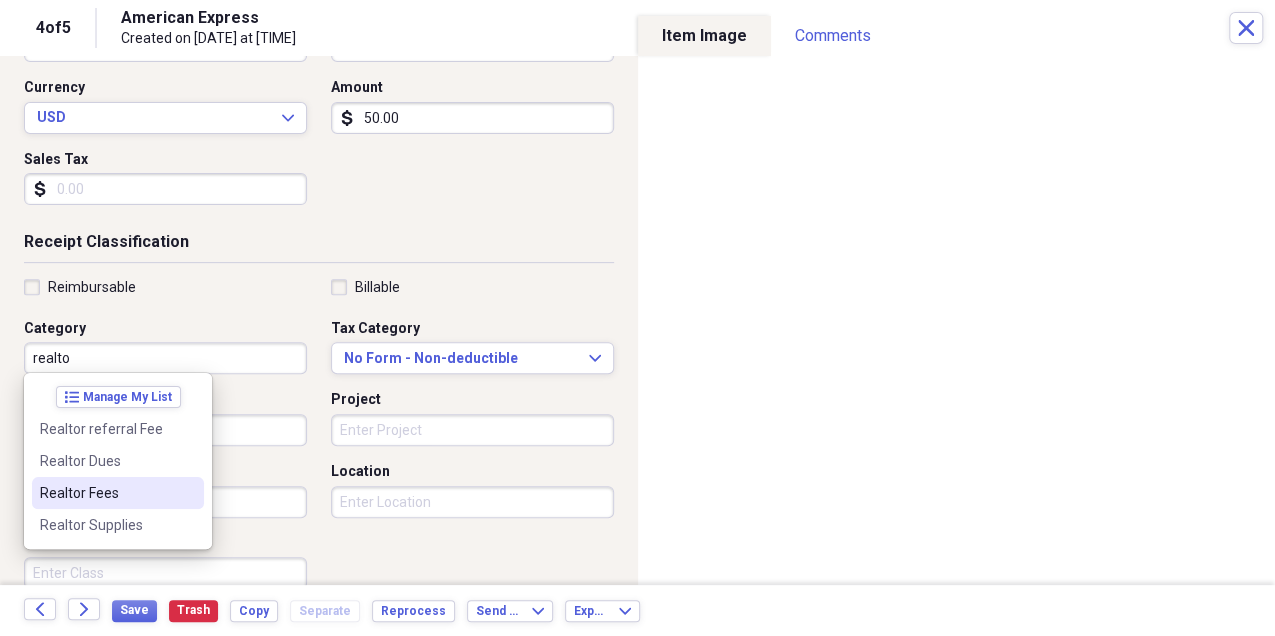 click on "Realtor Fees" at bounding box center [118, 493] 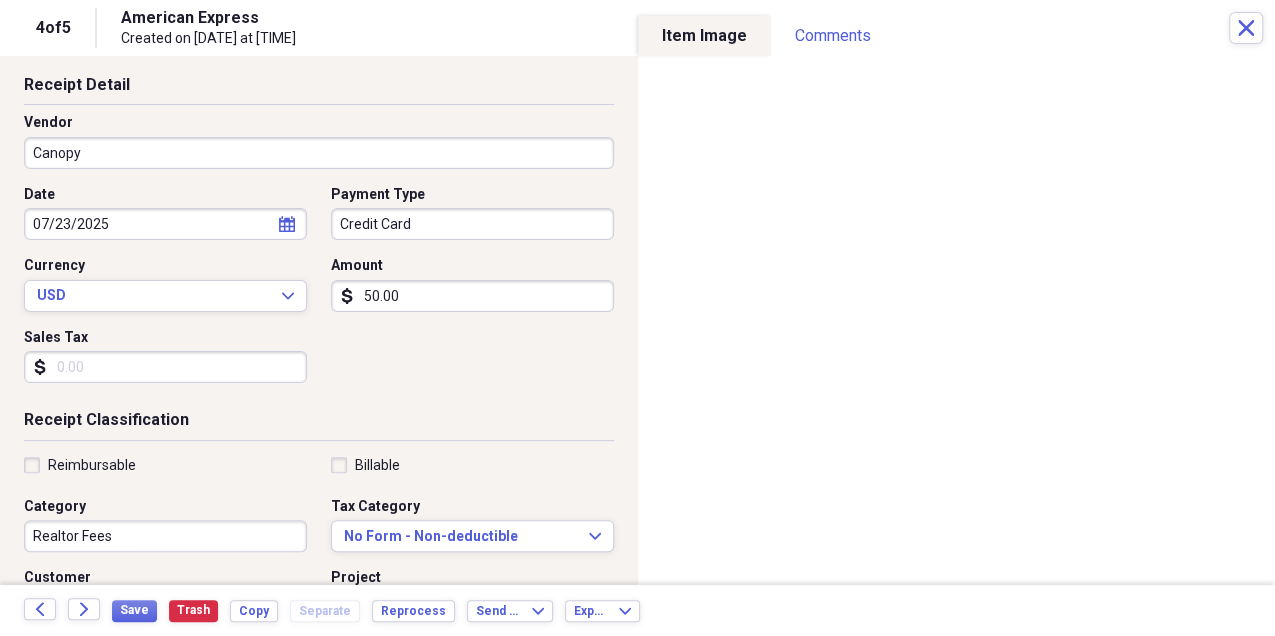 scroll, scrollTop: 0, scrollLeft: 0, axis: both 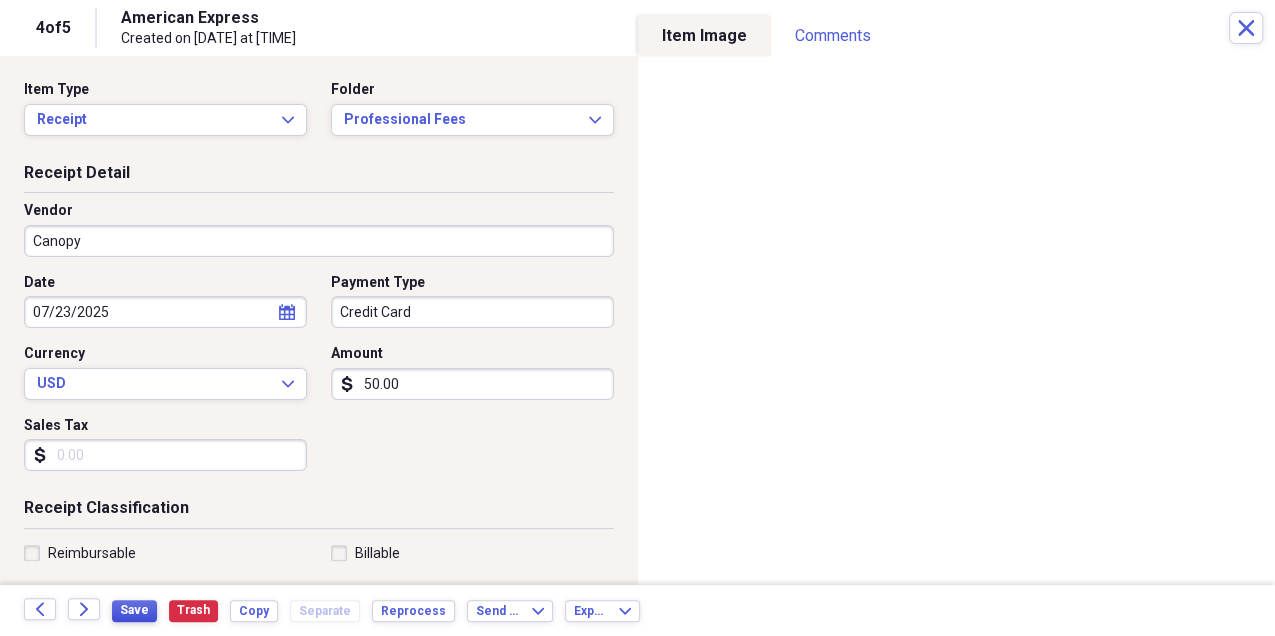 click on "Save" at bounding box center (134, 610) 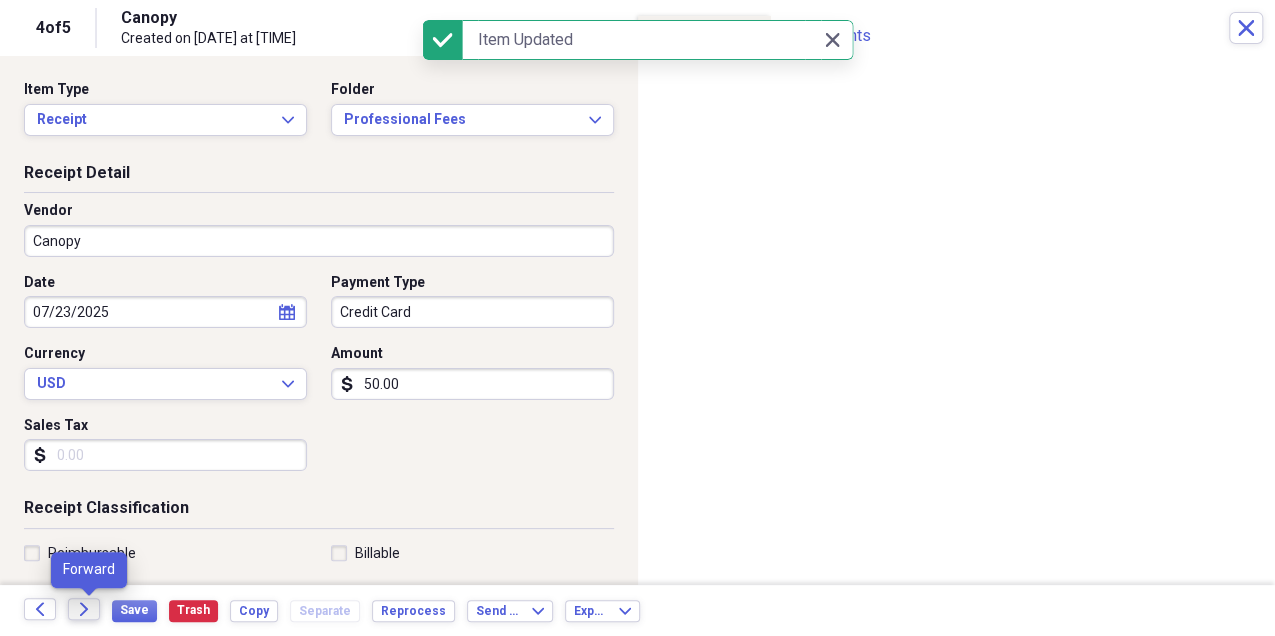 click on "Forward" 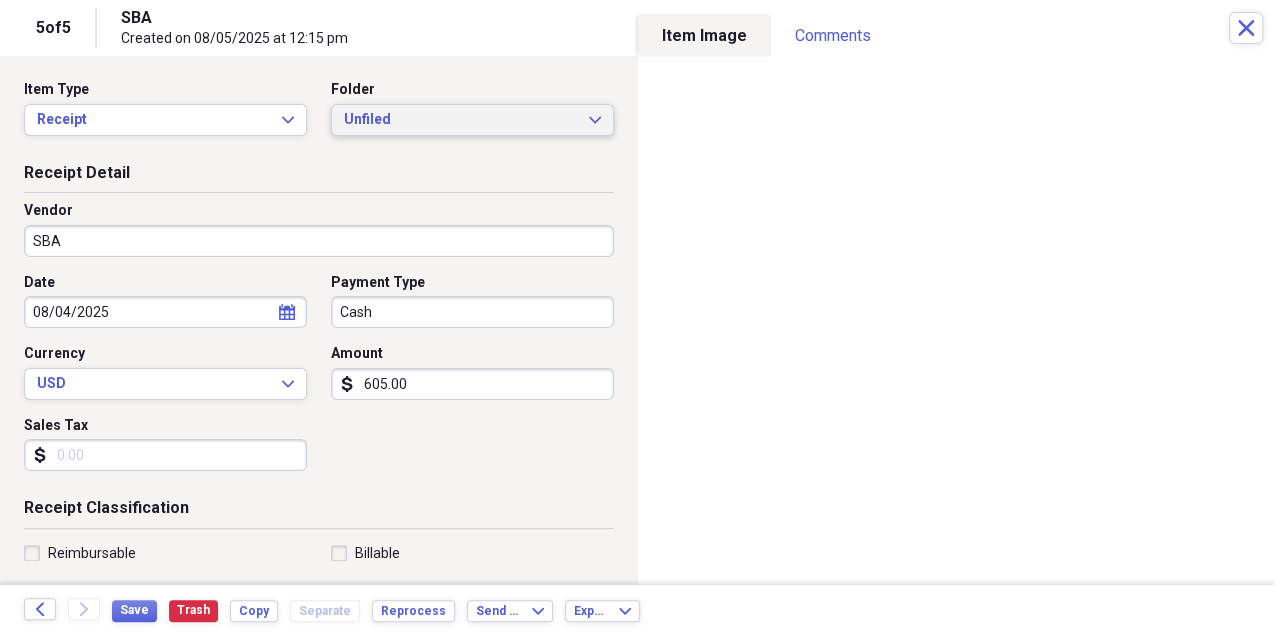 click on "Unfiled Expand" at bounding box center (472, 120) 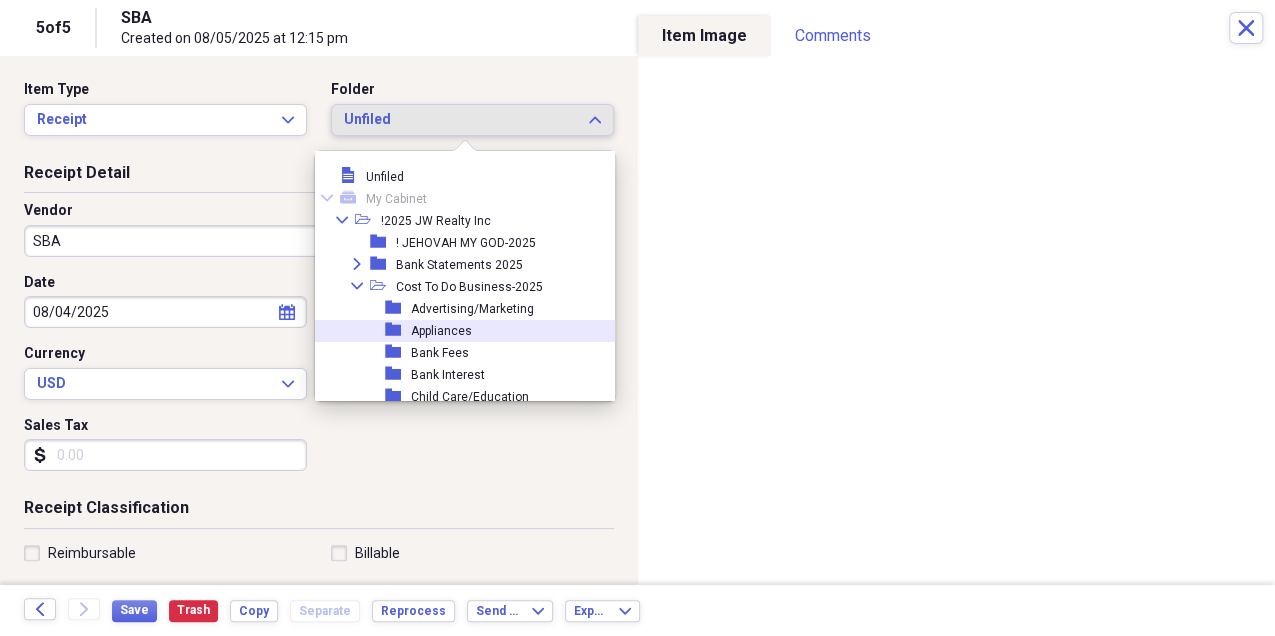 scroll, scrollTop: 66, scrollLeft: 0, axis: vertical 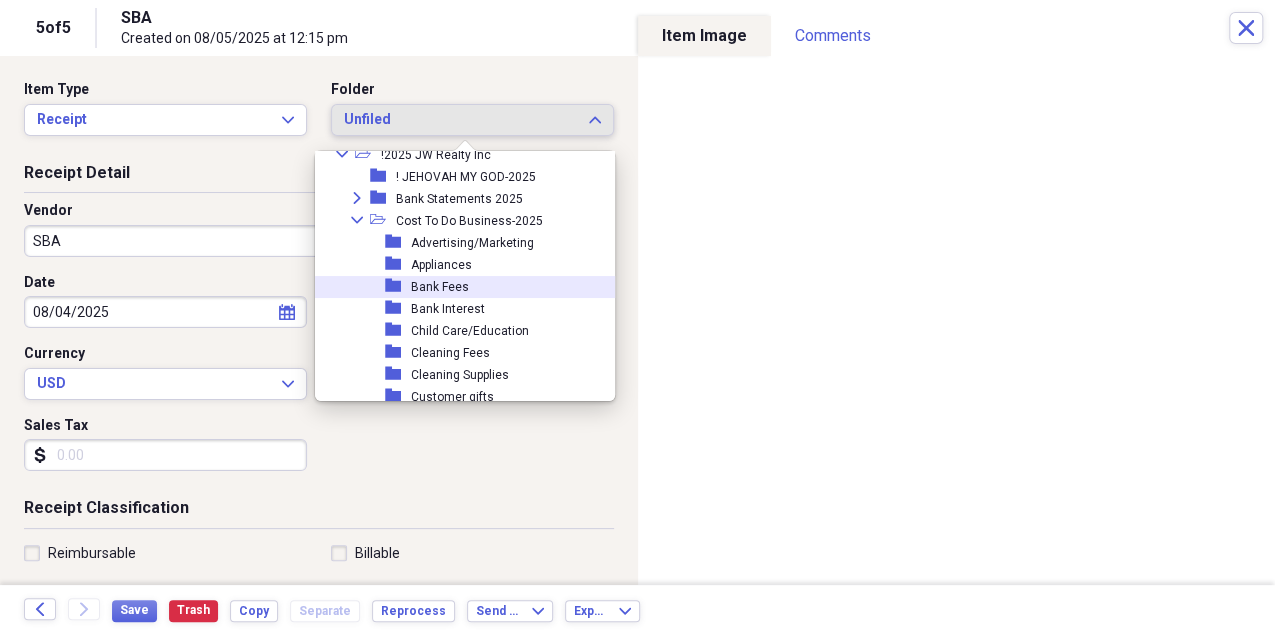 click on "folder Bank Fees" at bounding box center [479, 287] 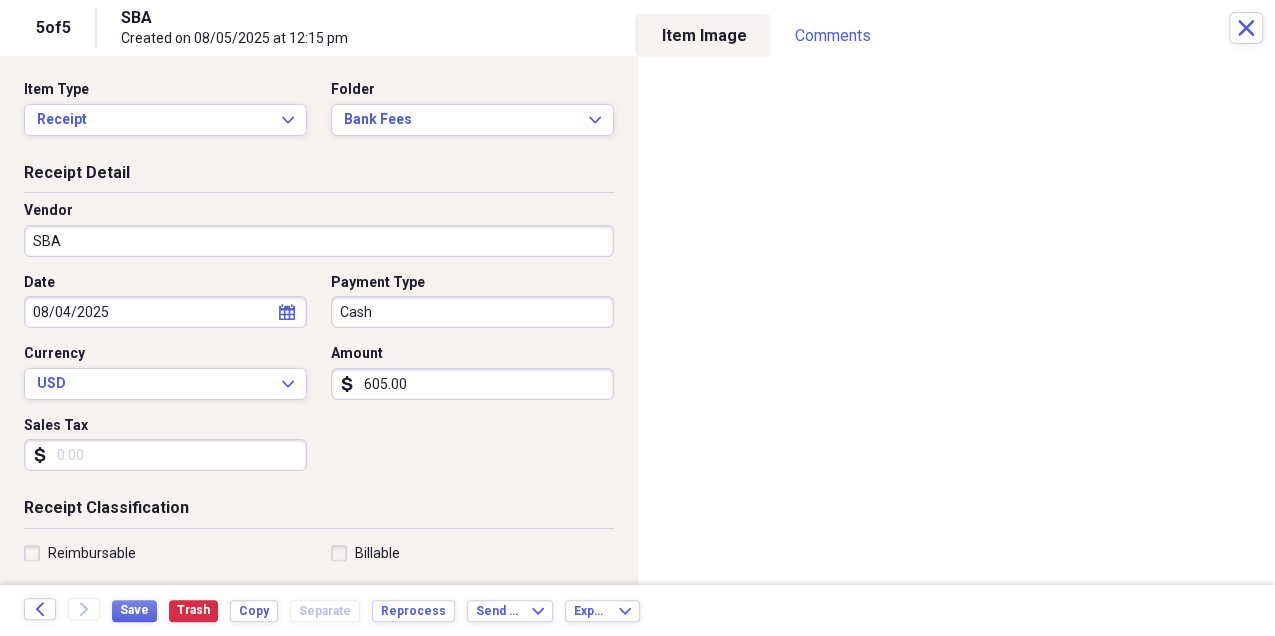 click on "Cash" at bounding box center (472, 312) 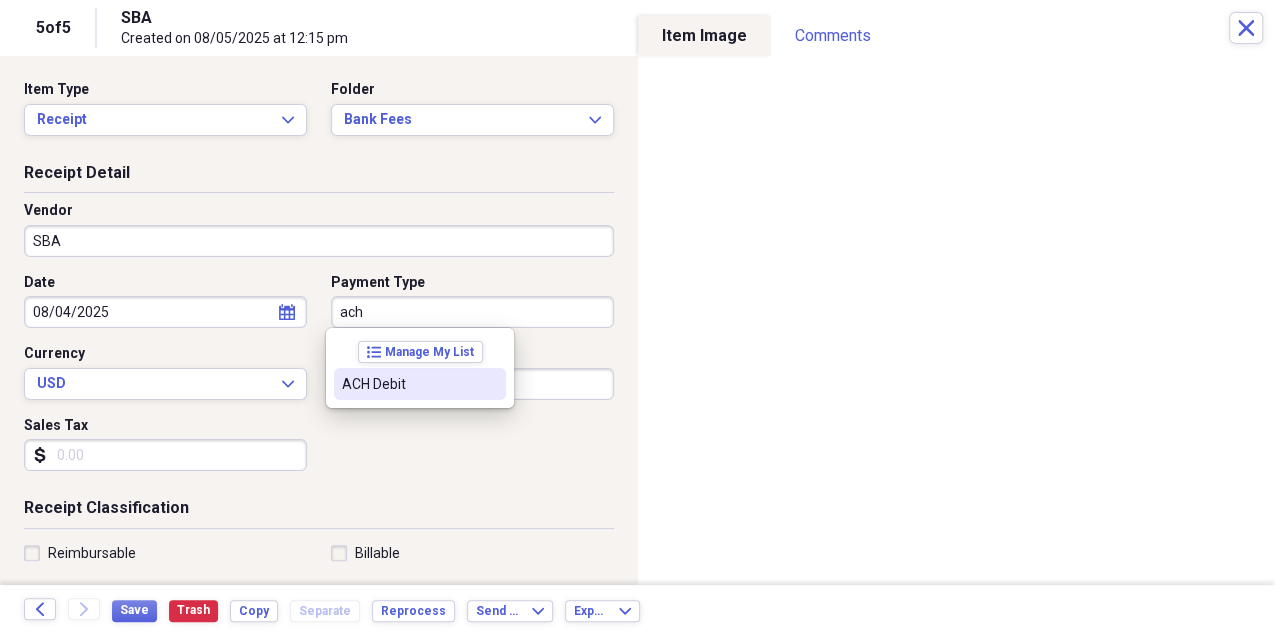 click on "ACH Debit" at bounding box center (420, 384) 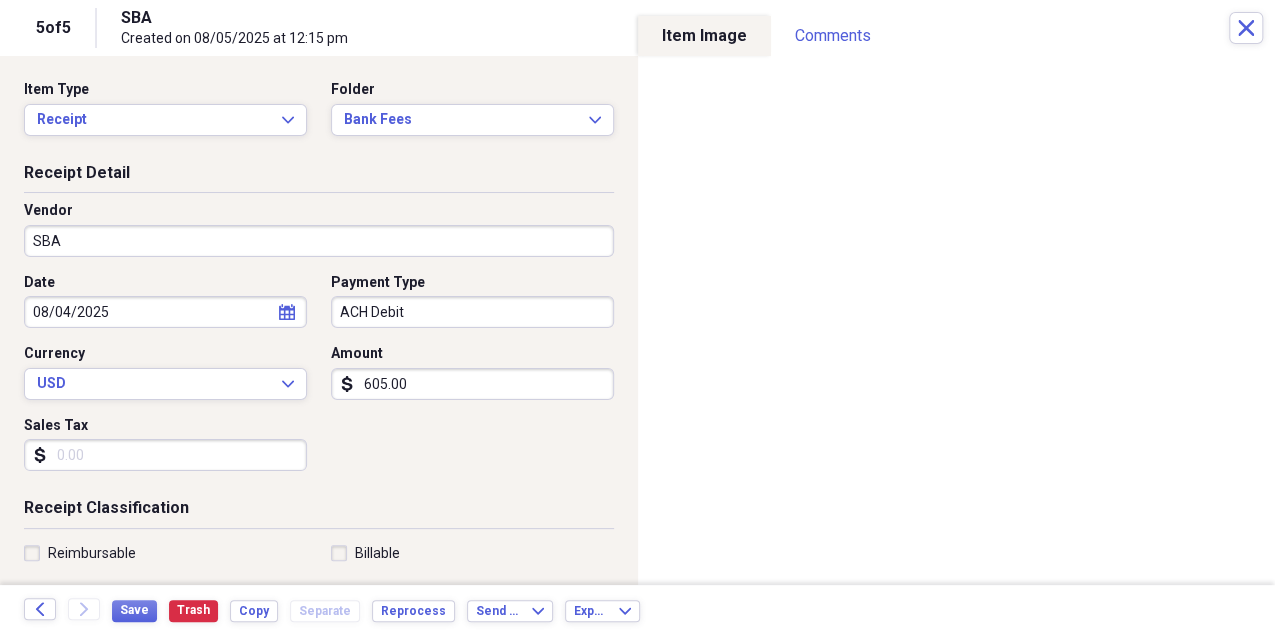 scroll, scrollTop: 133, scrollLeft: 0, axis: vertical 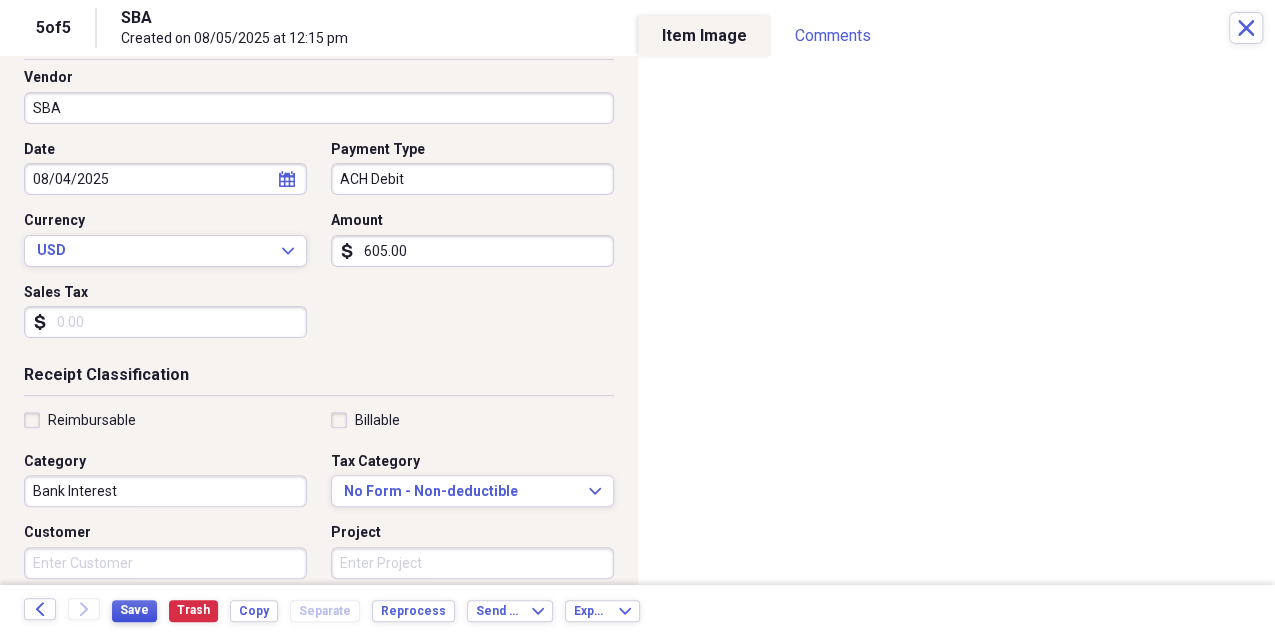 click on "Save" at bounding box center (134, 610) 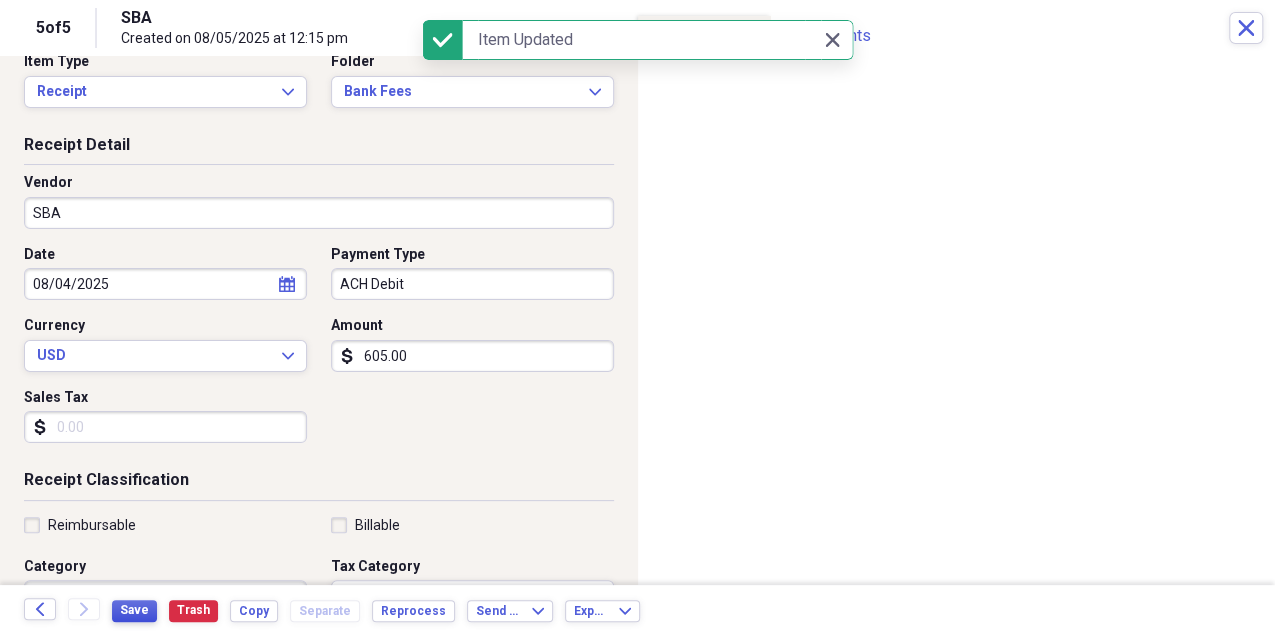 scroll, scrollTop: 0, scrollLeft: 0, axis: both 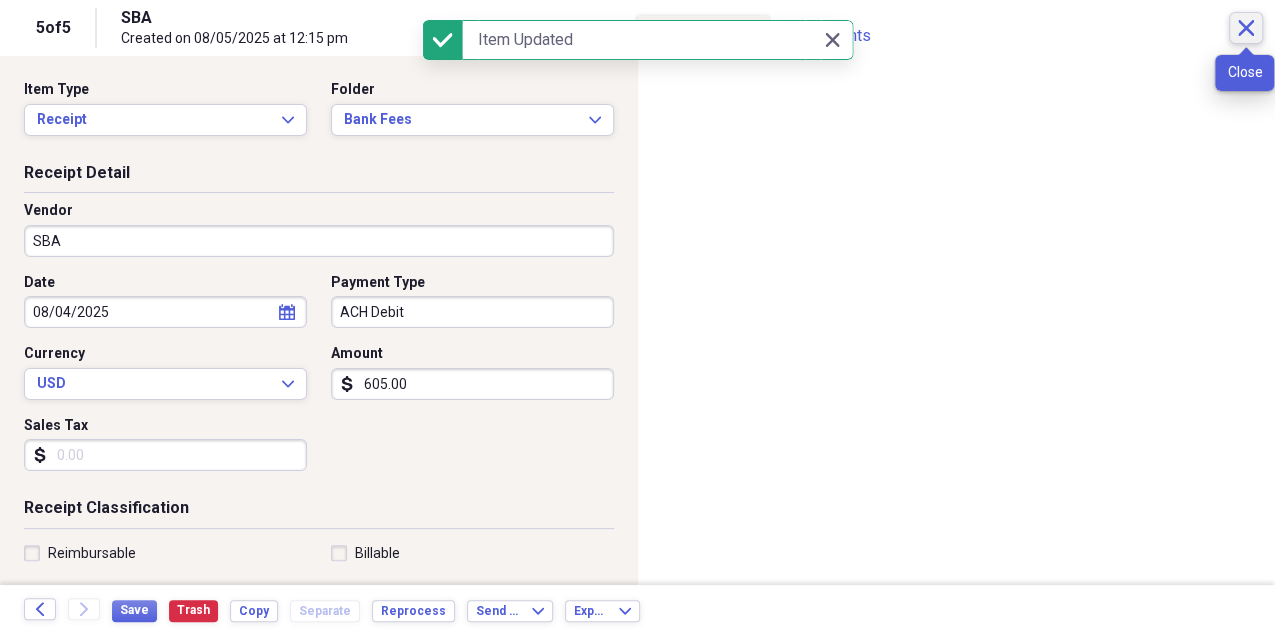 click on "Close" at bounding box center [1246, 28] 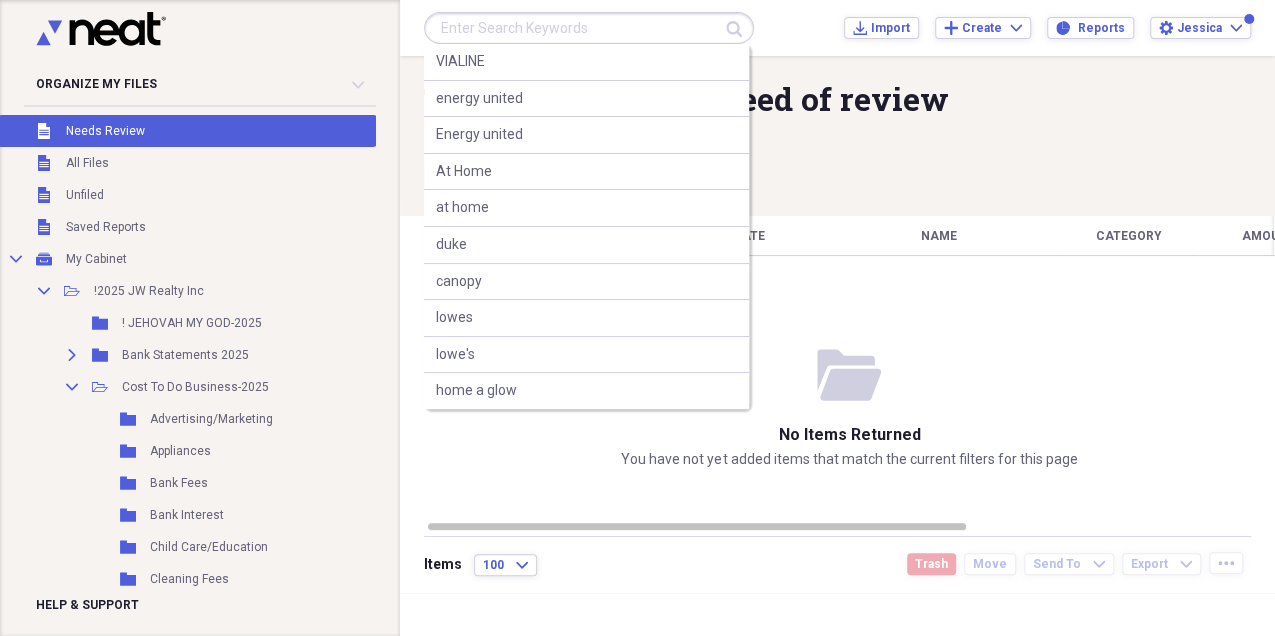 click at bounding box center [589, 28] 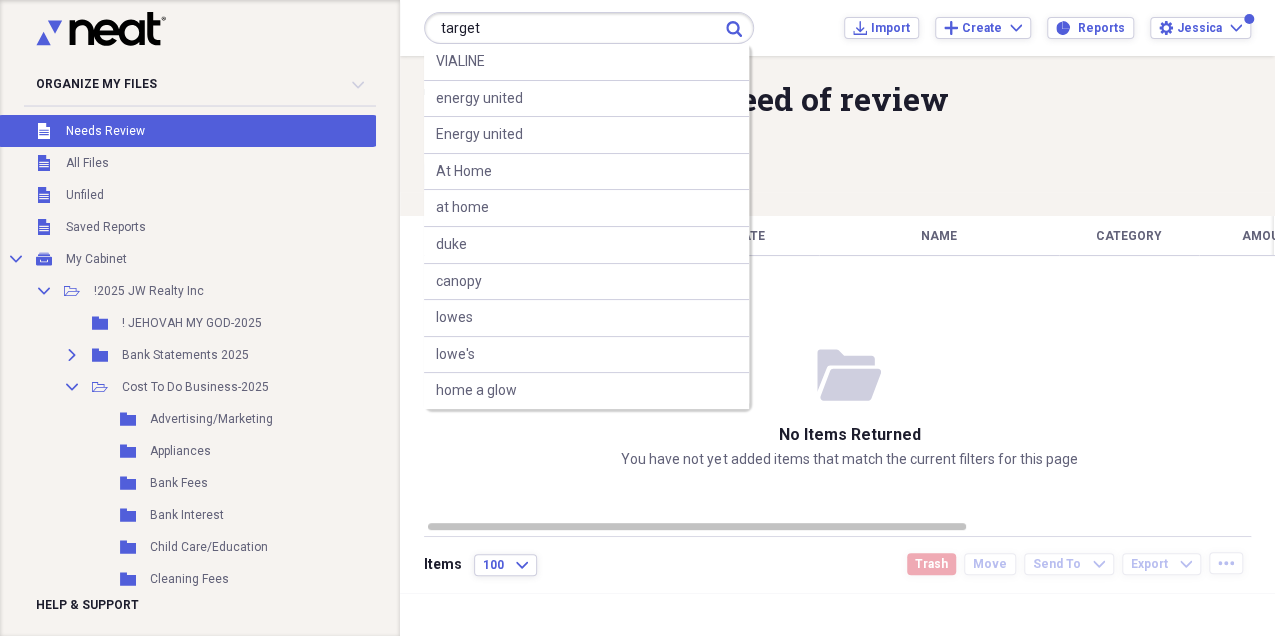 type on "target" 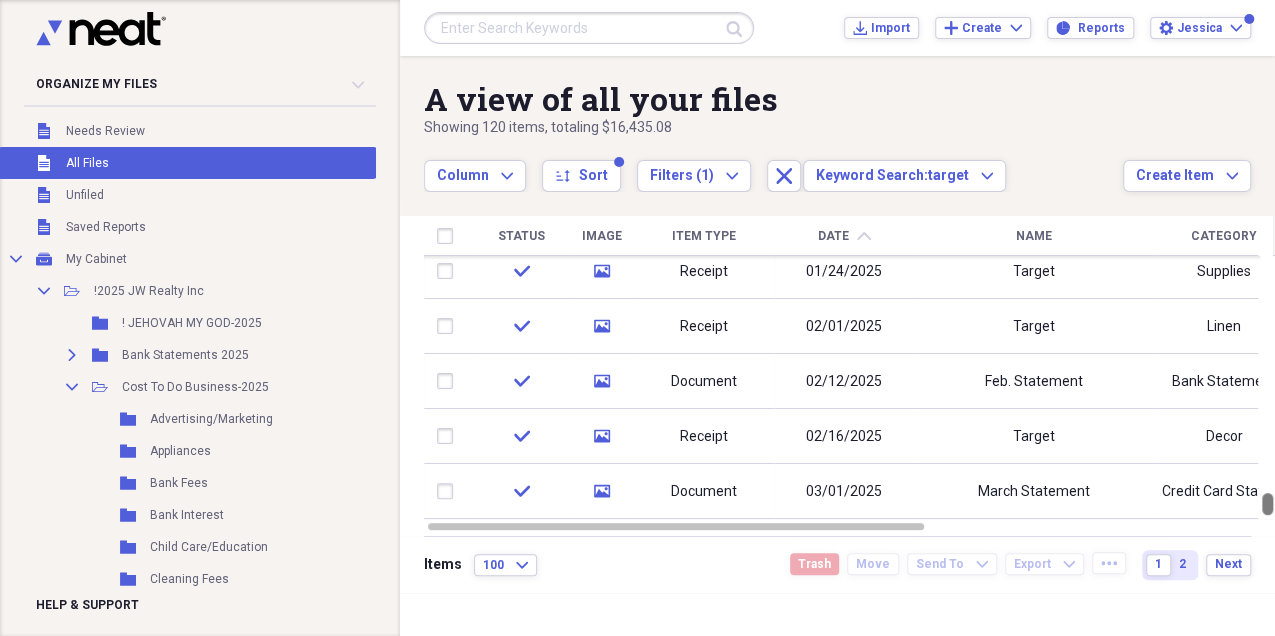 drag, startPoint x: 1269, startPoint y: 274, endPoint x: 1270, endPoint y: 517, distance: 243.00206 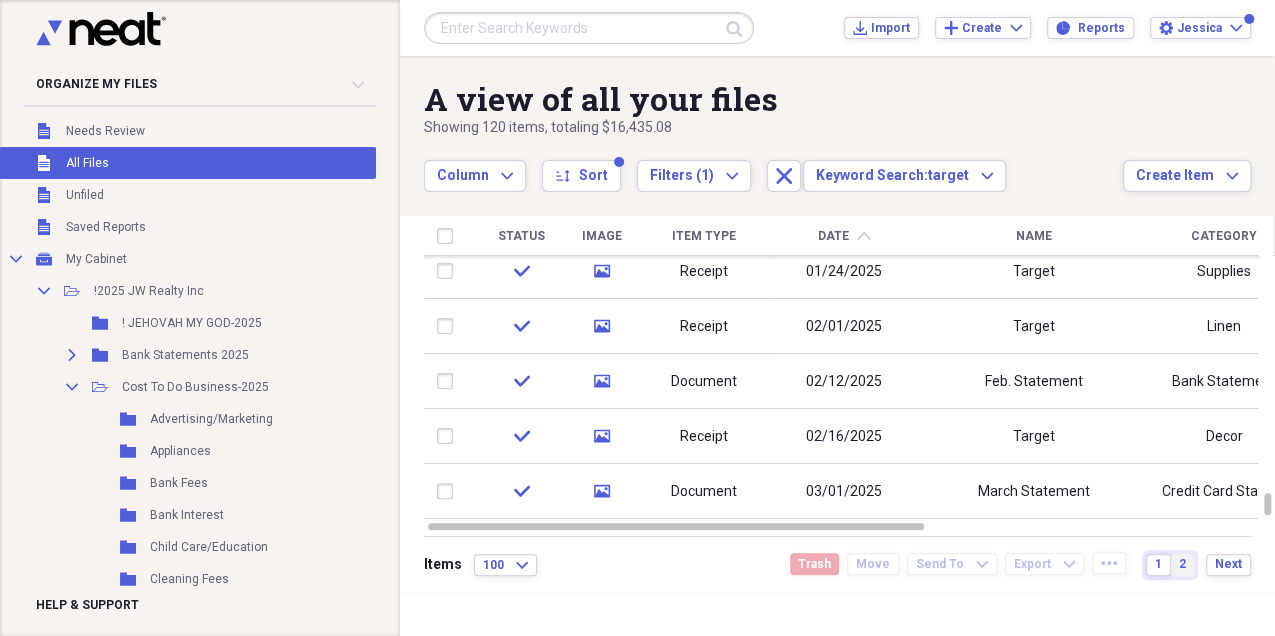 click on "2" at bounding box center [1182, 564] 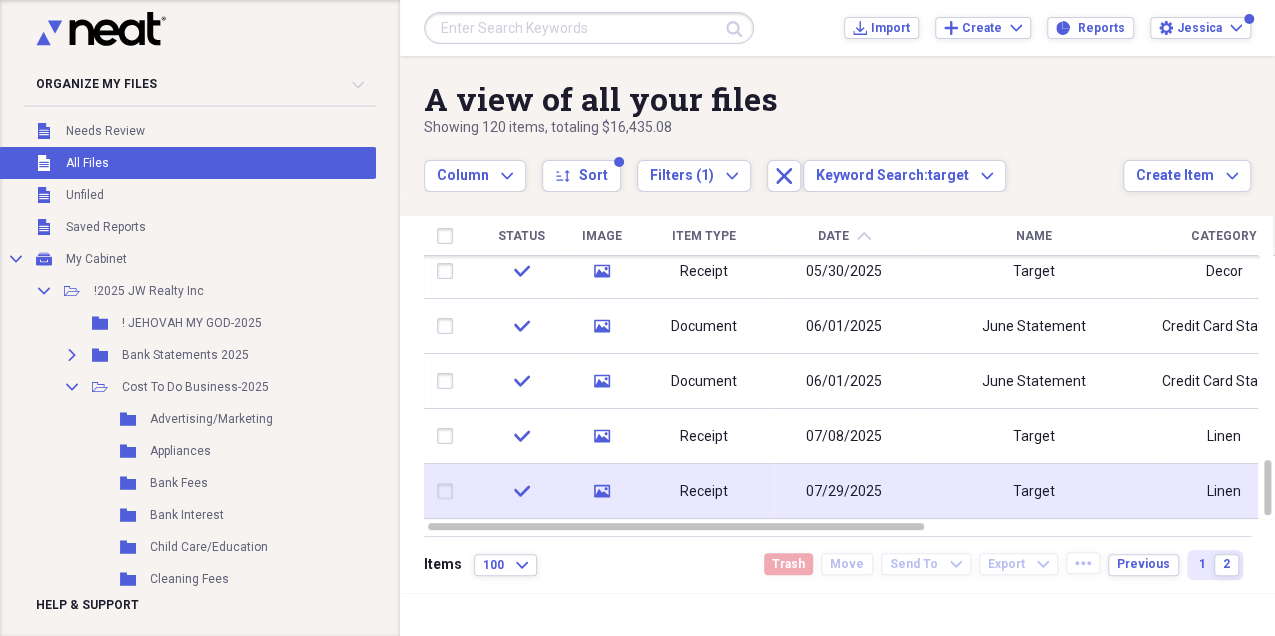 click on "Target" at bounding box center [1034, 492] 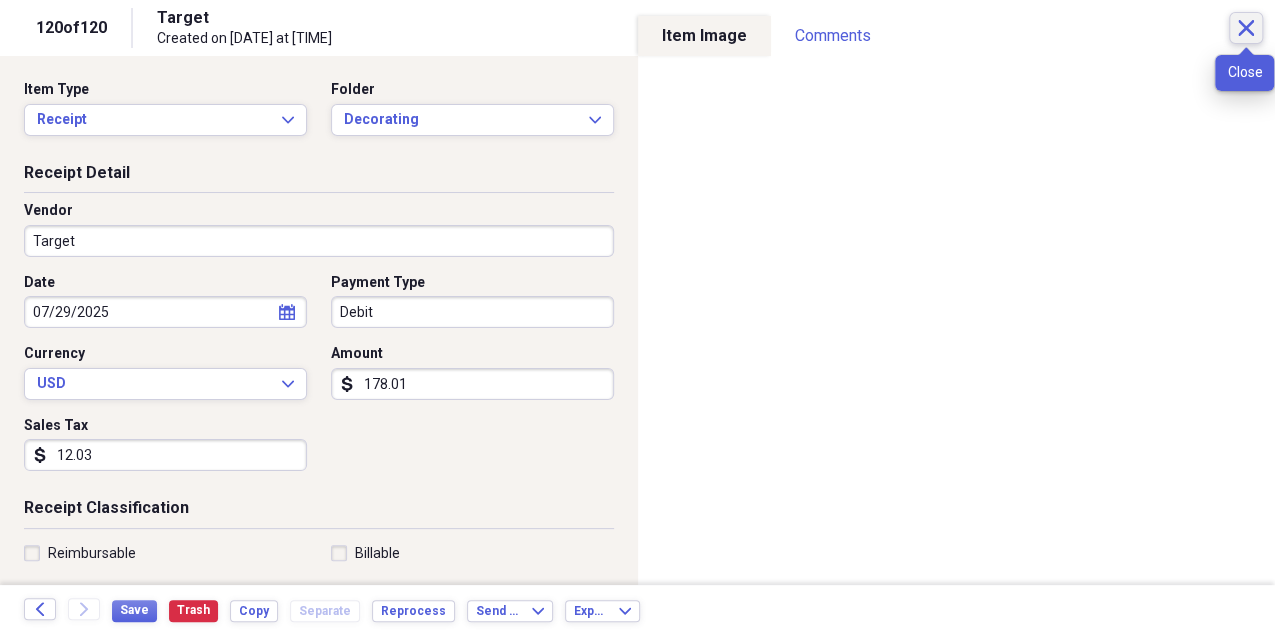 click 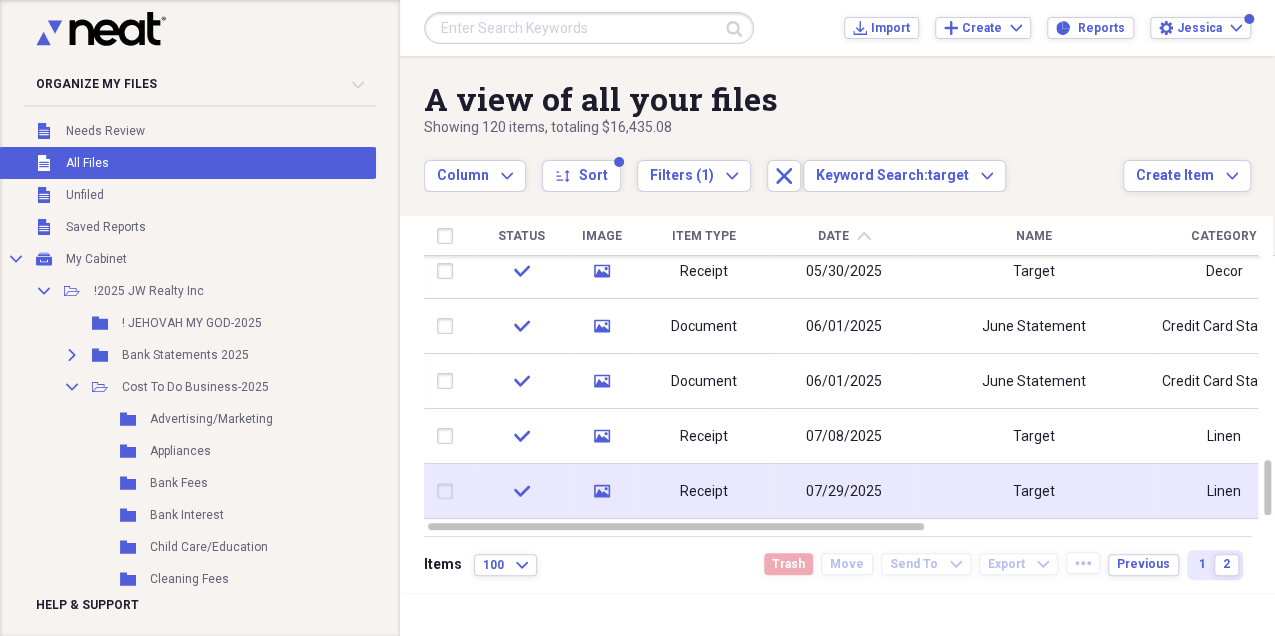 click on "Target" at bounding box center (1034, 491) 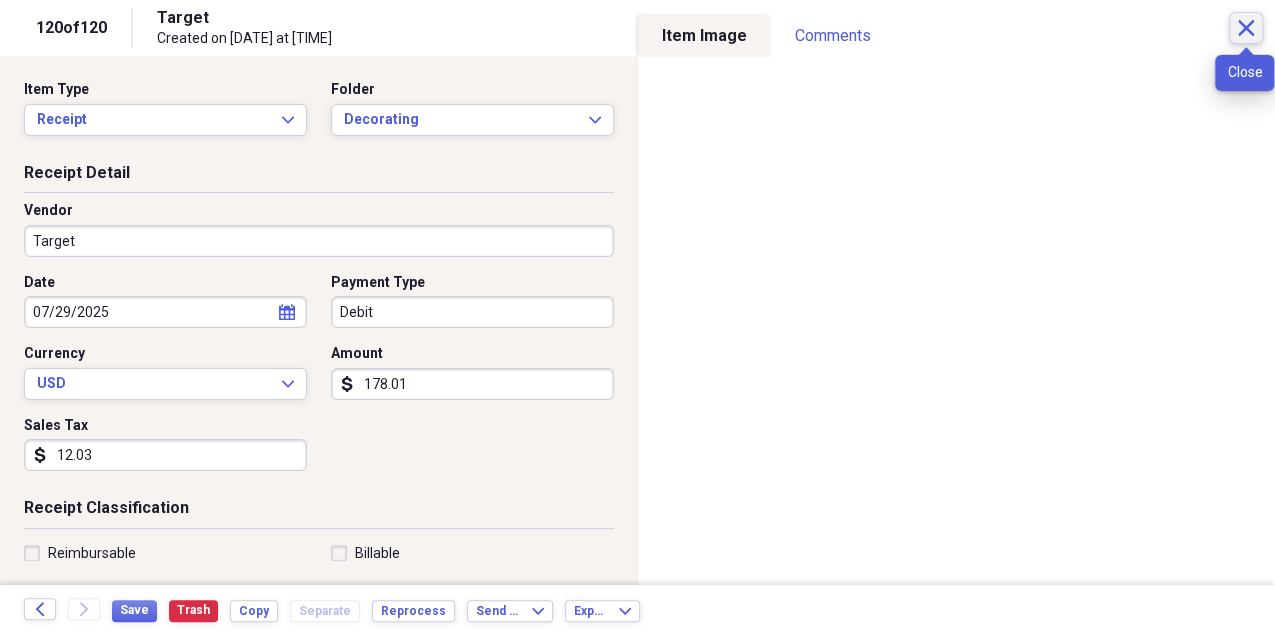 click on "Close" 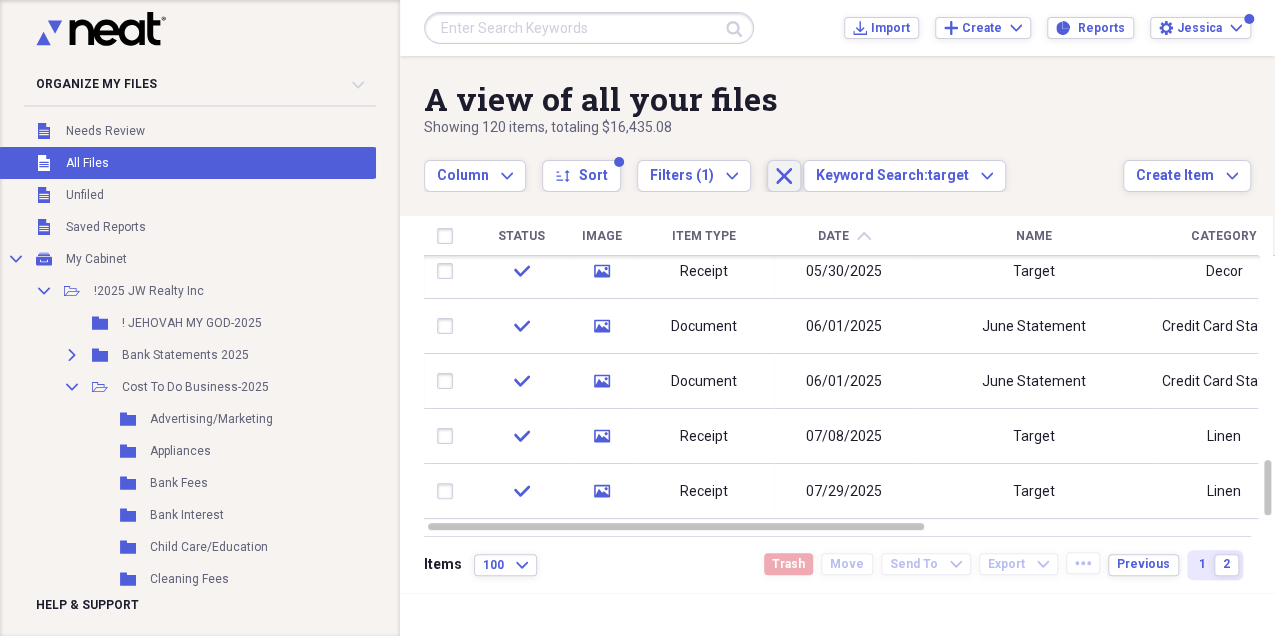 click on "Close" at bounding box center [784, 176] 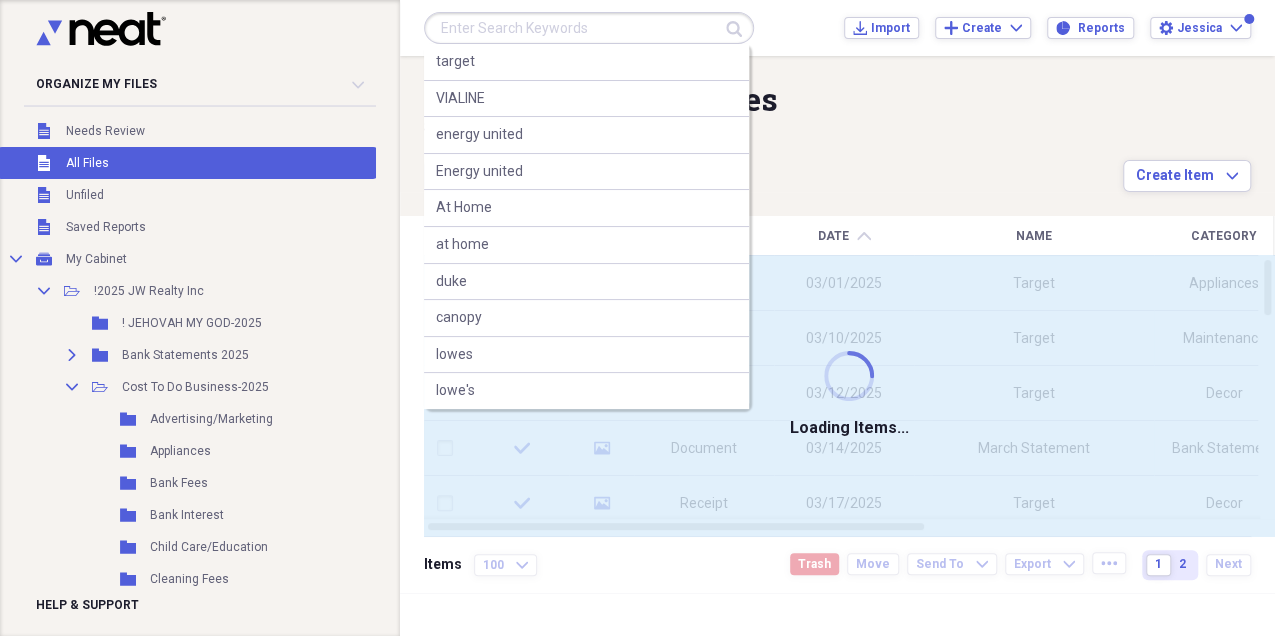 click at bounding box center [589, 28] 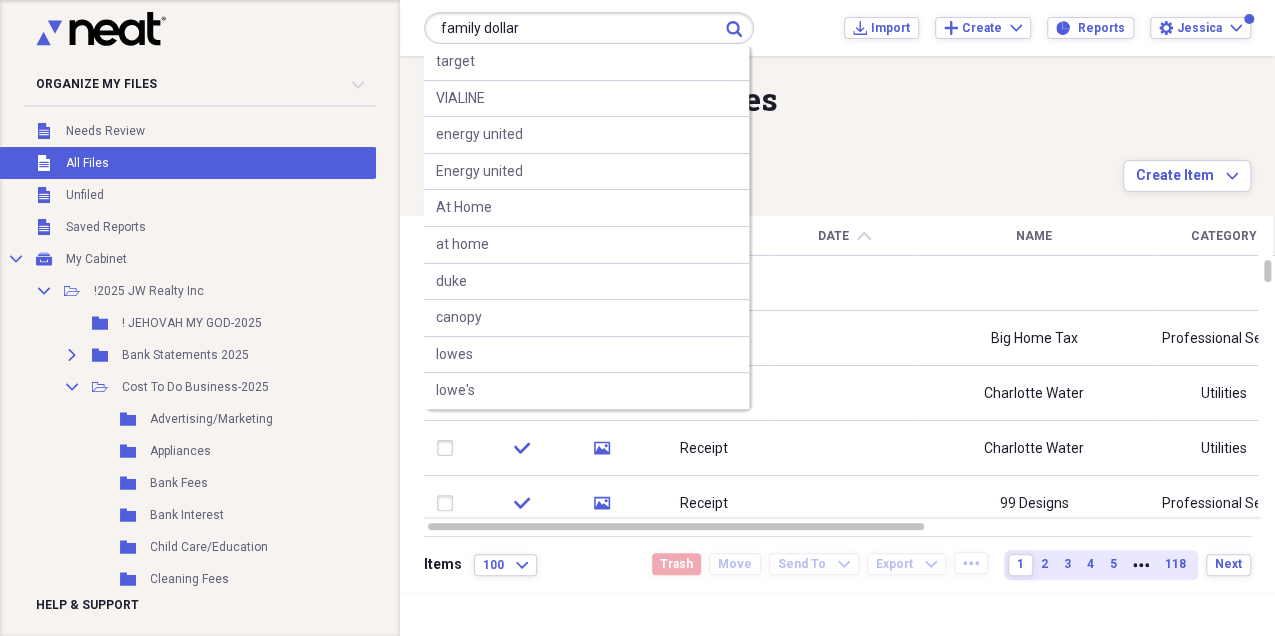 type on "family dollar" 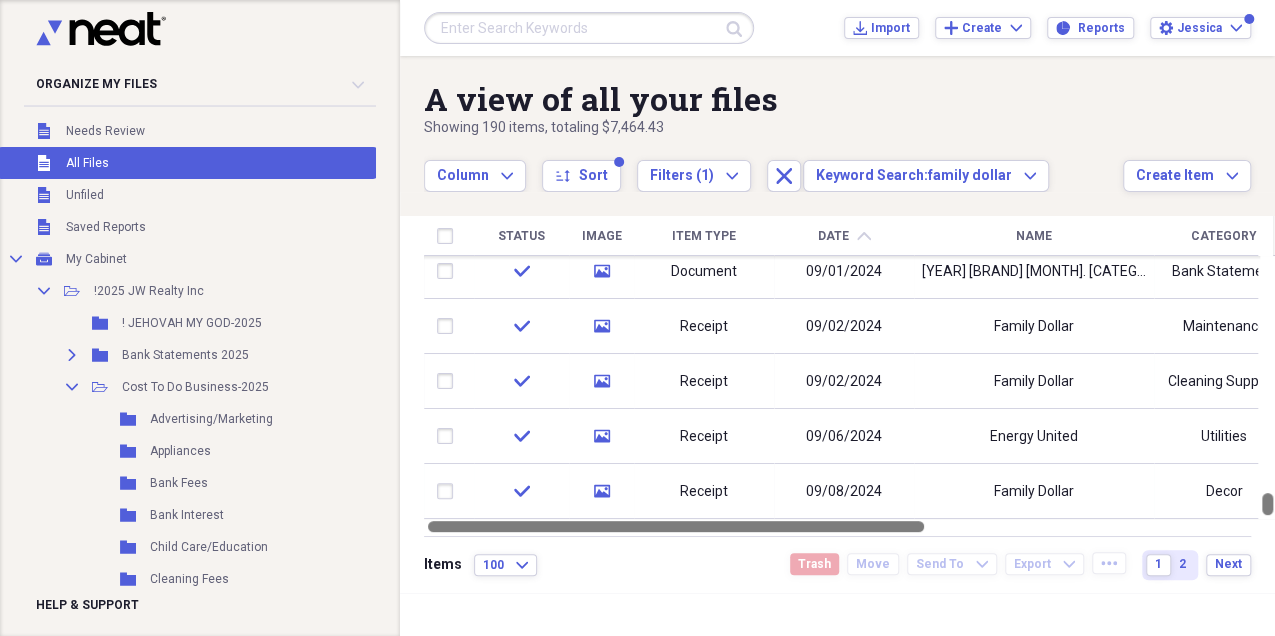 drag, startPoint x: 1270, startPoint y: 333, endPoint x: 1268, endPoint y: 526, distance: 193.01036 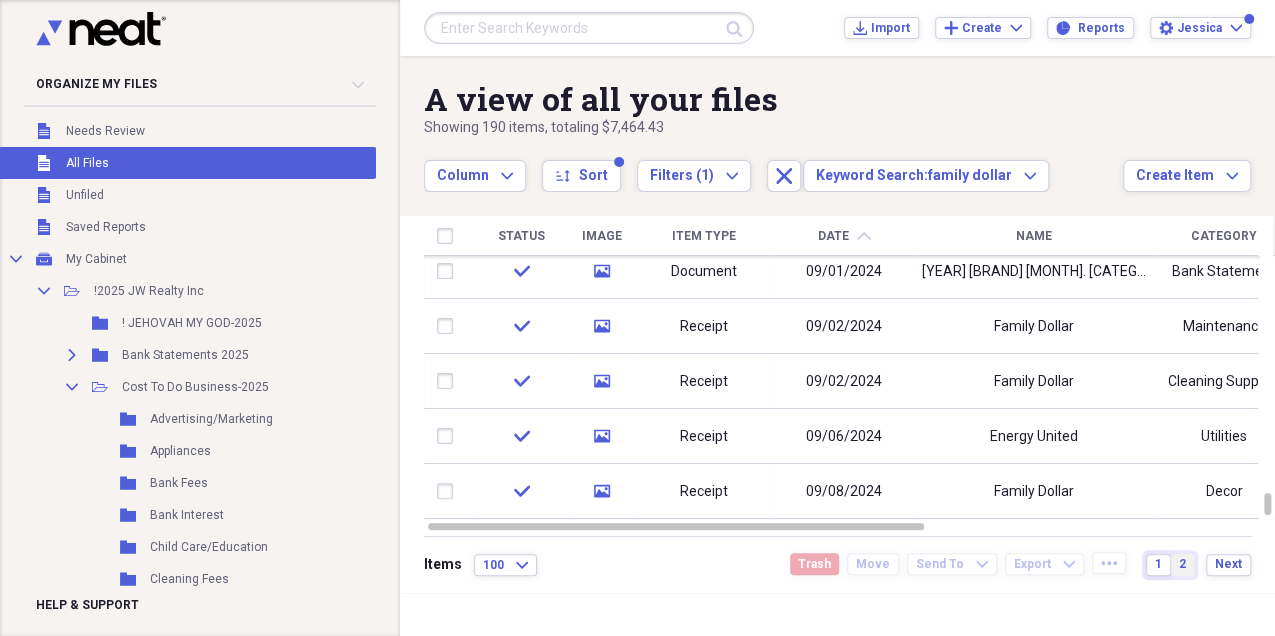 click on "2" at bounding box center (1182, 565) 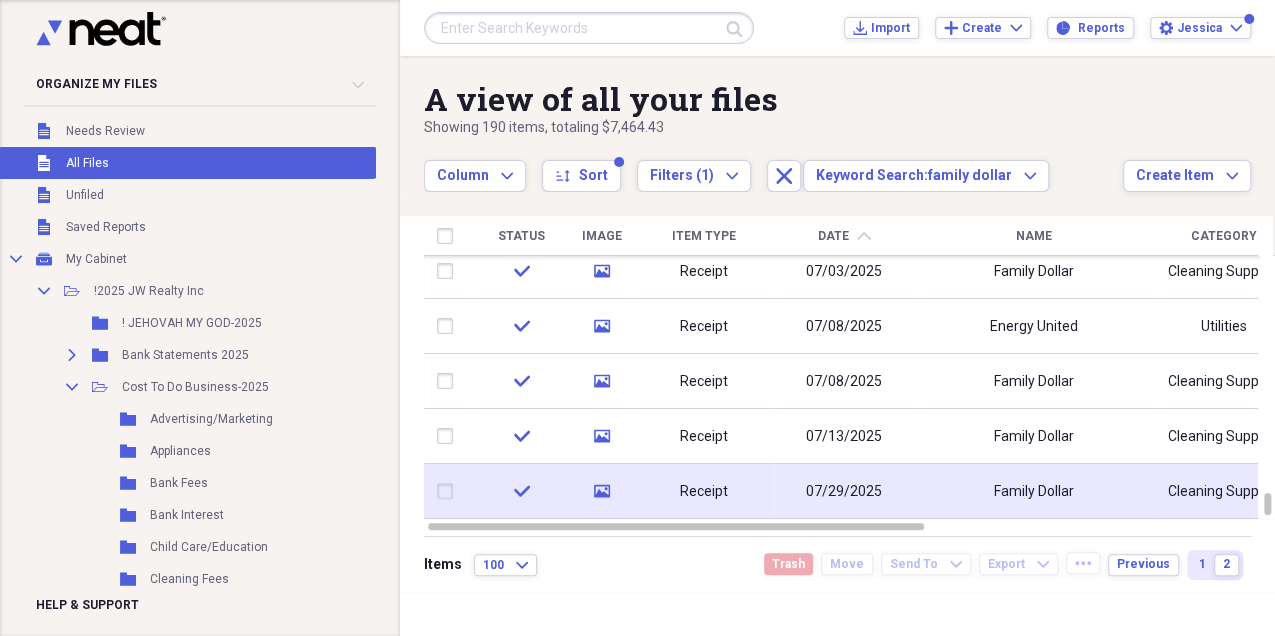 click on "Family Dollar" at bounding box center [1034, 491] 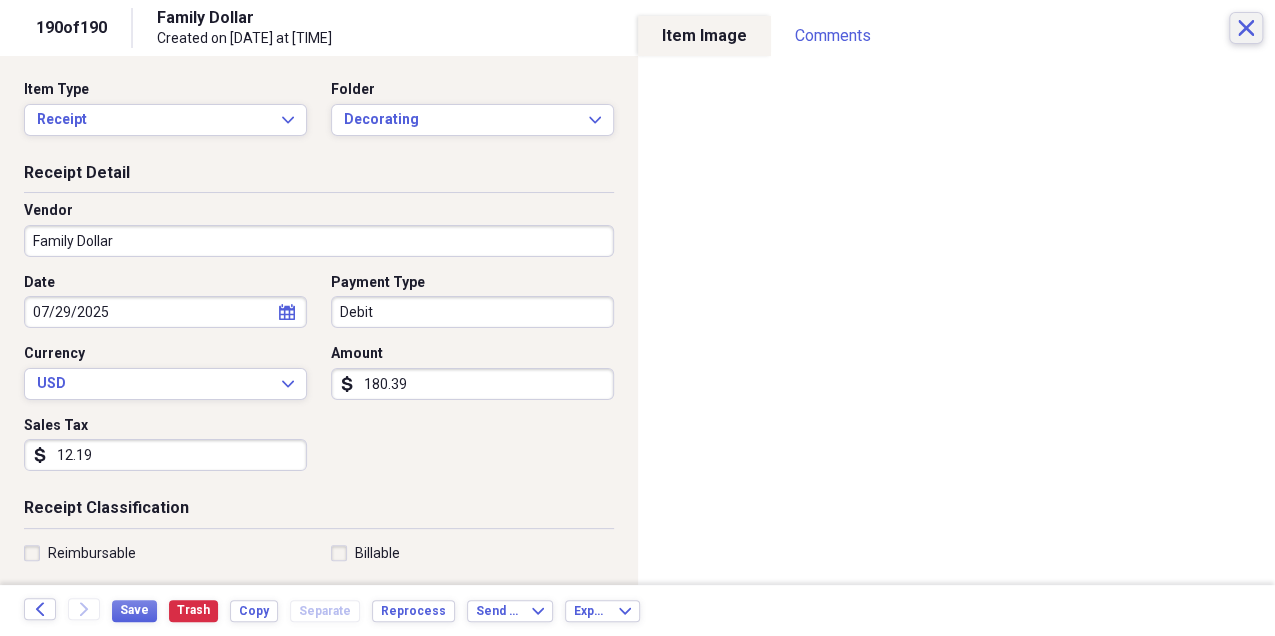 click on "Close" at bounding box center [1246, 28] 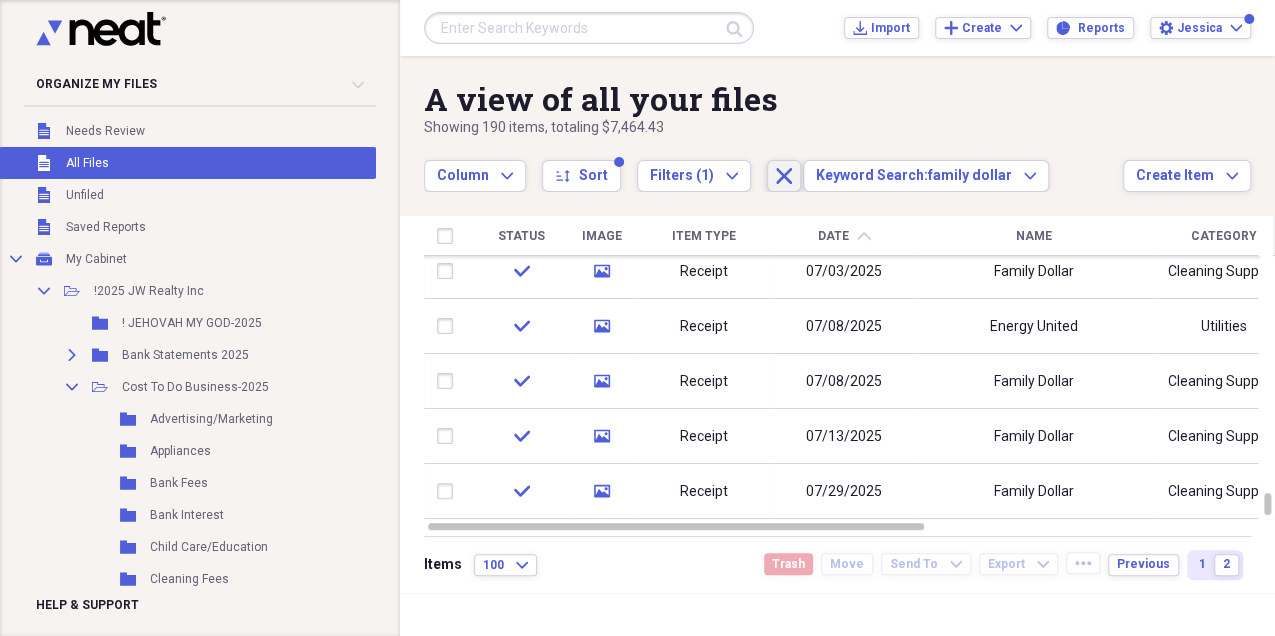 click on "Close" at bounding box center (784, 176) 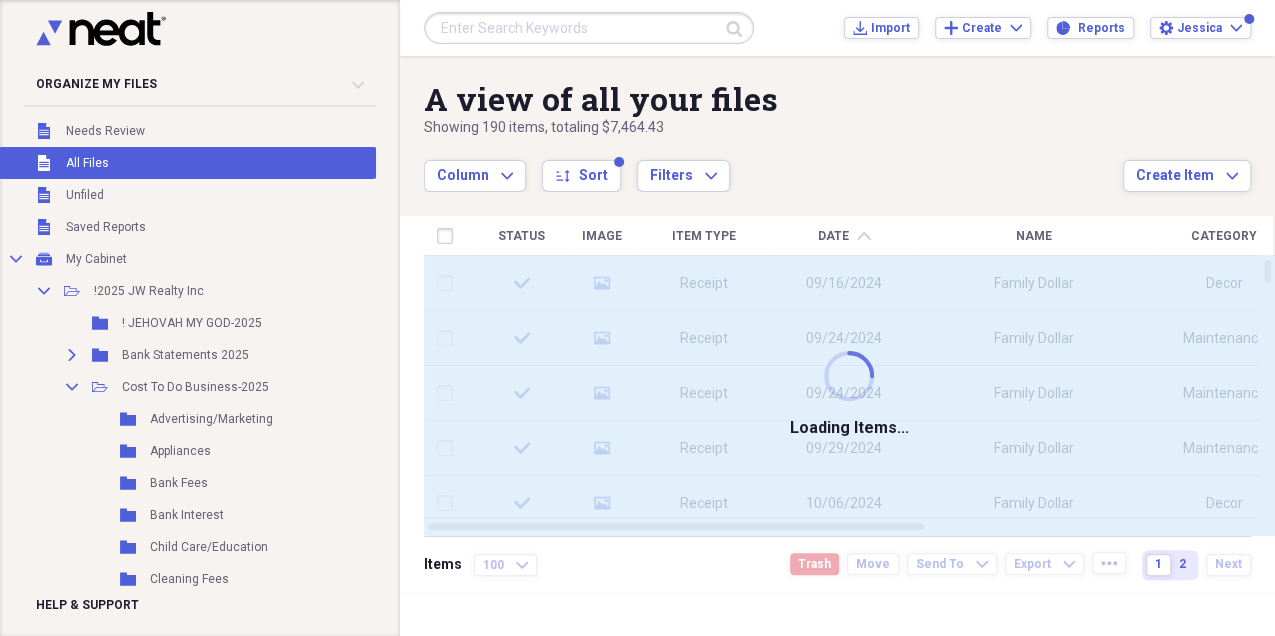 click at bounding box center (589, 28) 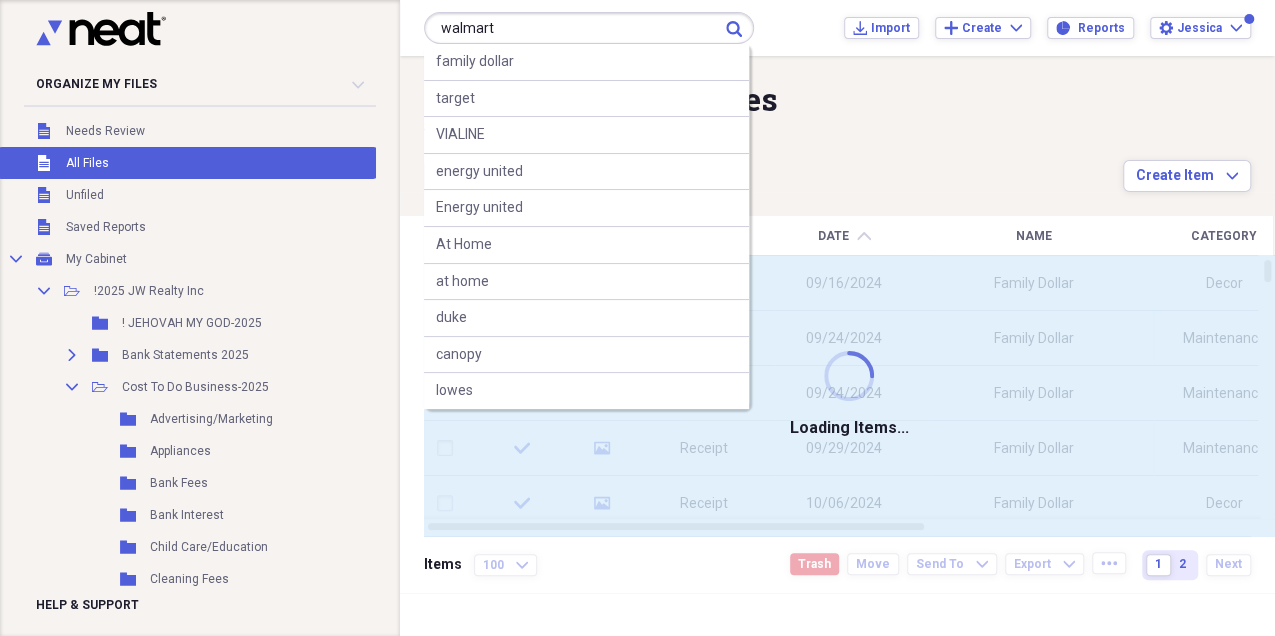 type on "walmart" 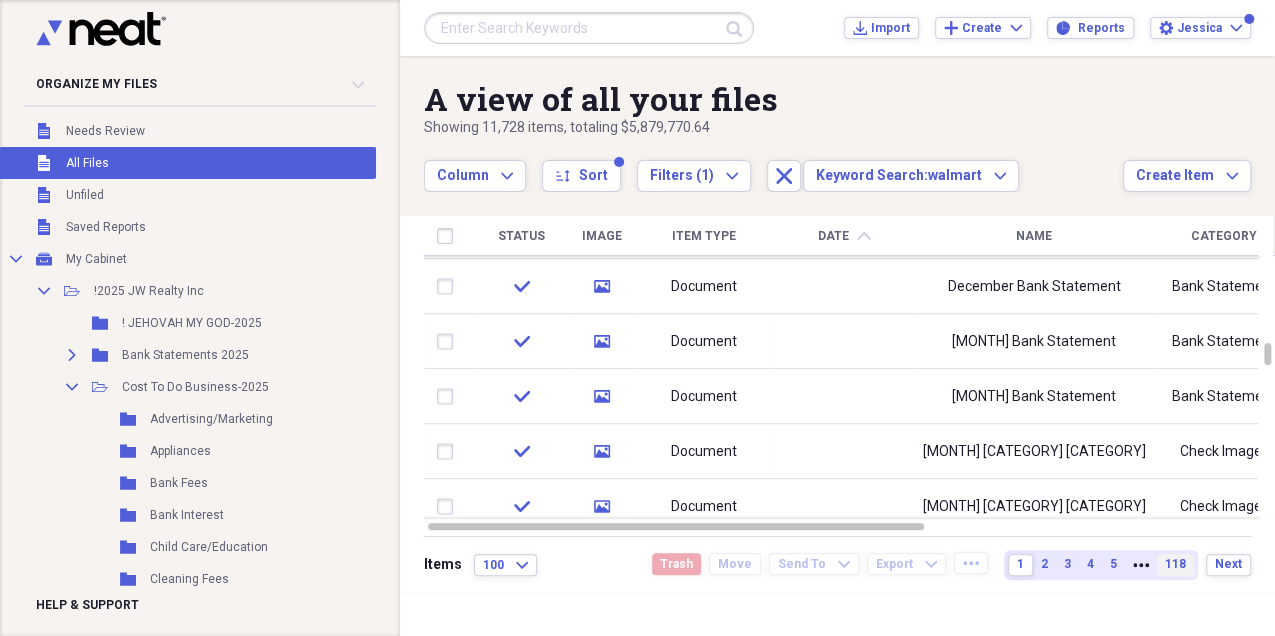 click on "118" at bounding box center (1175, 564) 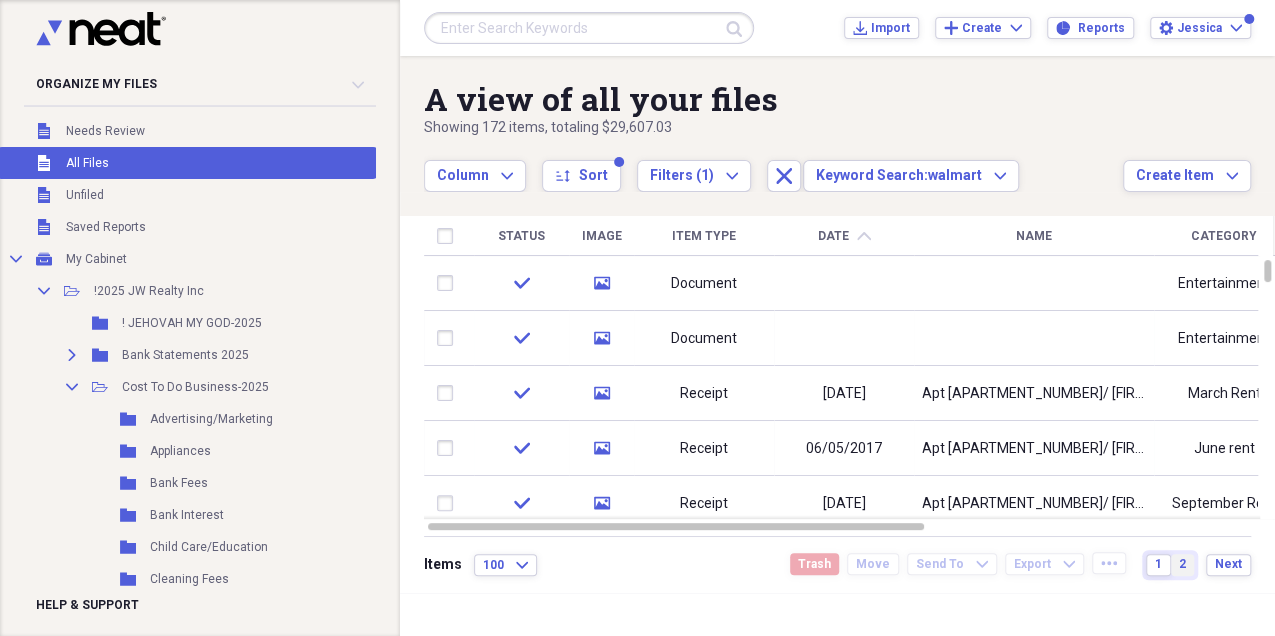 click on "2" at bounding box center (1182, 565) 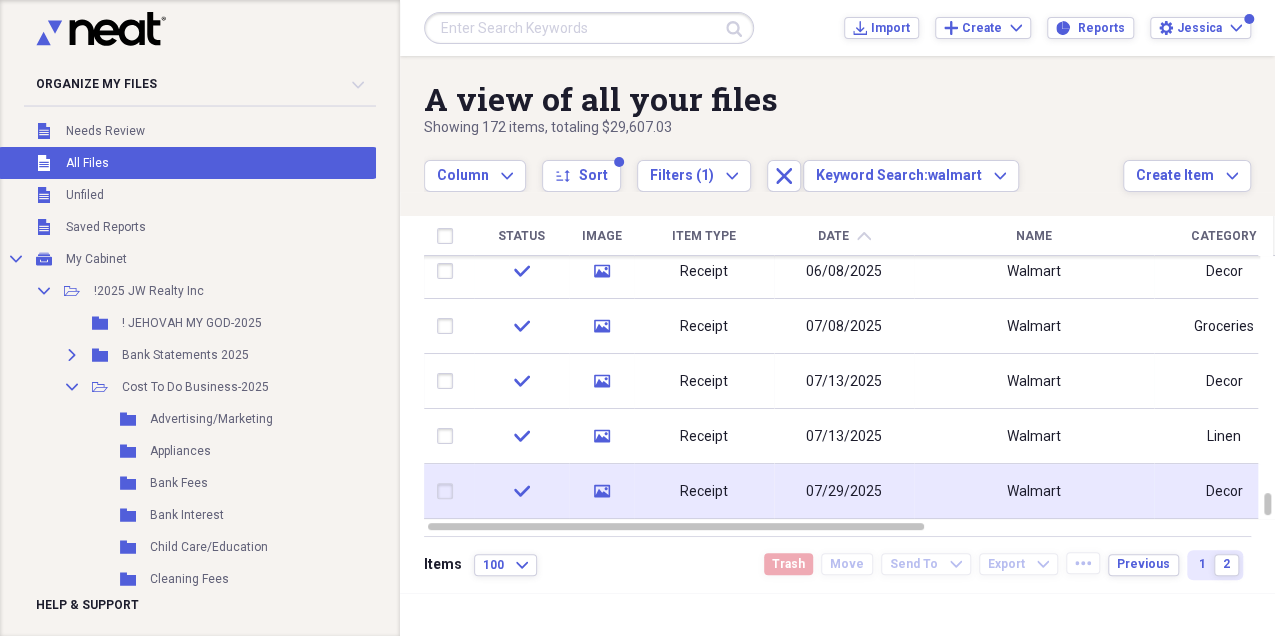 click on "Walmart" at bounding box center (1034, 491) 